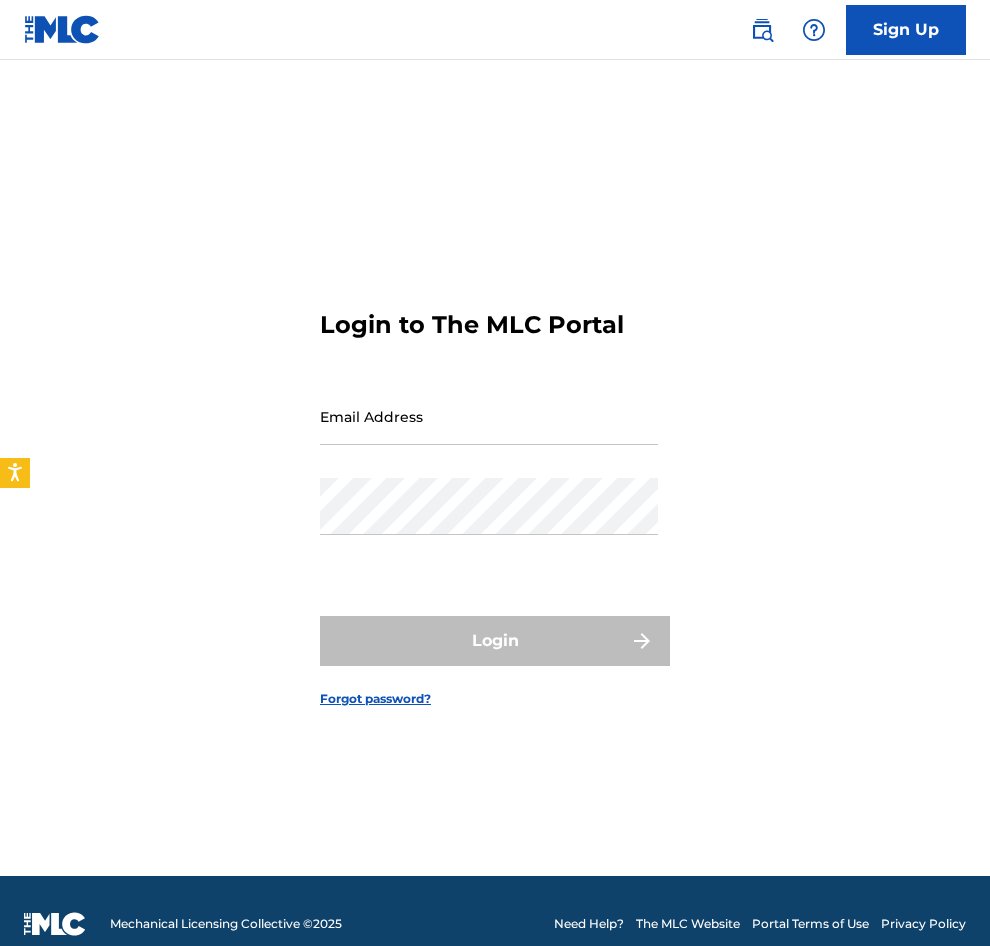 scroll, scrollTop: 0, scrollLeft: 0, axis: both 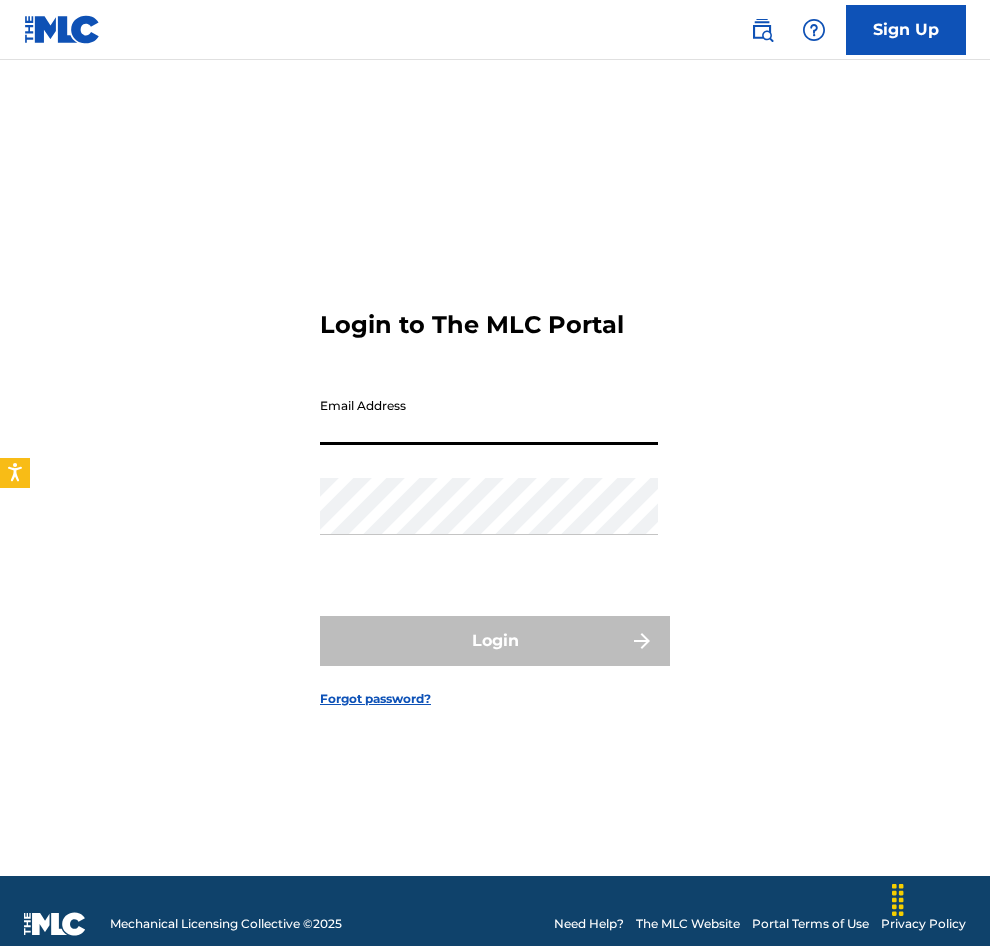 click on "Login to The MLC Portal Email Address Password Login Forgot password?" at bounding box center (495, 493) 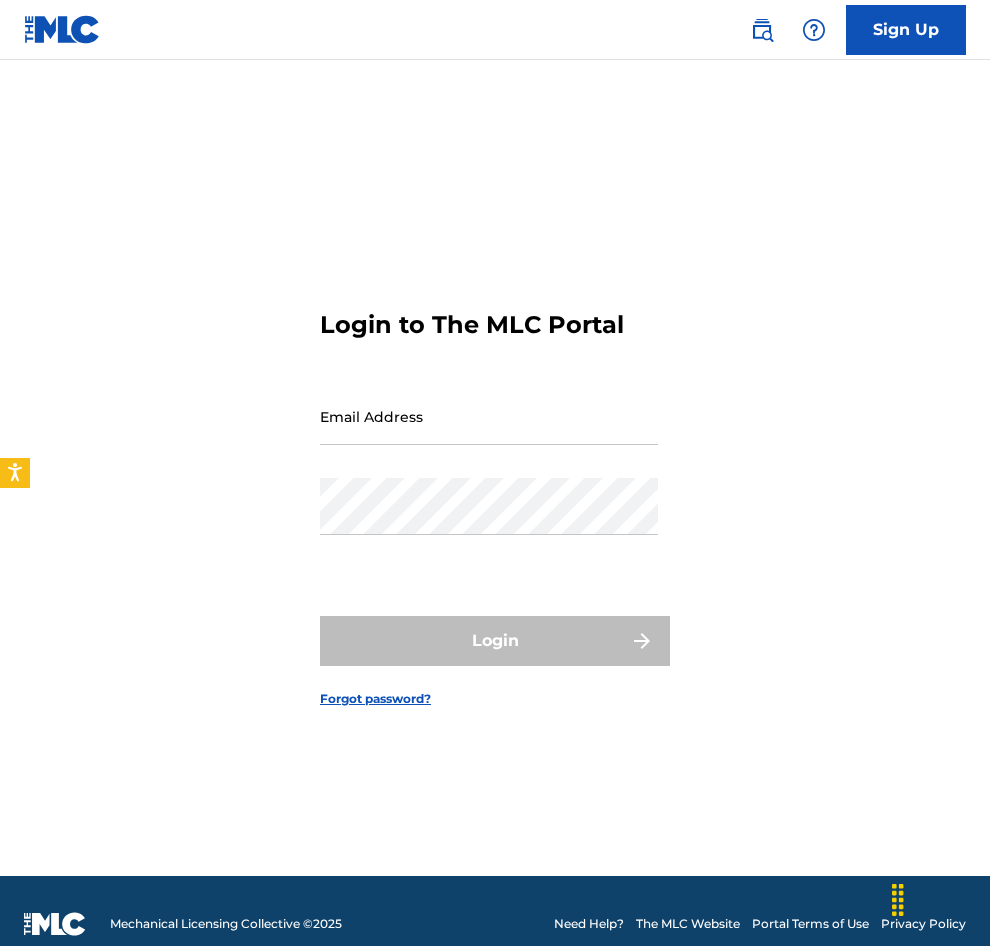 click on "Email Address" at bounding box center [489, 416] 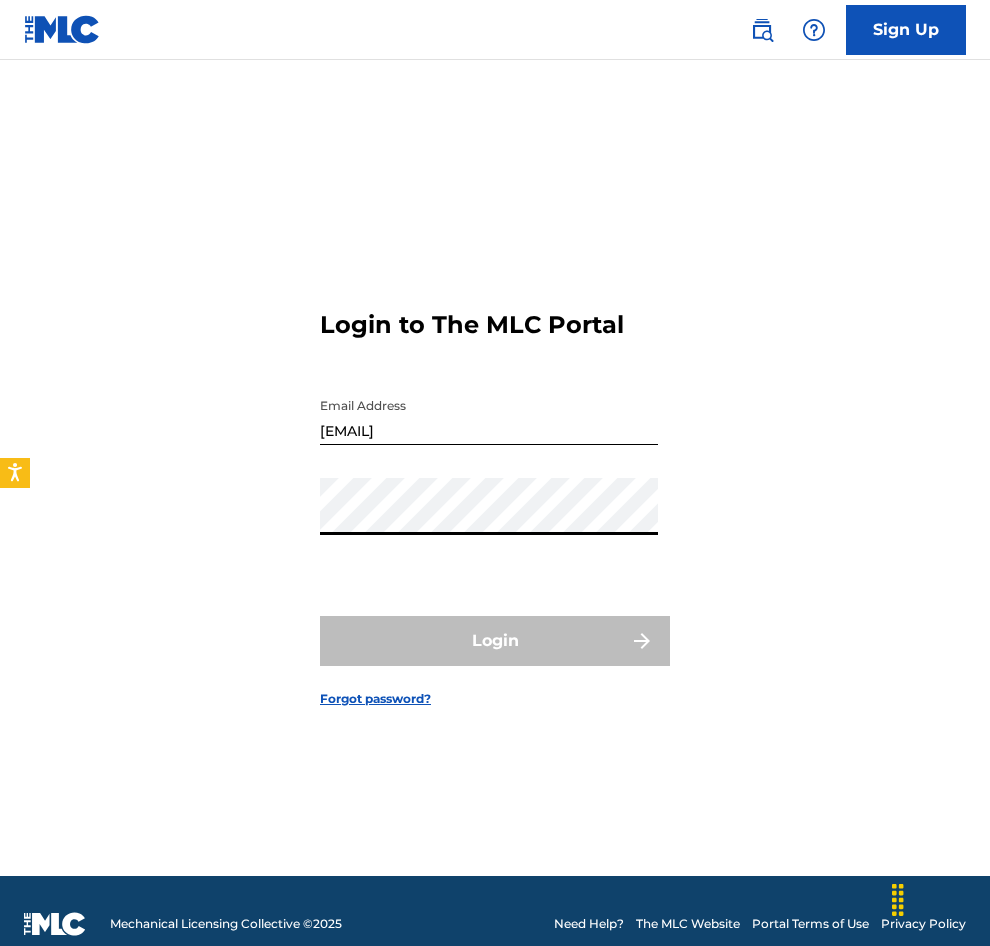 type on "[EMAIL]" 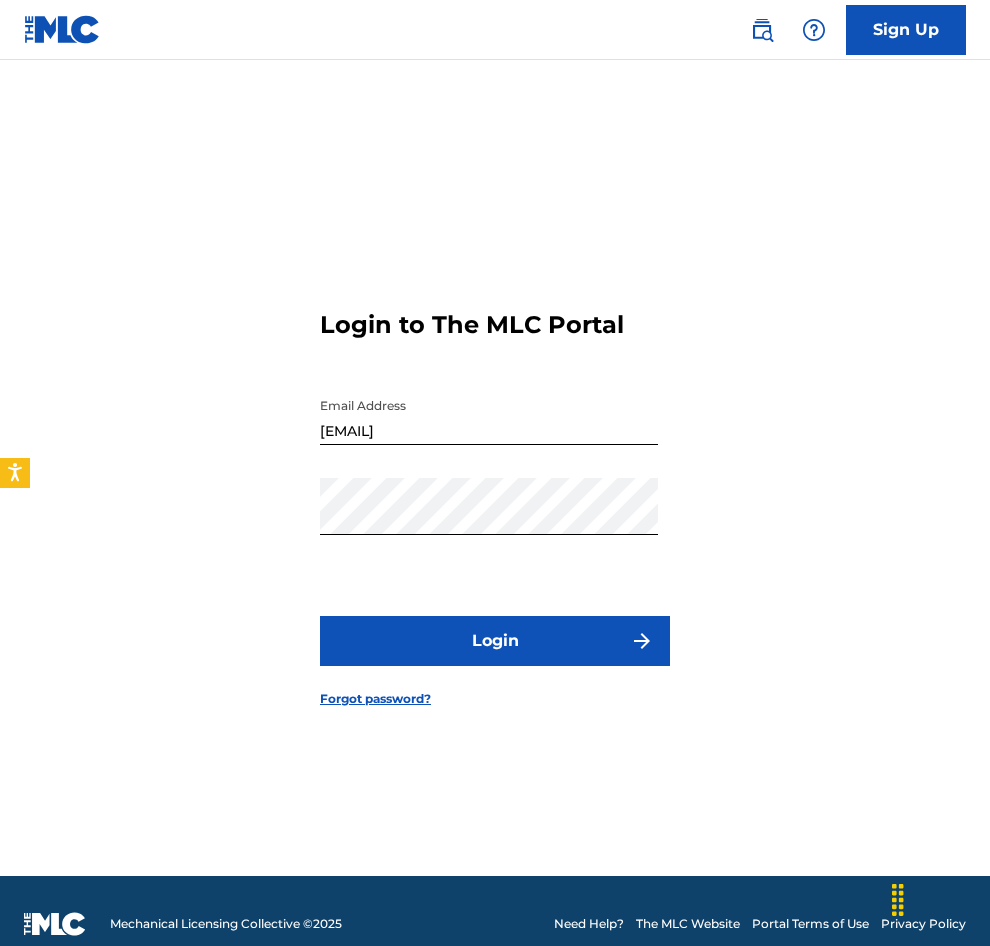 click on "Login" at bounding box center [495, 641] 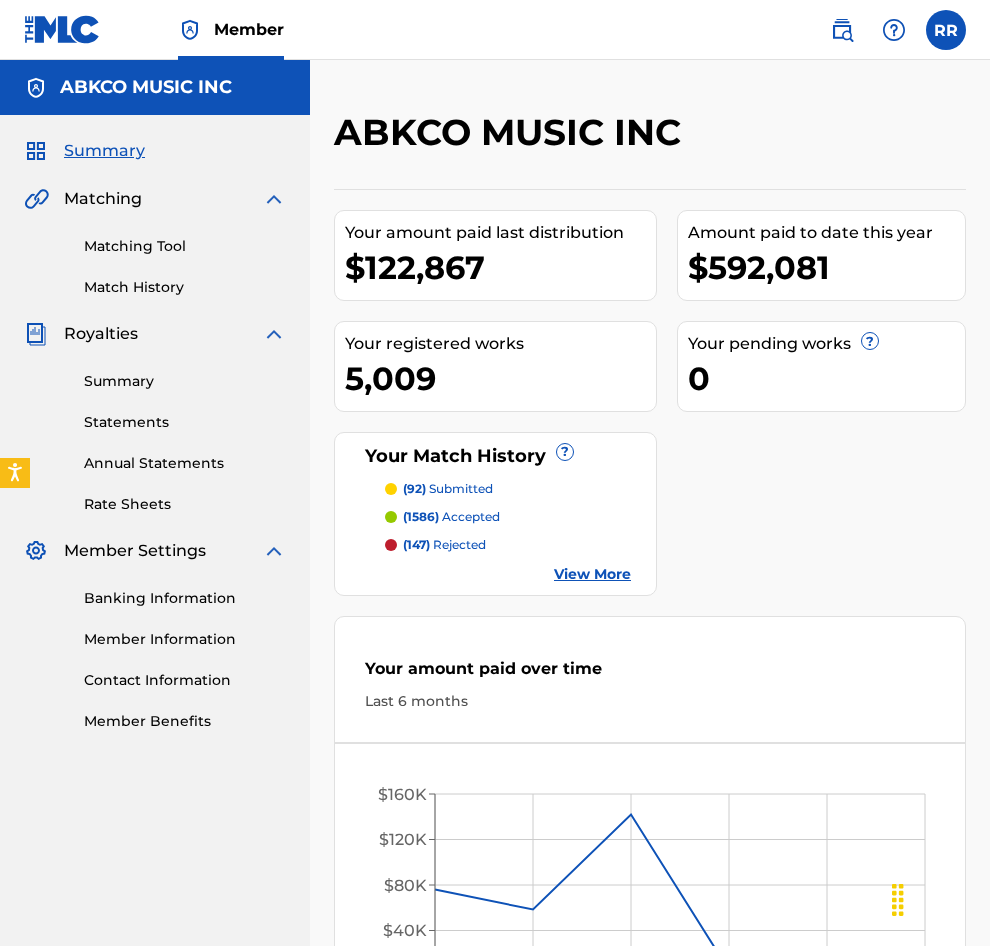 scroll, scrollTop: 0, scrollLeft: 0, axis: both 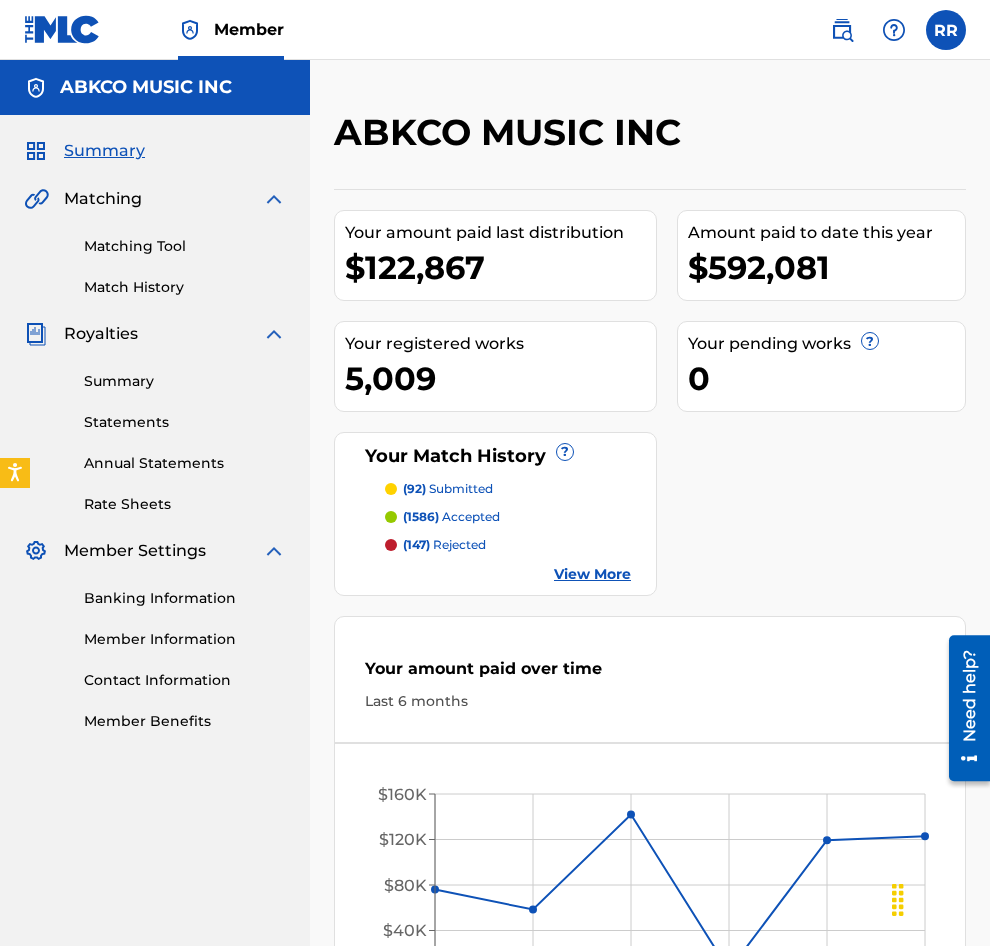 click on "Statements" at bounding box center (185, 422) 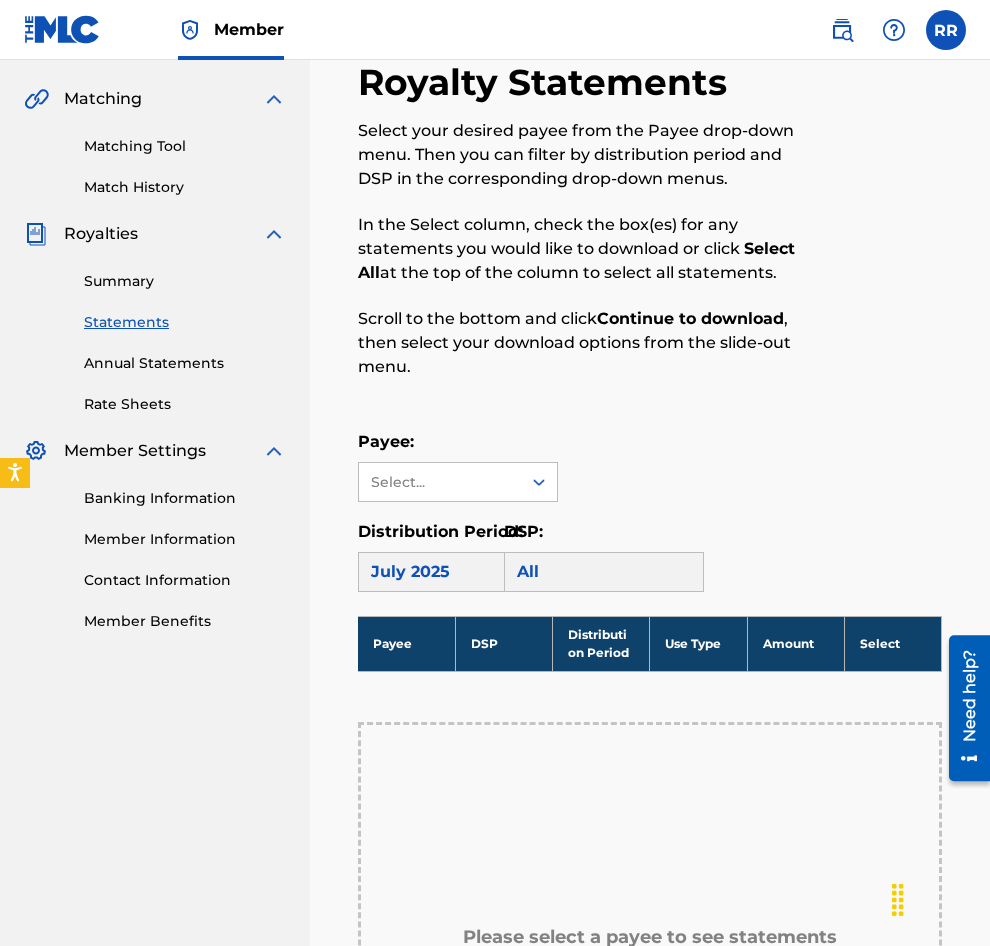 scroll, scrollTop: 200, scrollLeft: 0, axis: vertical 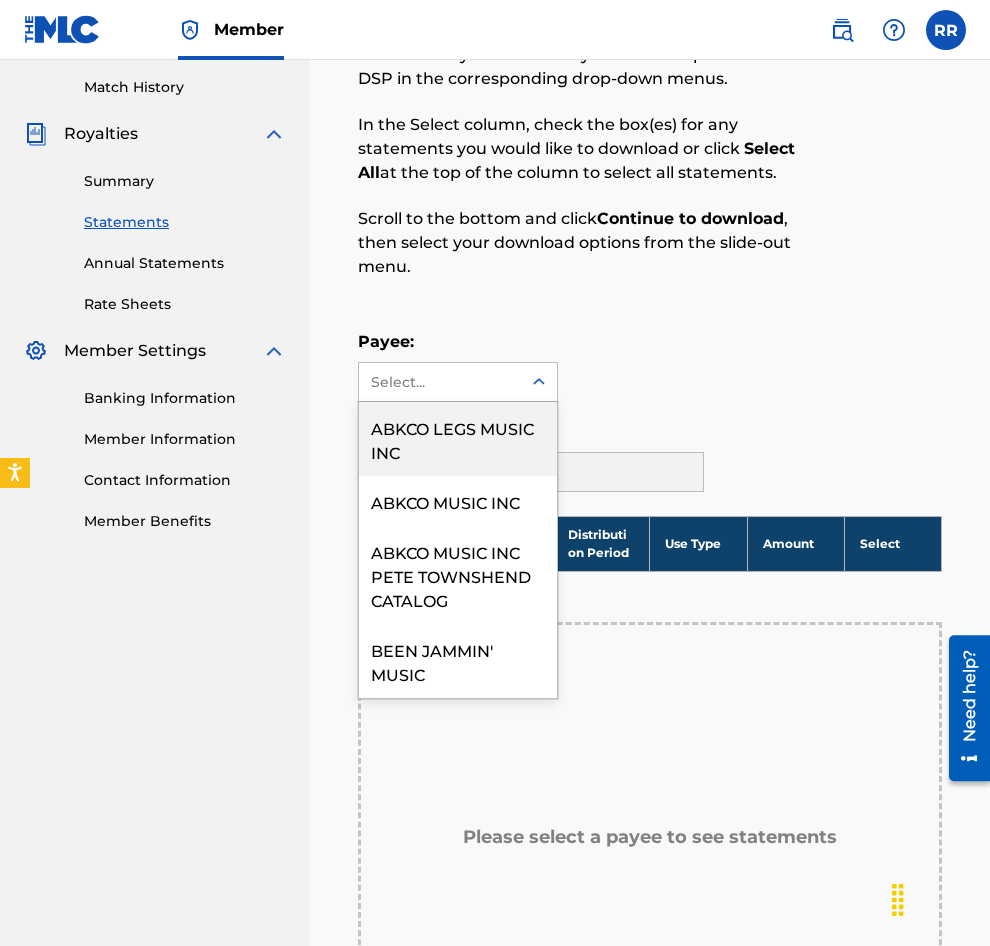 click on "Select..." at bounding box center [440, 382] 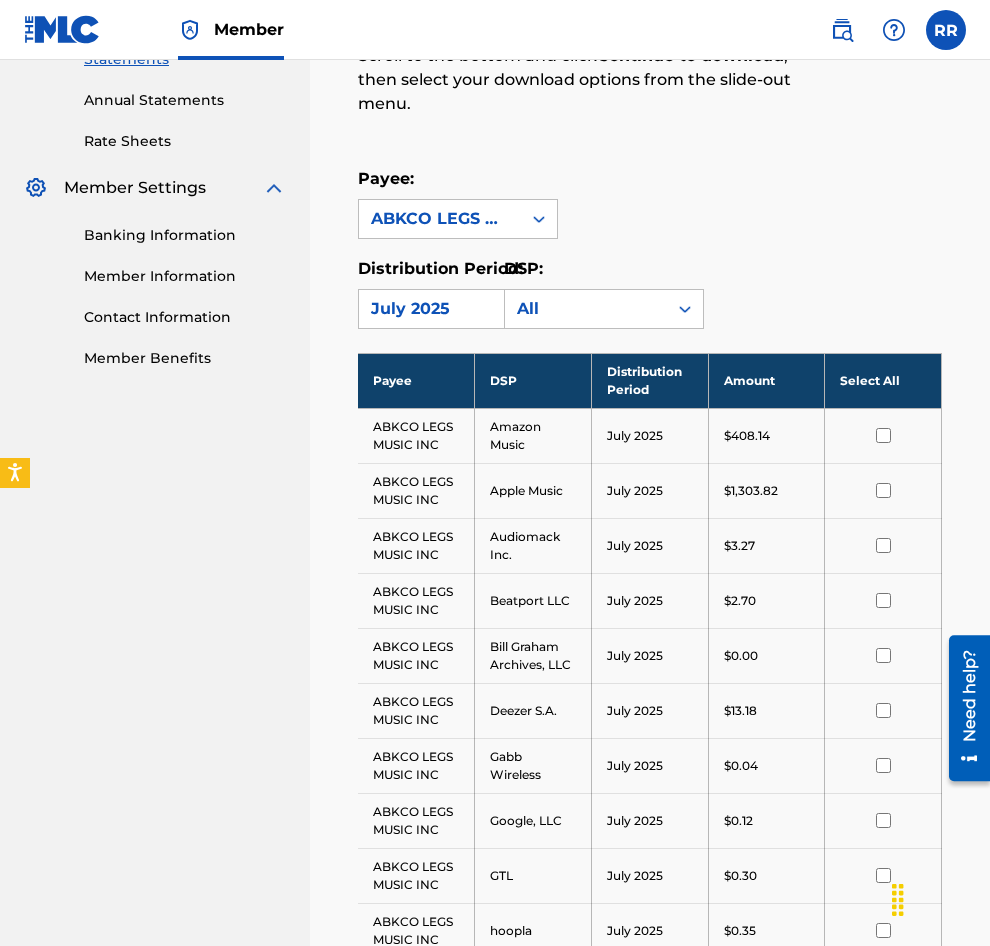 scroll, scrollTop: 263, scrollLeft: 0, axis: vertical 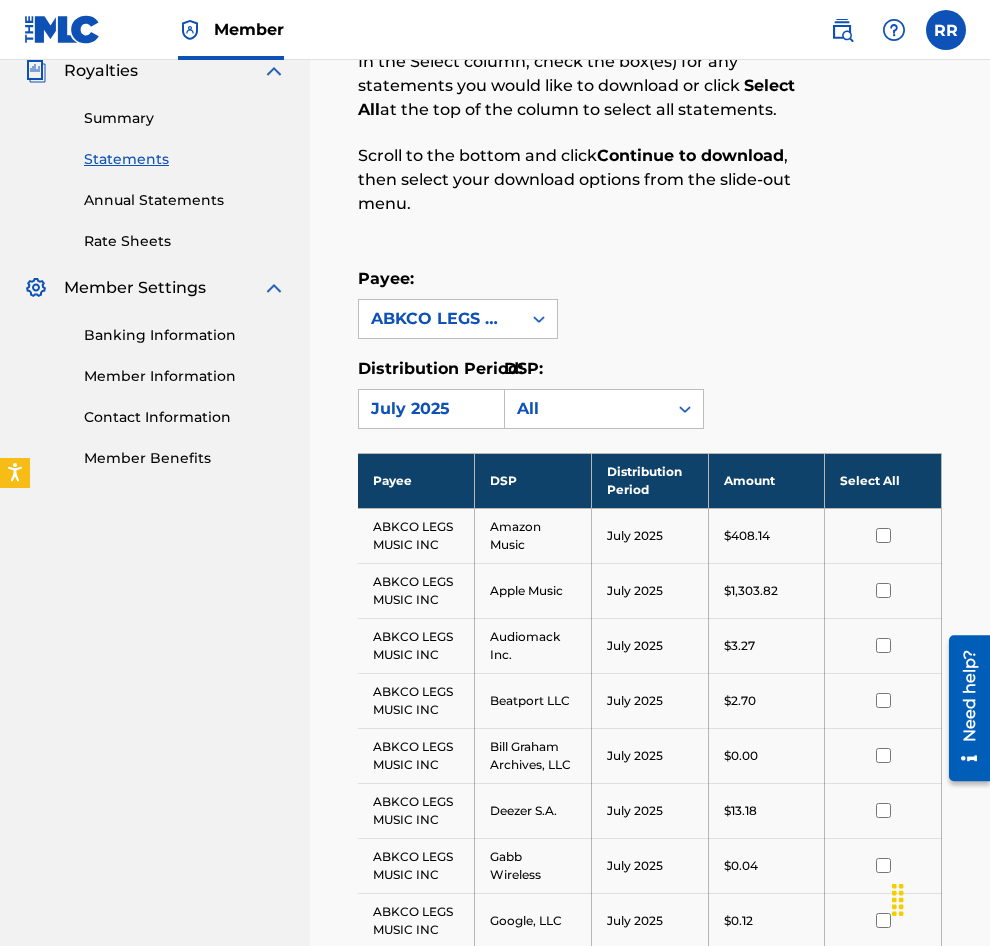 click on "Select All" at bounding box center [883, 480] 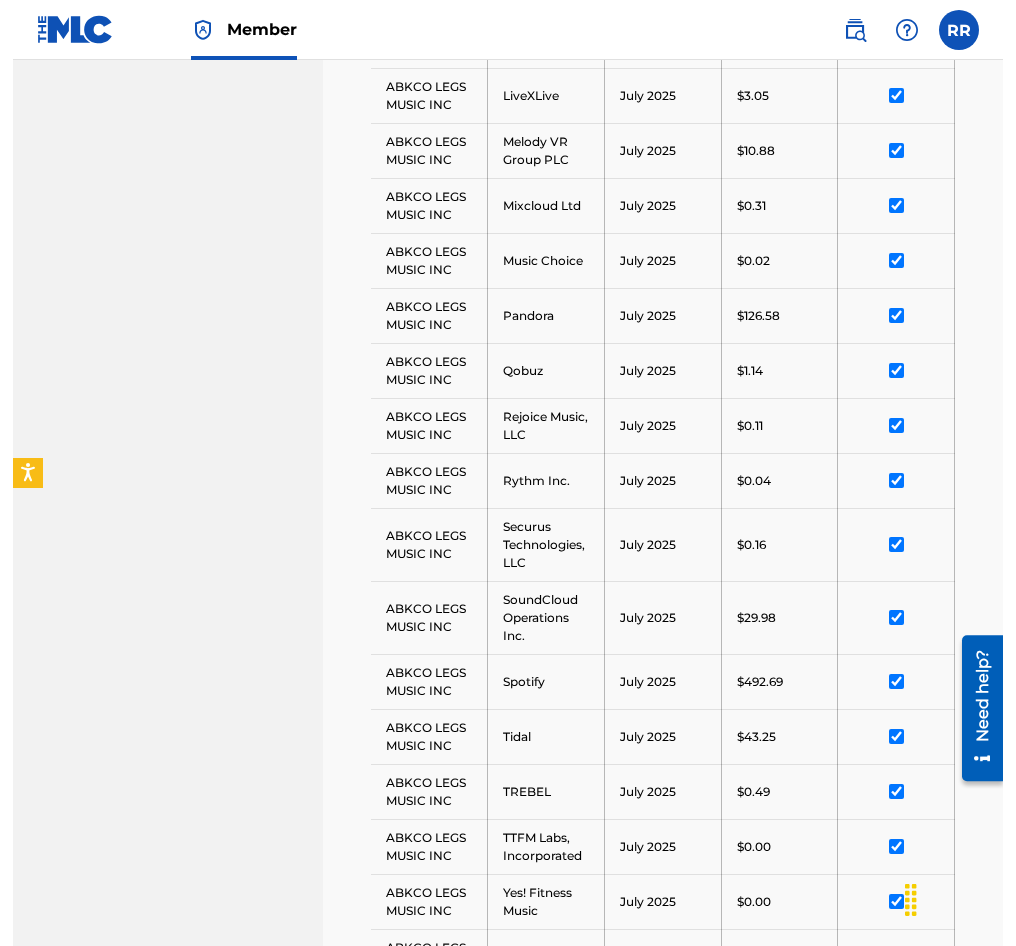 scroll, scrollTop: 1763, scrollLeft: 0, axis: vertical 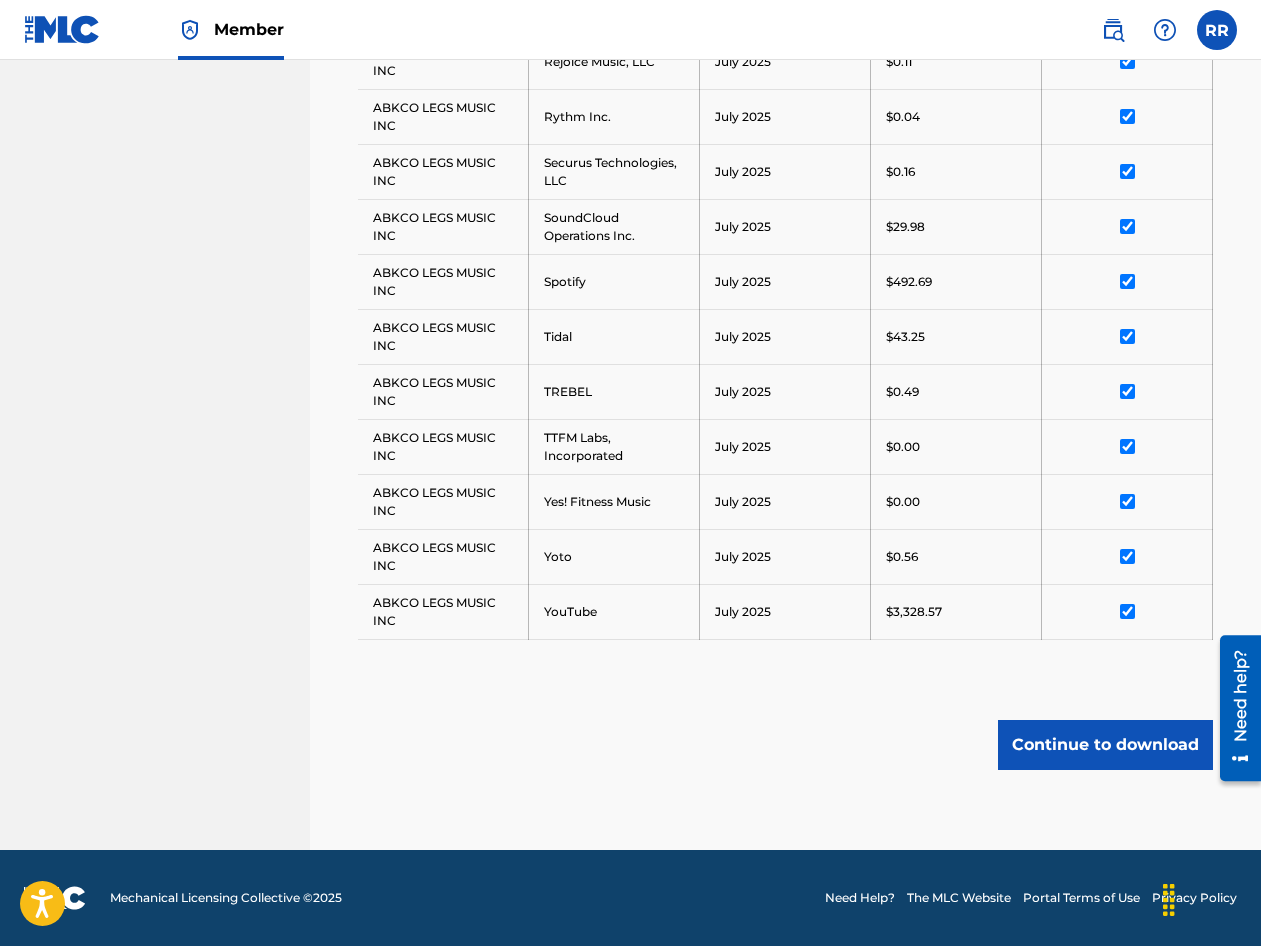 click on "Continue to download" at bounding box center [785, 745] 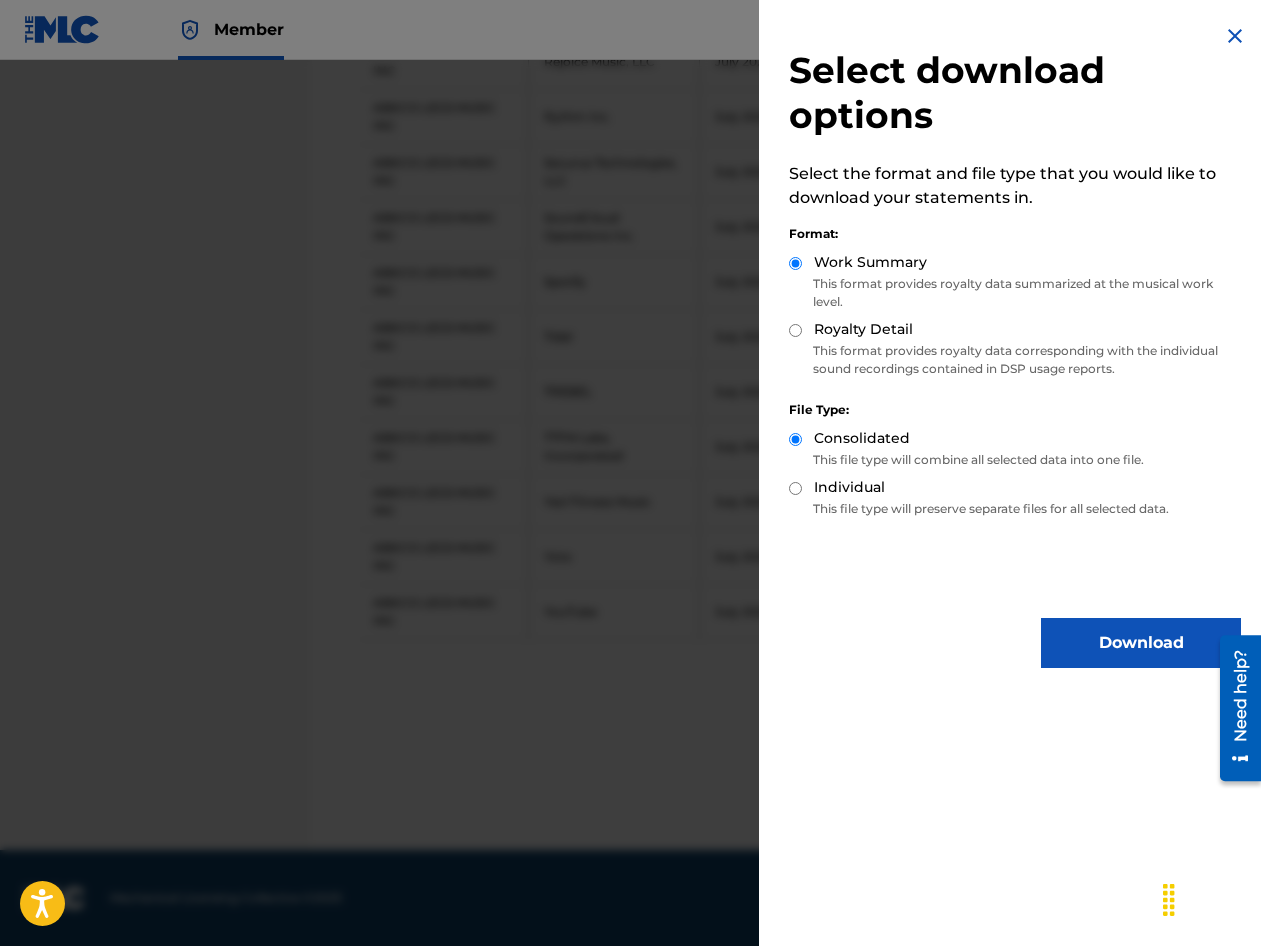 click on "Download" at bounding box center [1141, 643] 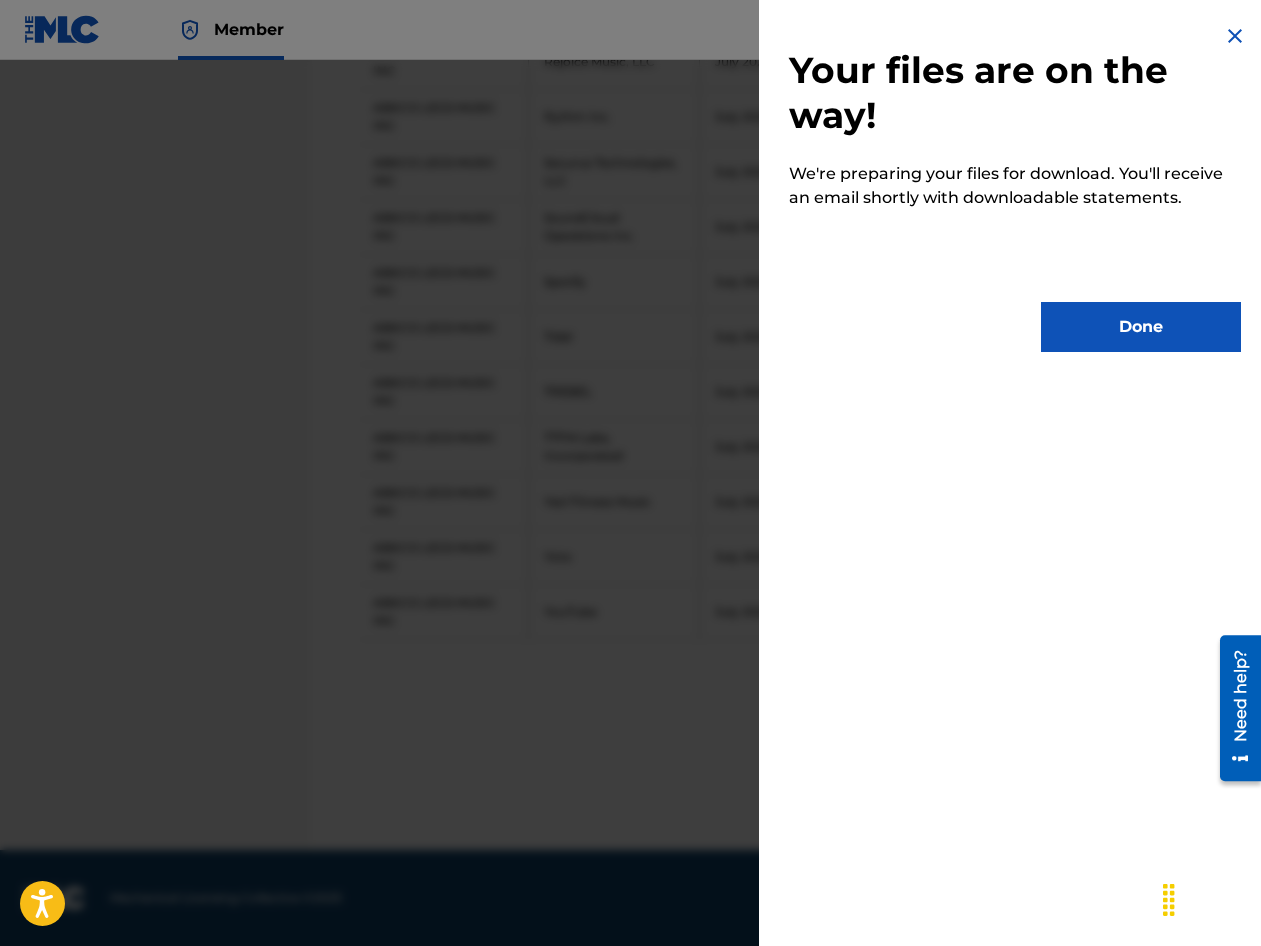 click on "Your files are on the way! We're preparing your files for download. You'll receive an email shortly with downloadable statements. Done" at bounding box center (1015, 188) 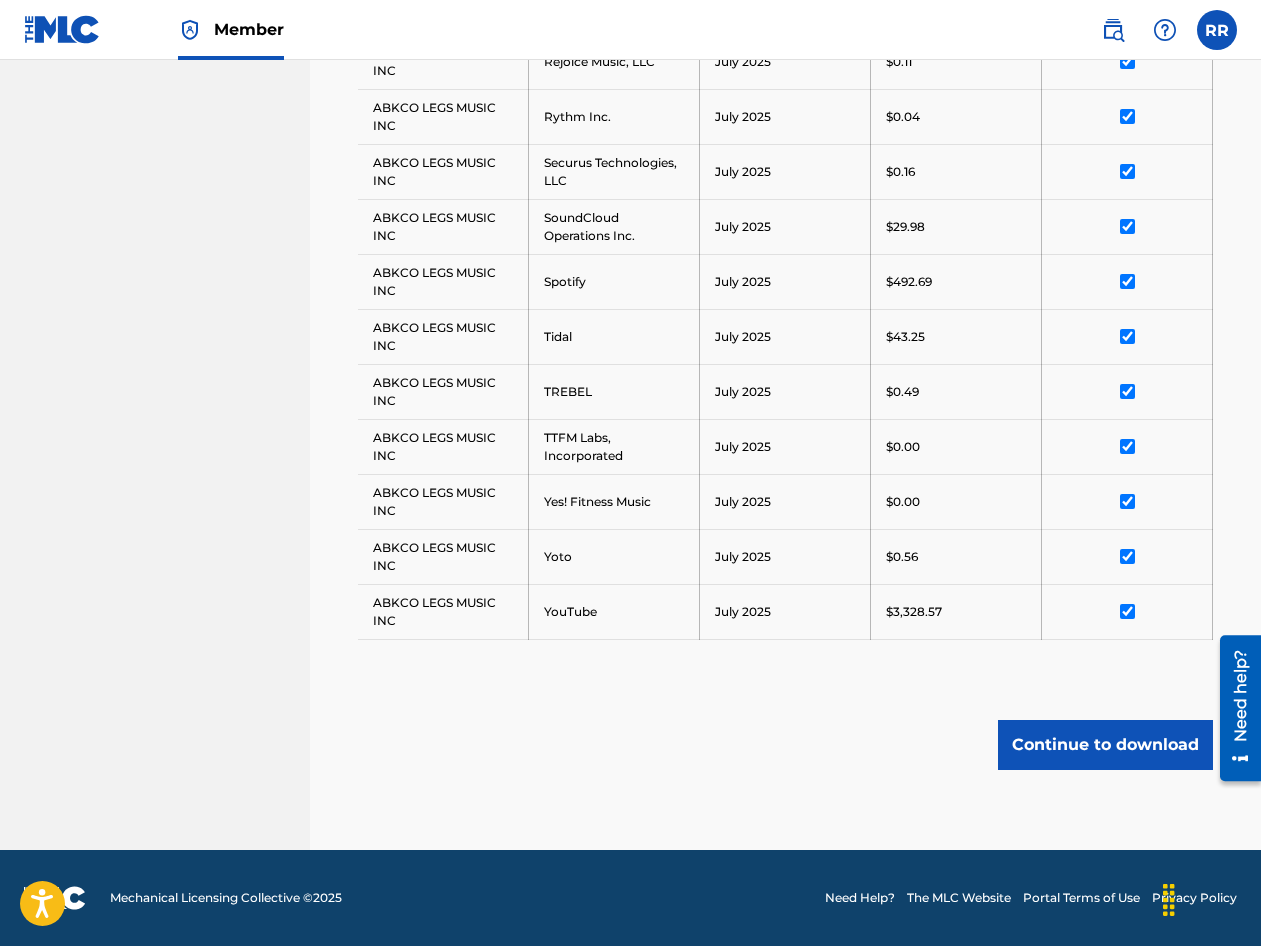 click on "Continue to download" at bounding box center [1105, 745] 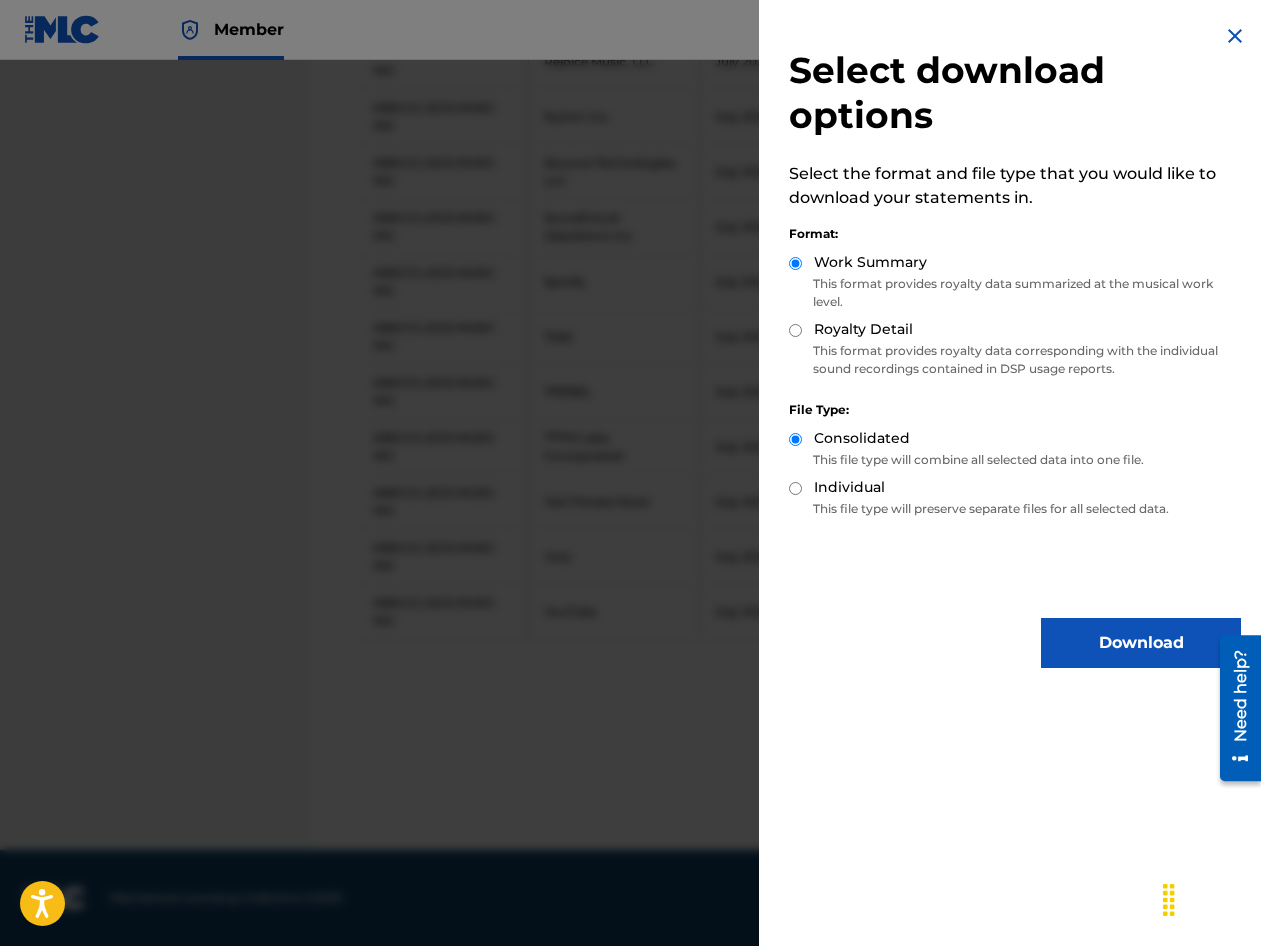 click on "This format provides royalty data corresponding with the individual sound recordings contained in DSP usage reports." at bounding box center (1015, 360) 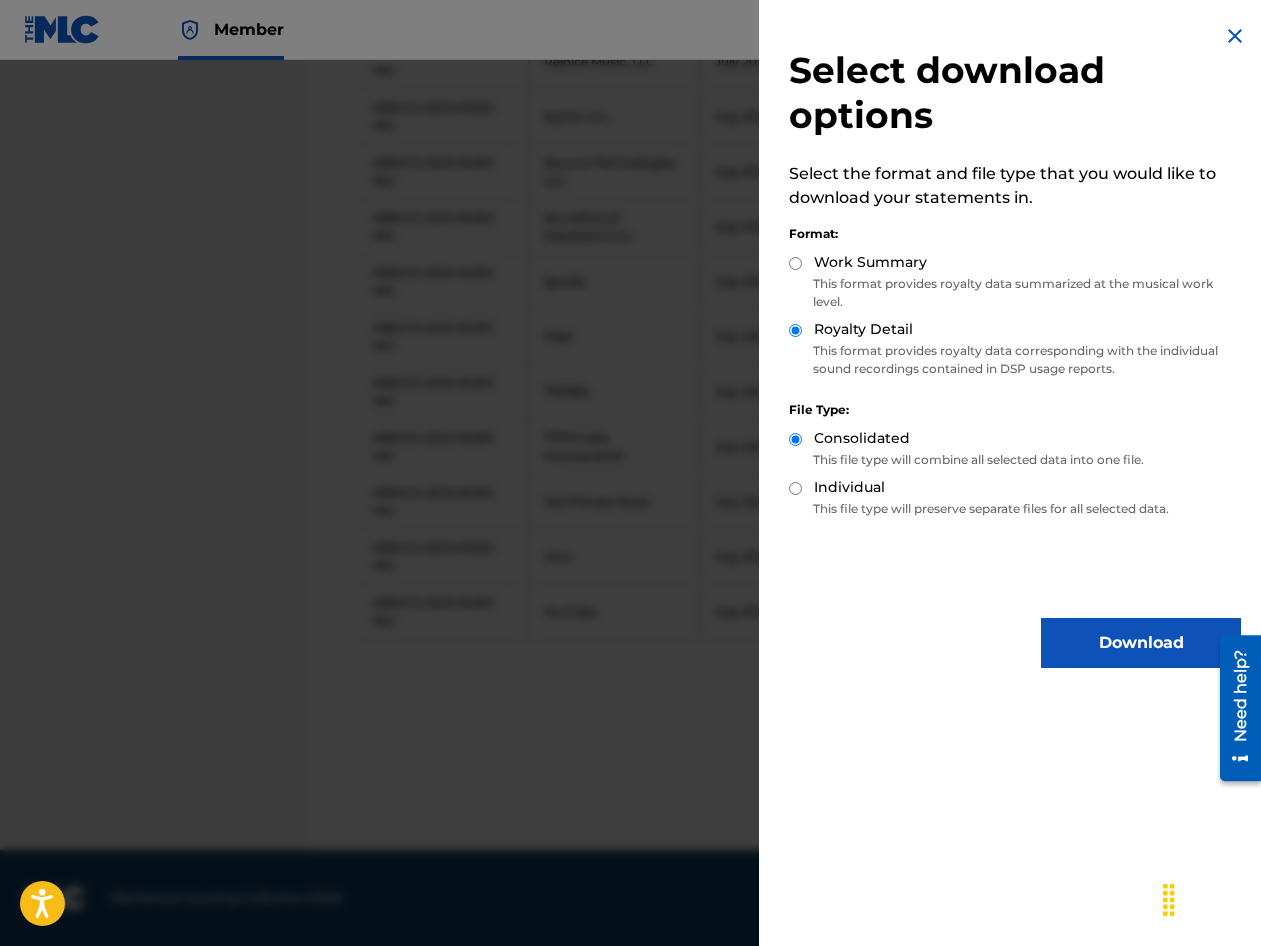 click on "Download" at bounding box center [1141, 643] 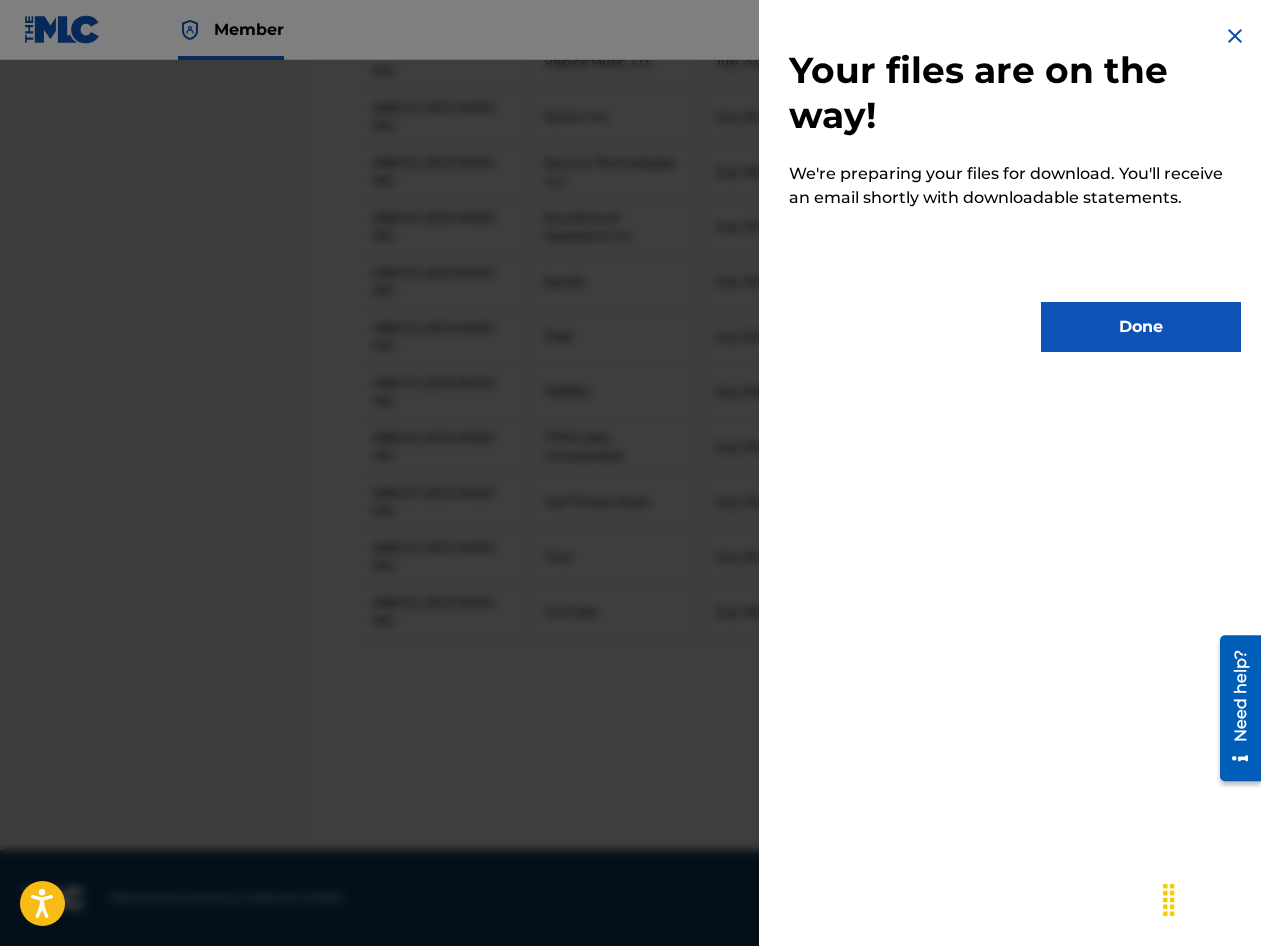 click on "Done" at bounding box center [1141, 327] 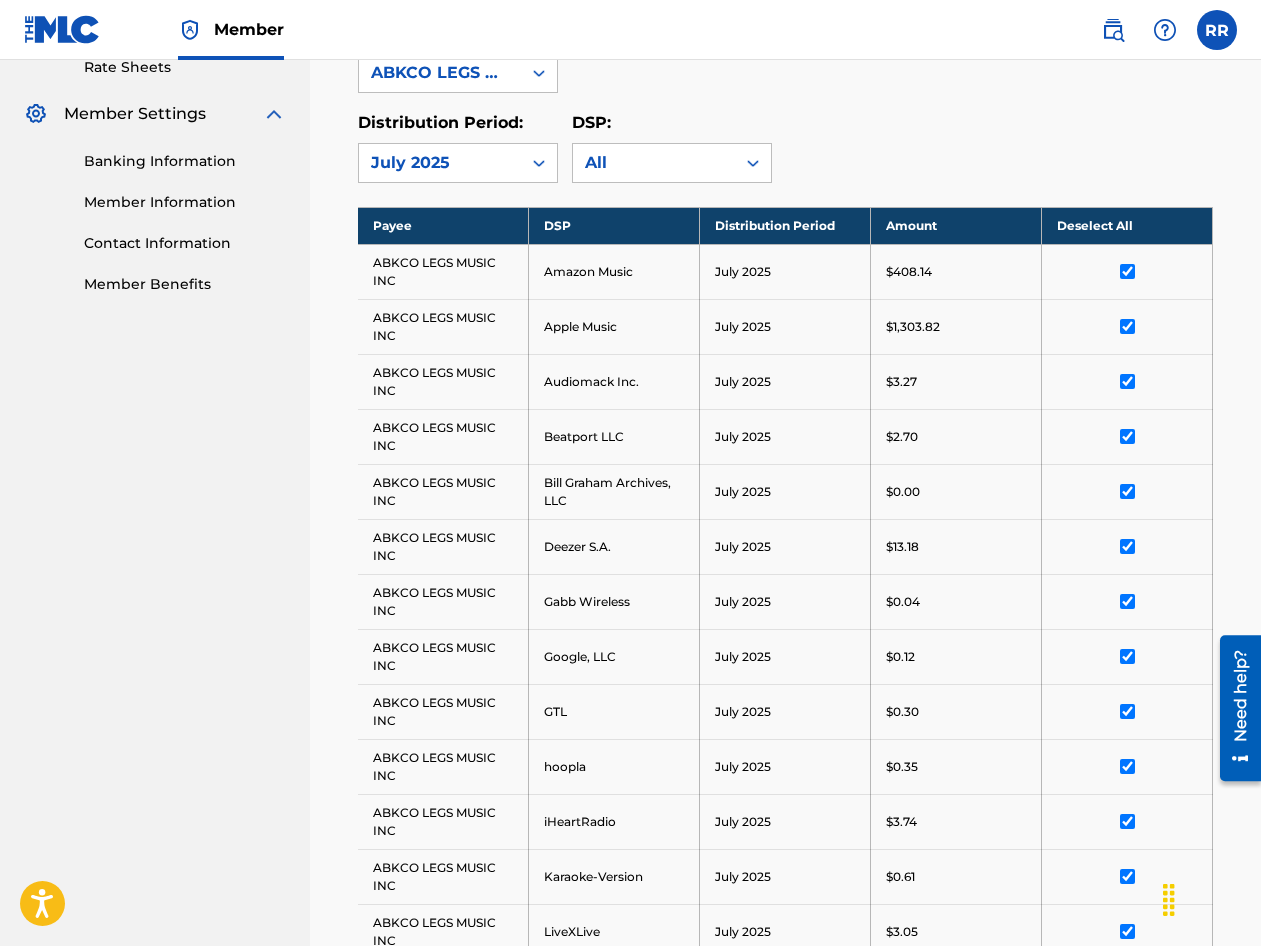 scroll, scrollTop: 0, scrollLeft: 0, axis: both 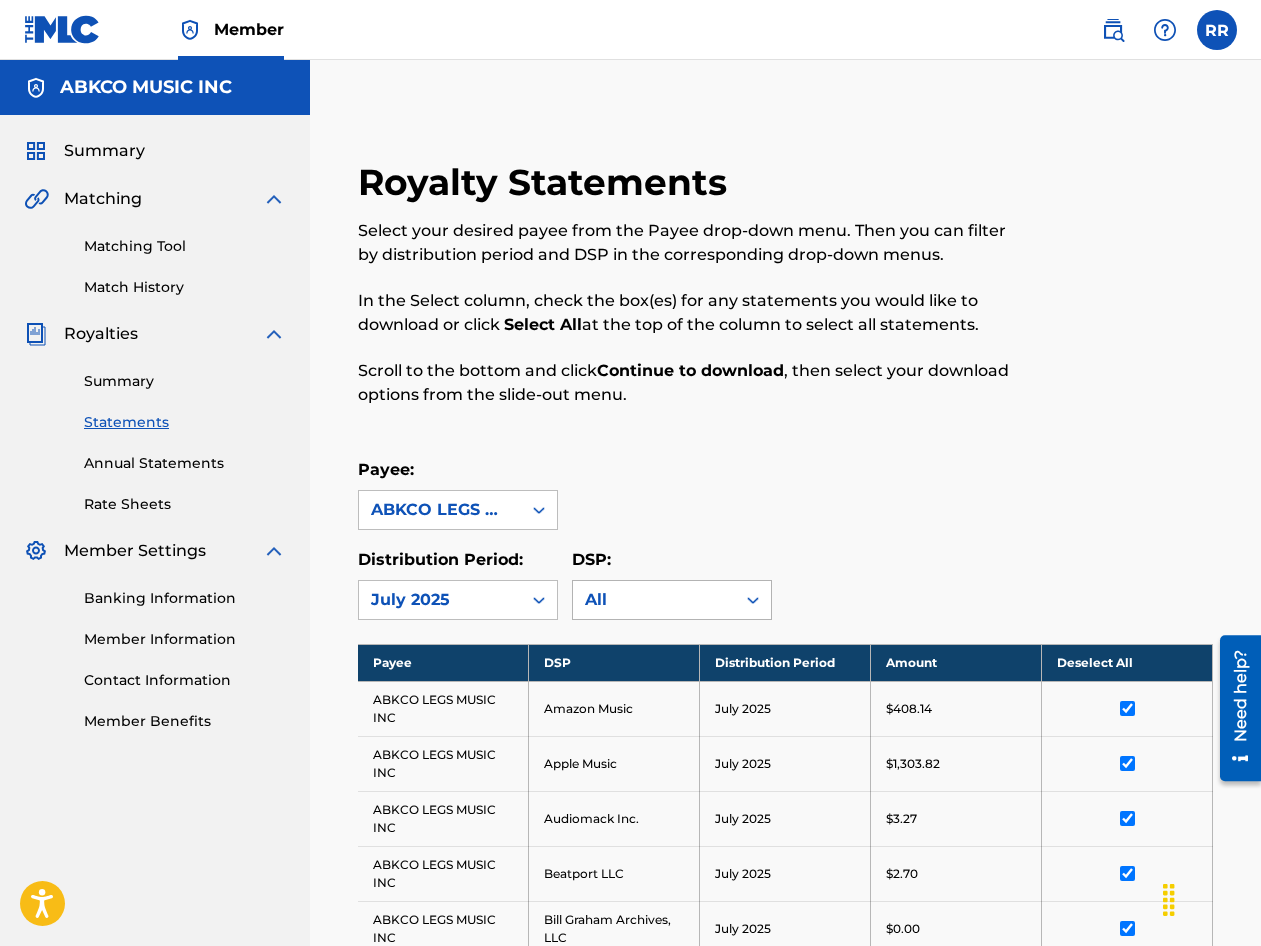 click on "All" at bounding box center (654, 600) 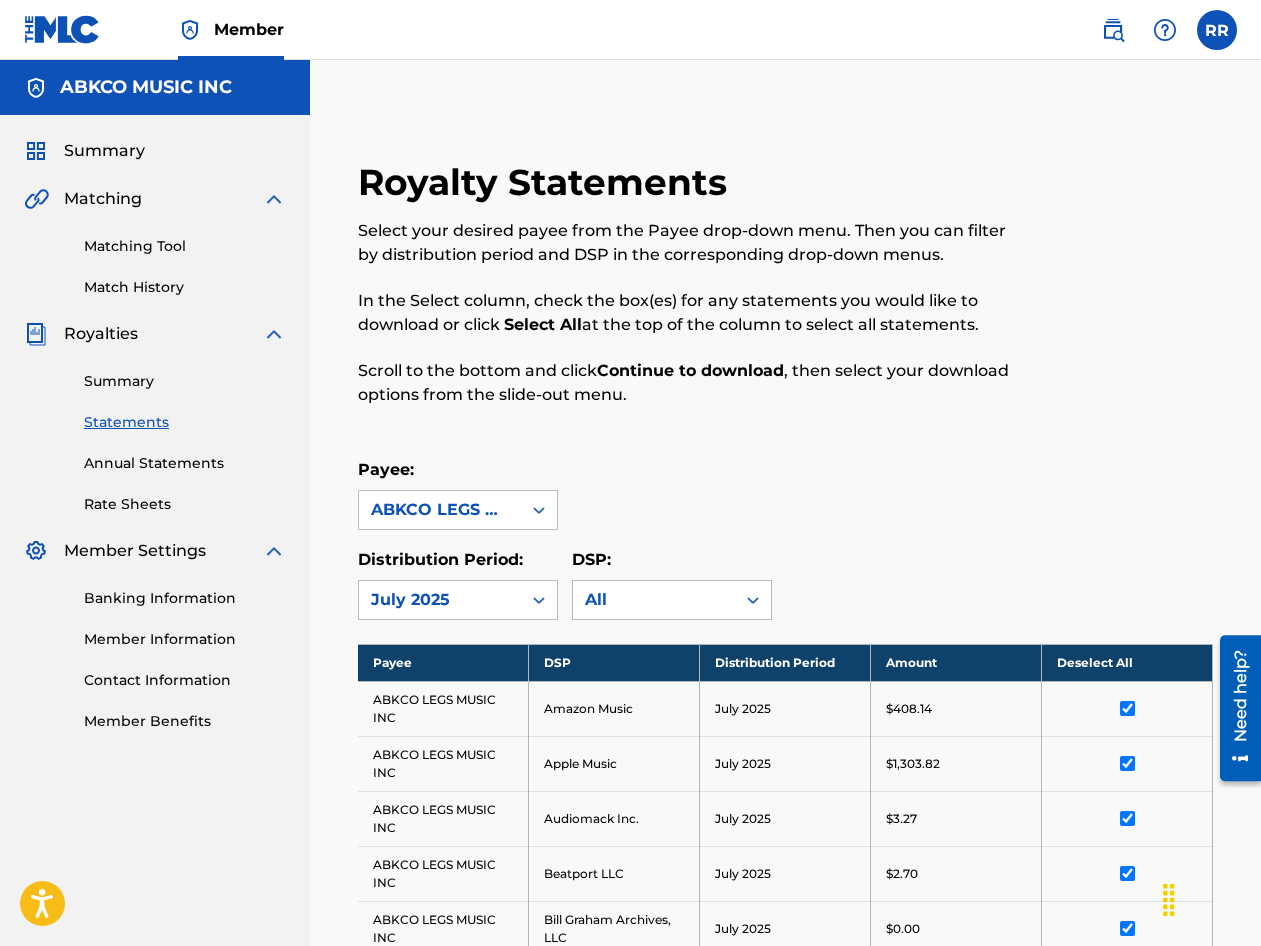 click on "Distribution Period: July 2025 DSP: All" at bounding box center [785, 584] 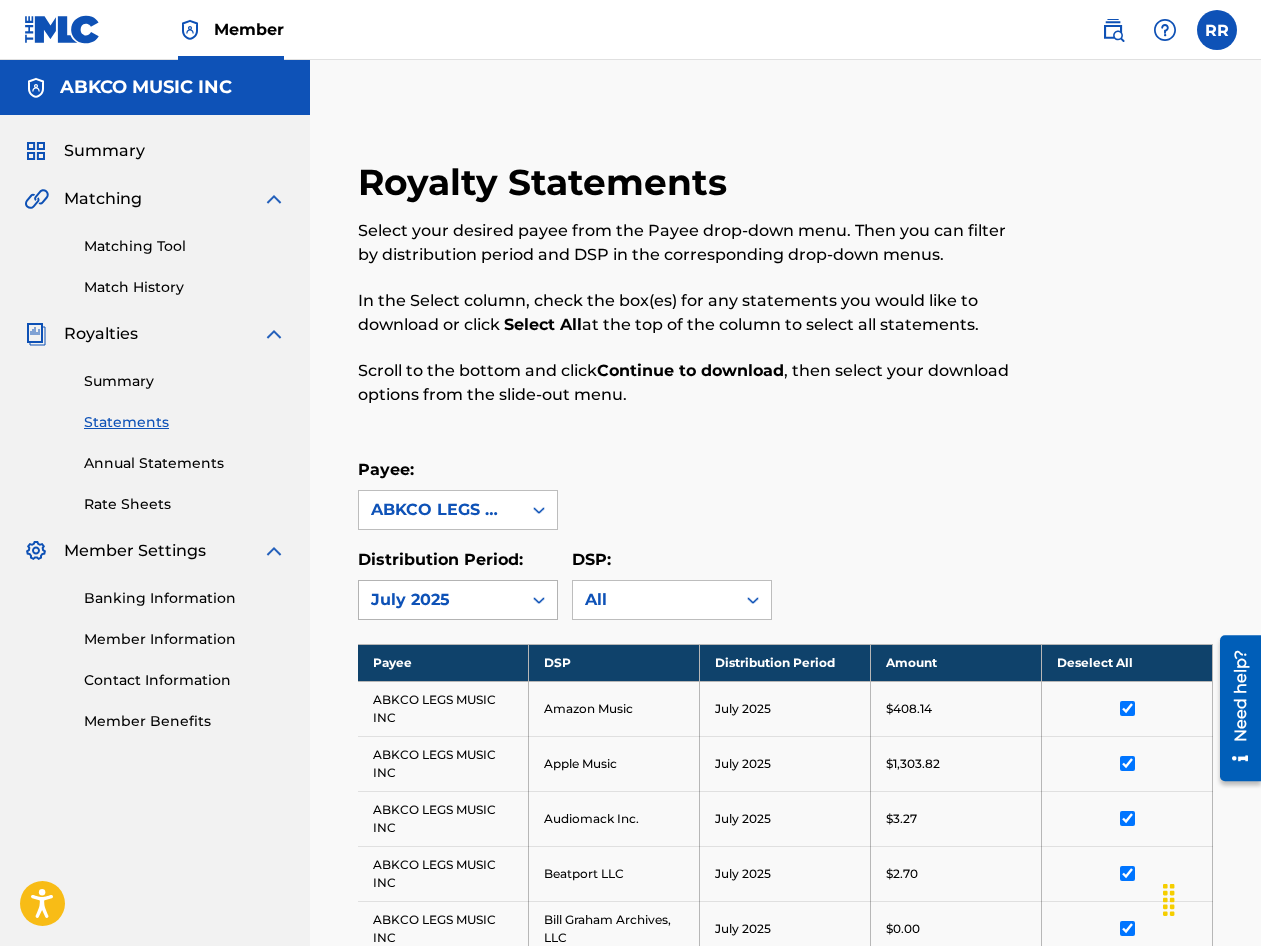 click on "July 2025" at bounding box center (440, 600) 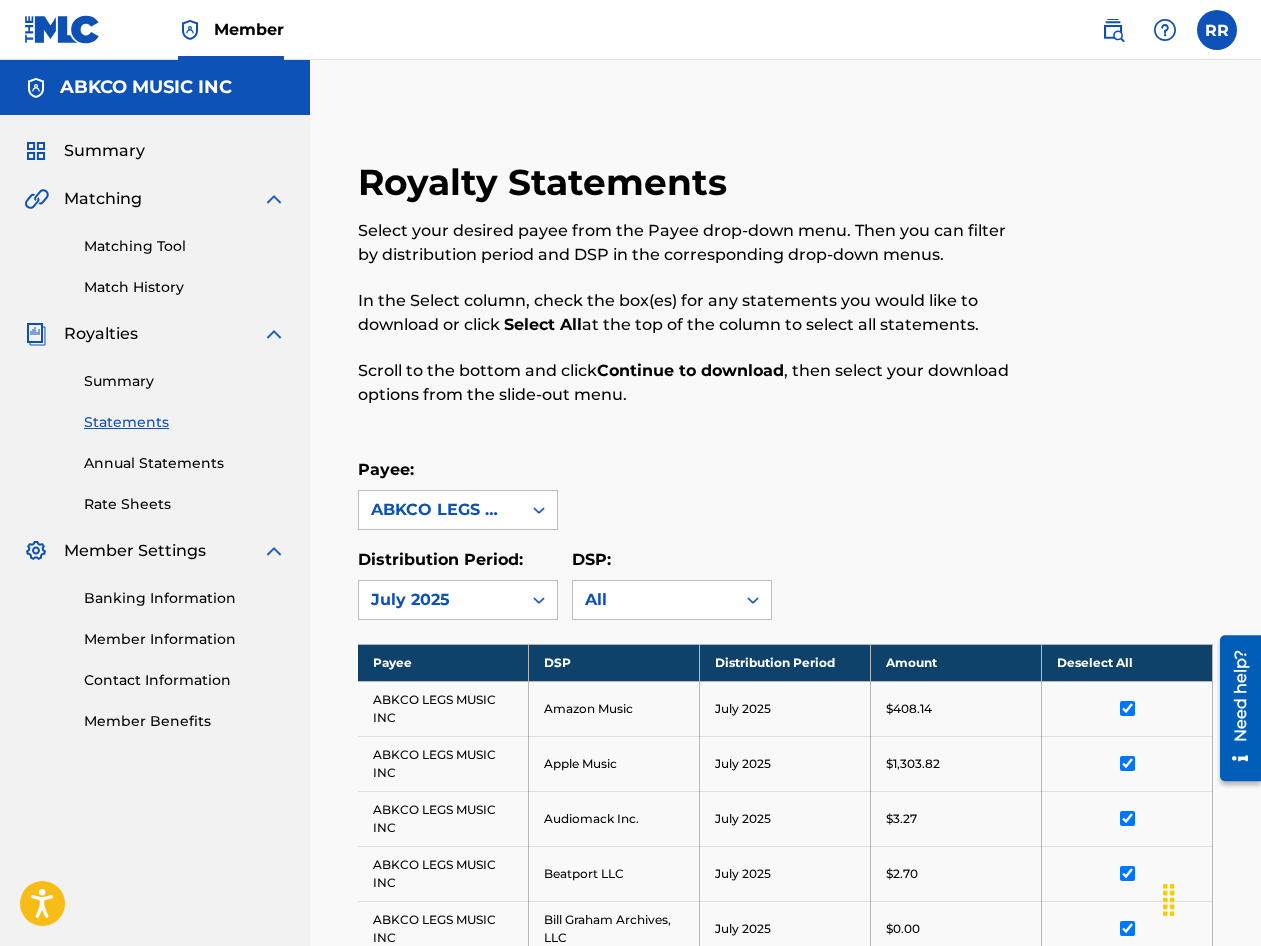click on "Payee: ABKCO LEGS MUSIC INC" at bounding box center [785, 494] 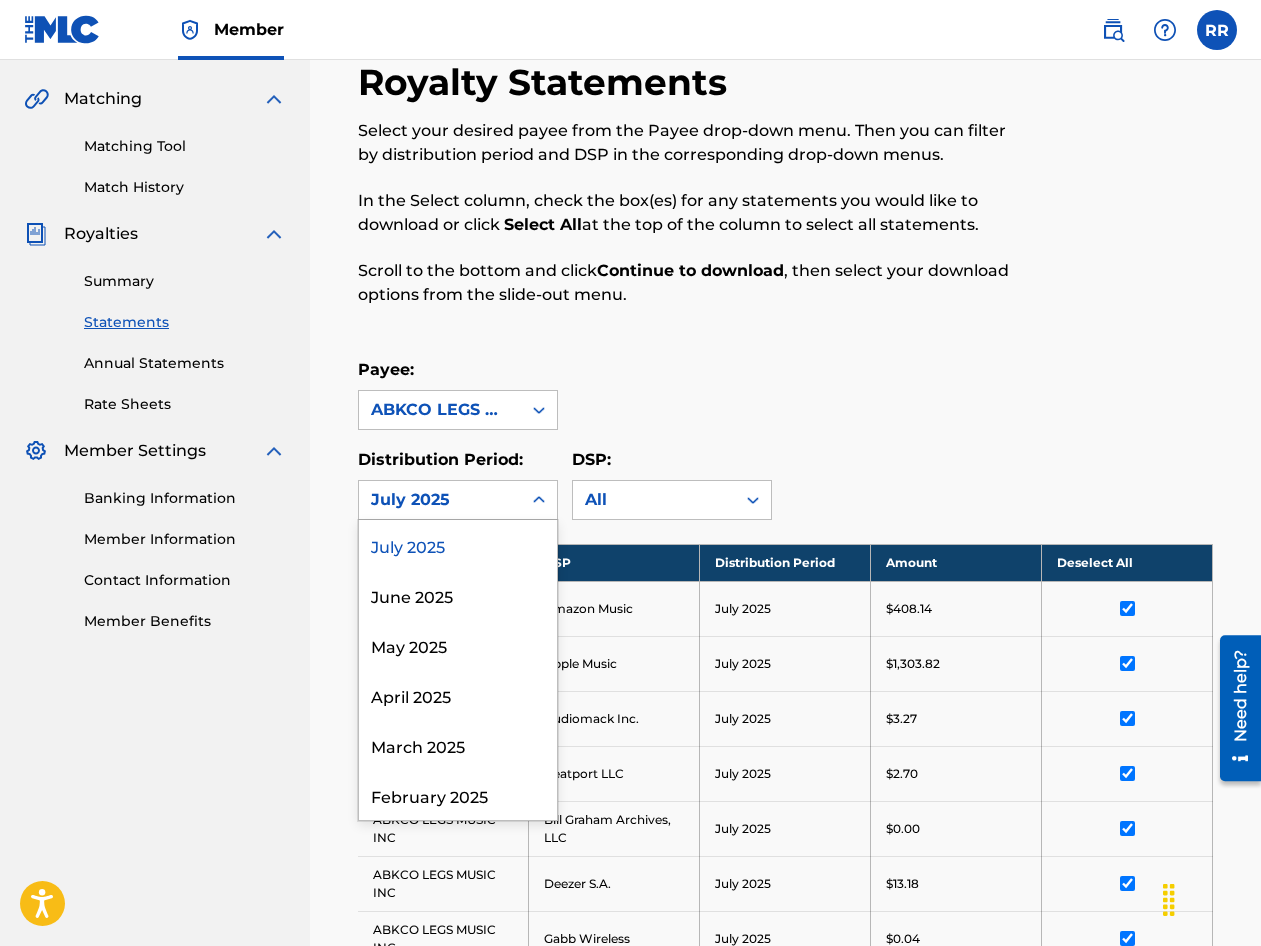 click at bounding box center (539, 500) 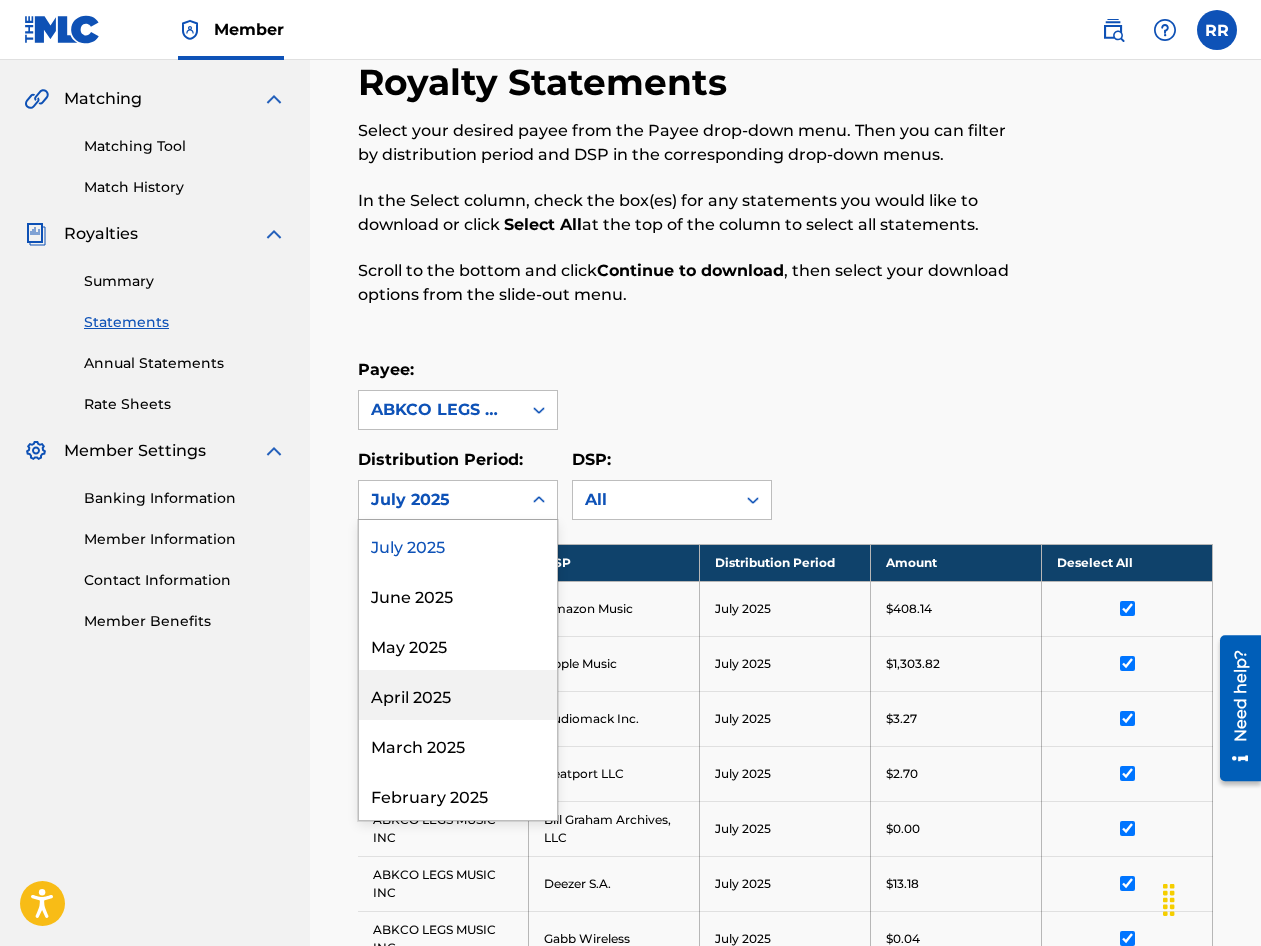 click on "April 2025" at bounding box center [458, 695] 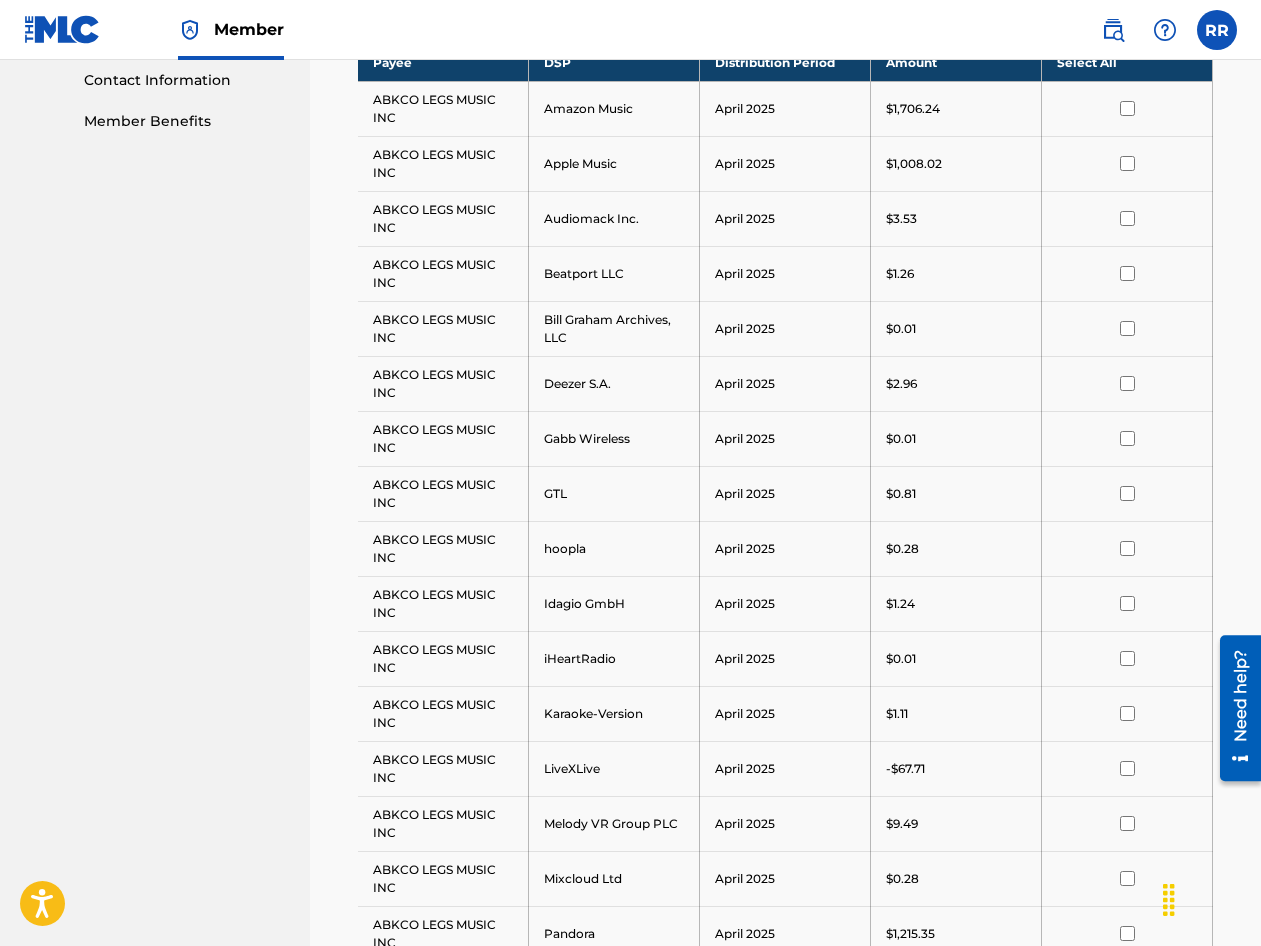 scroll, scrollTop: 500, scrollLeft: 0, axis: vertical 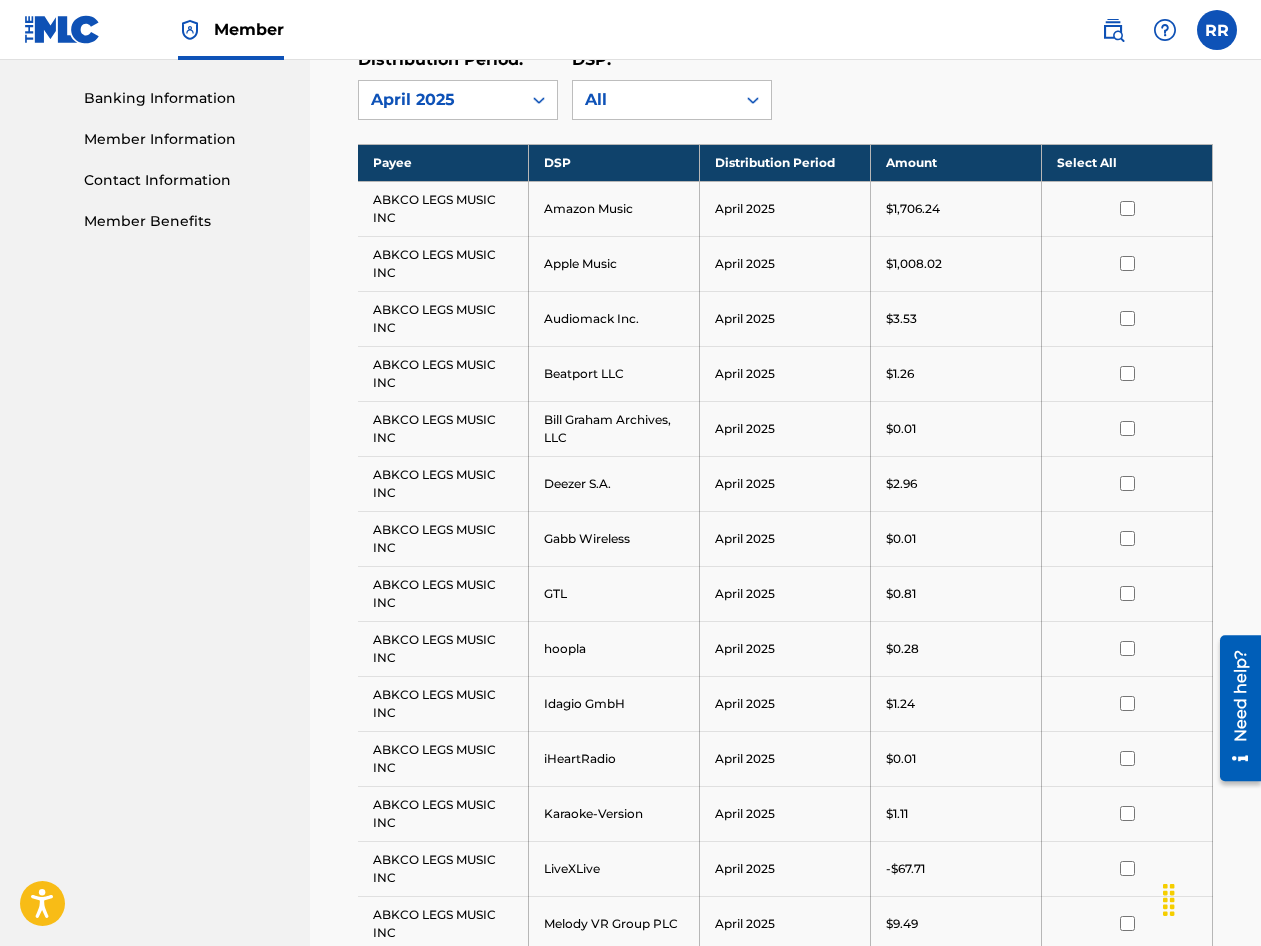 click on "Select All" at bounding box center (1127, 162) 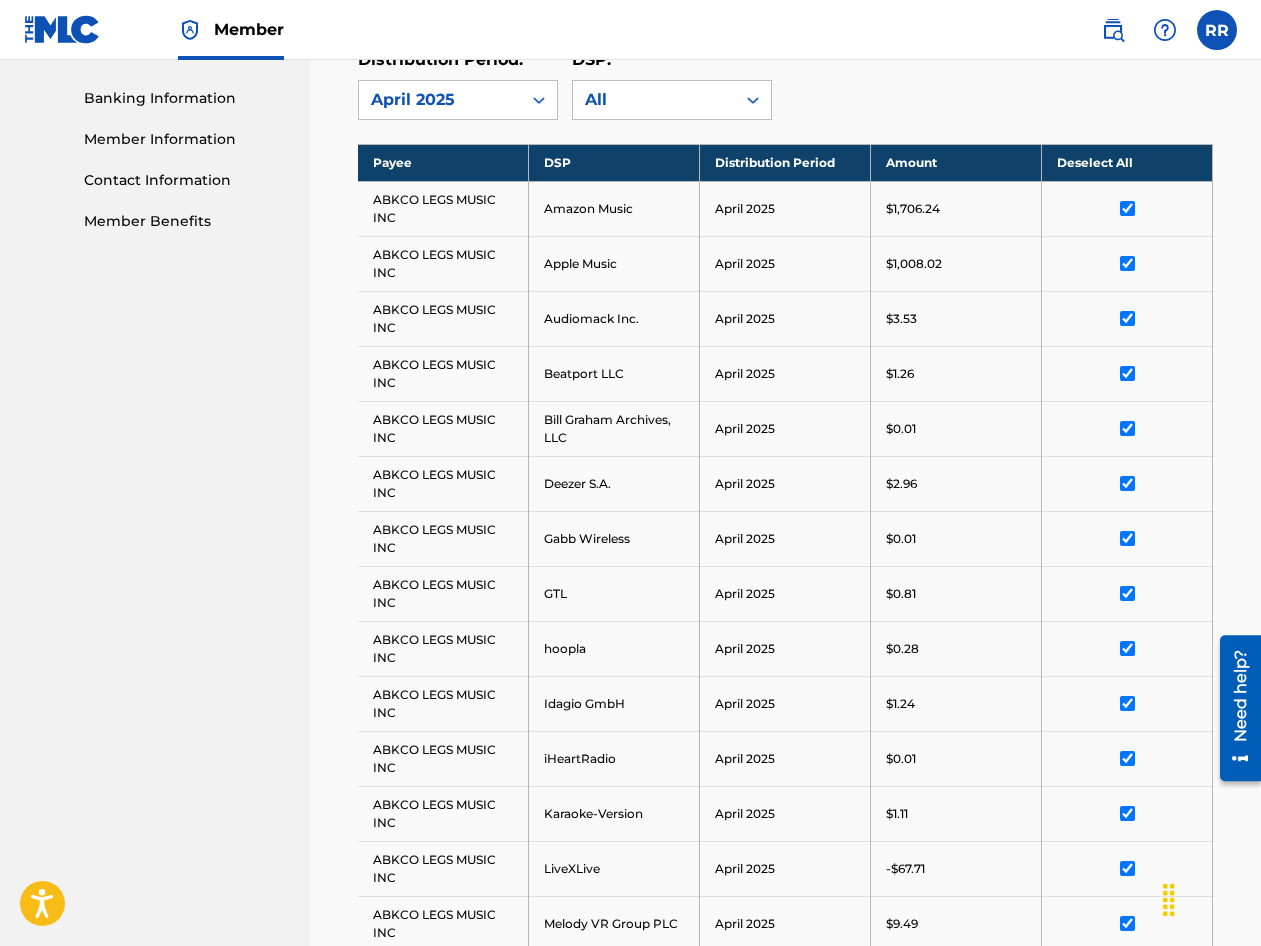 drag, startPoint x: 381, startPoint y: 268, endPoint x: 390, endPoint y: 275, distance: 11.401754 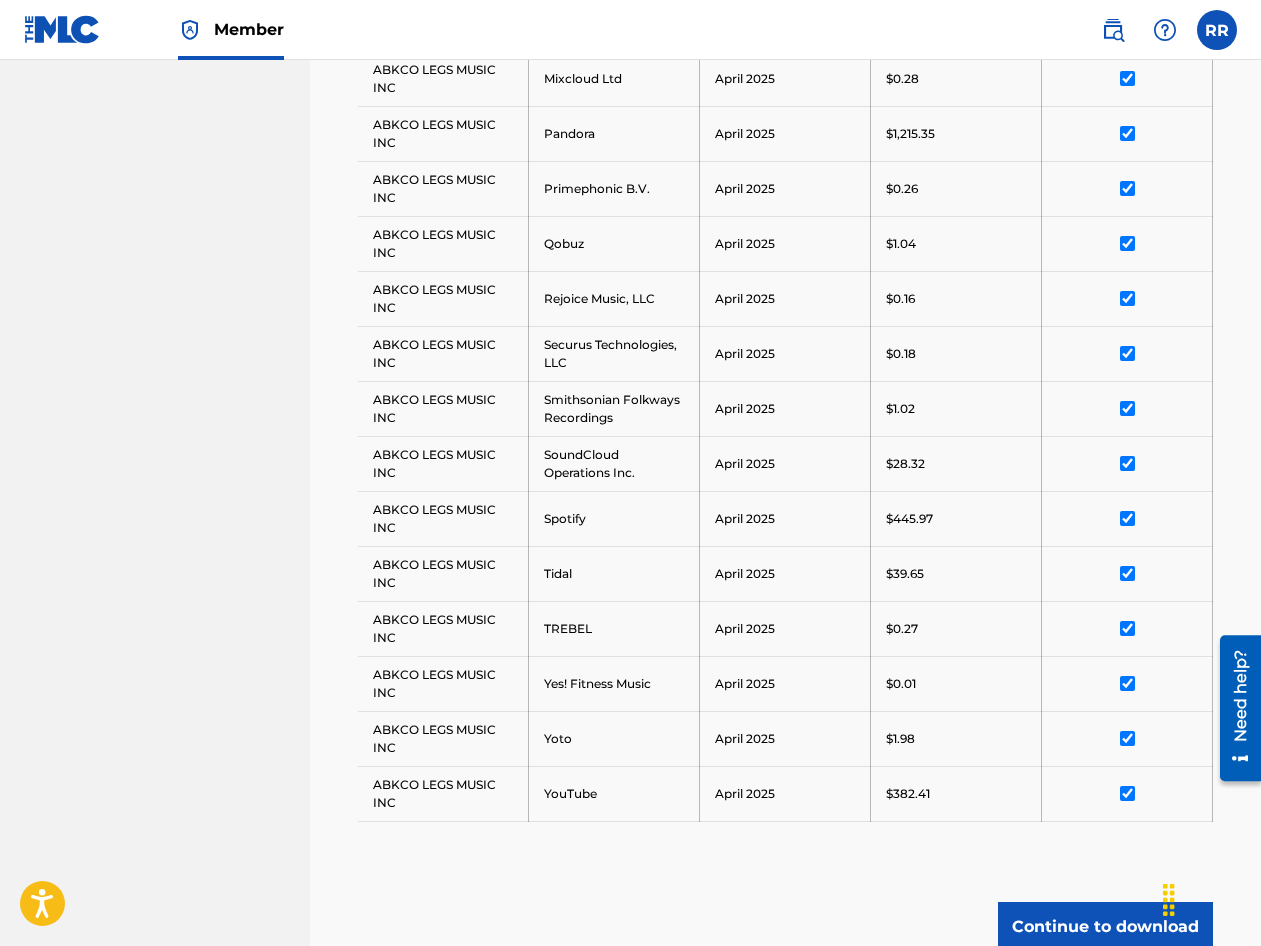 scroll, scrollTop: 1582, scrollLeft: 0, axis: vertical 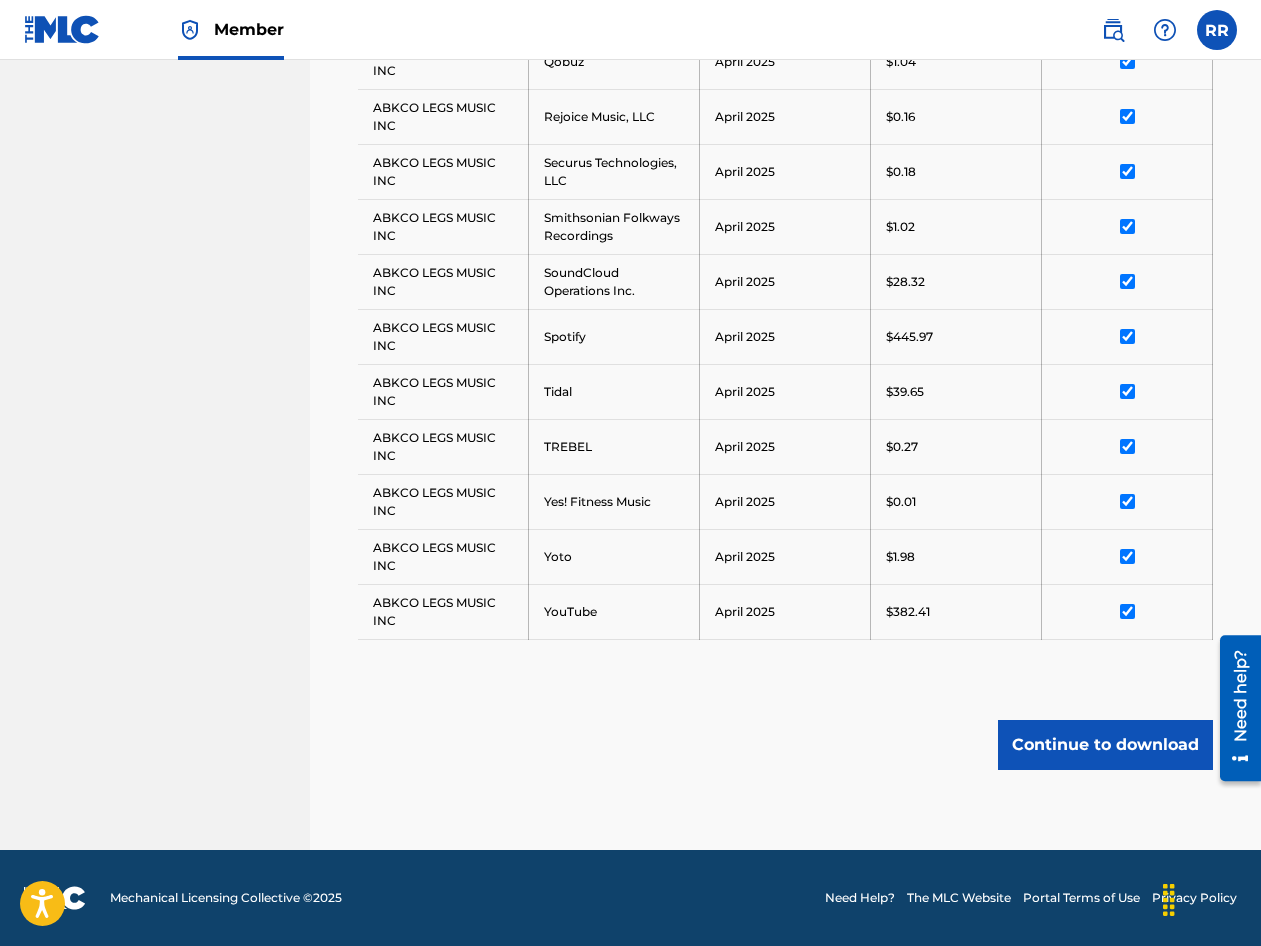 click on "Continue to download" at bounding box center [1105, 745] 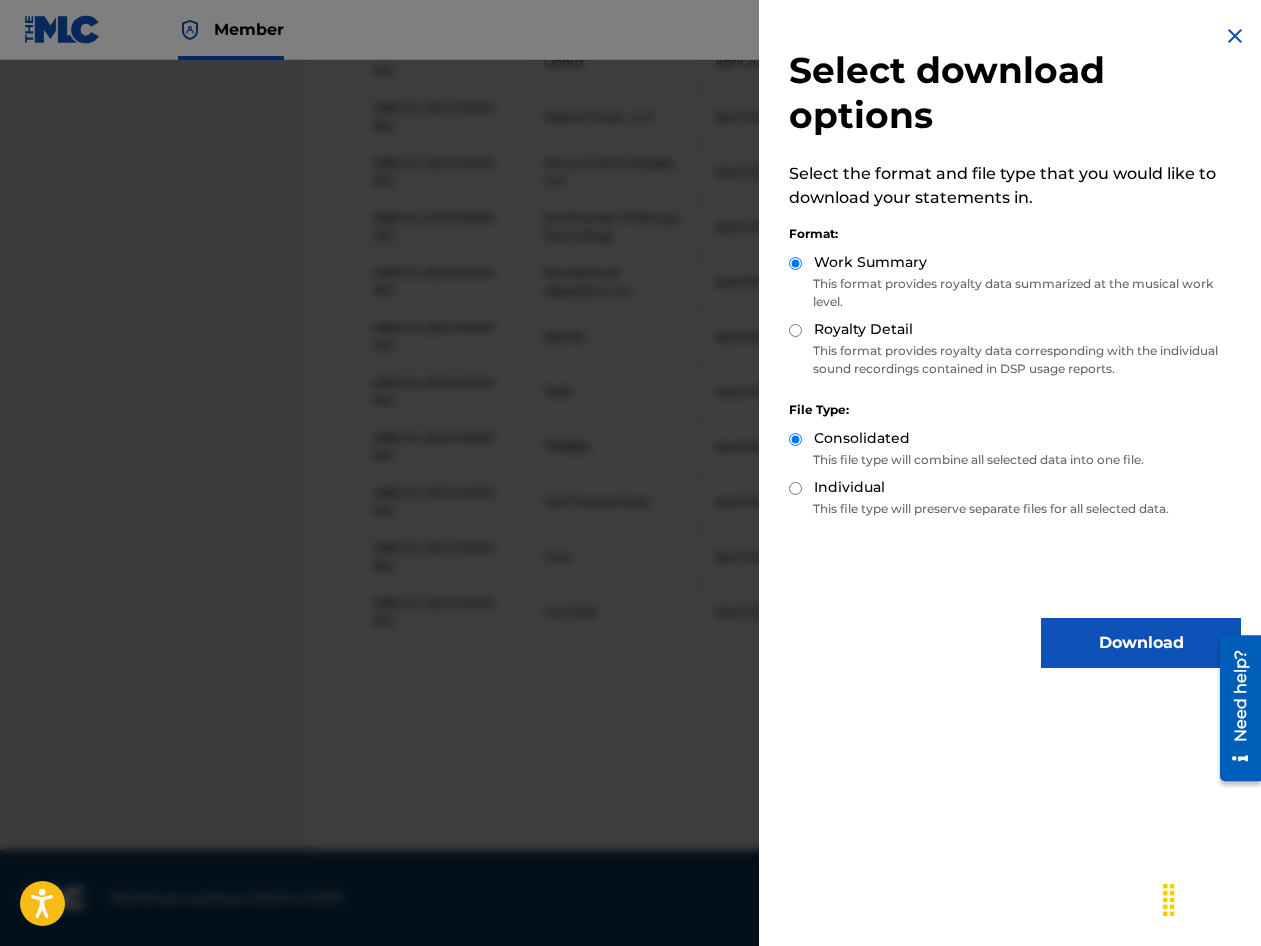 click on "Select download options Select the format and file type that you would like to download your statements in. Format: Work Summary This format provides royalty data summarized at the musical work level. Royalty Detail This format provides royalty data corresponding with the individual sound recordings contained in DSP usage reports. File Type: Consolidated This file type will combine all selected data into one file. Individual This file type will preserve separate files for all selected data. Download" at bounding box center [1015, 346] 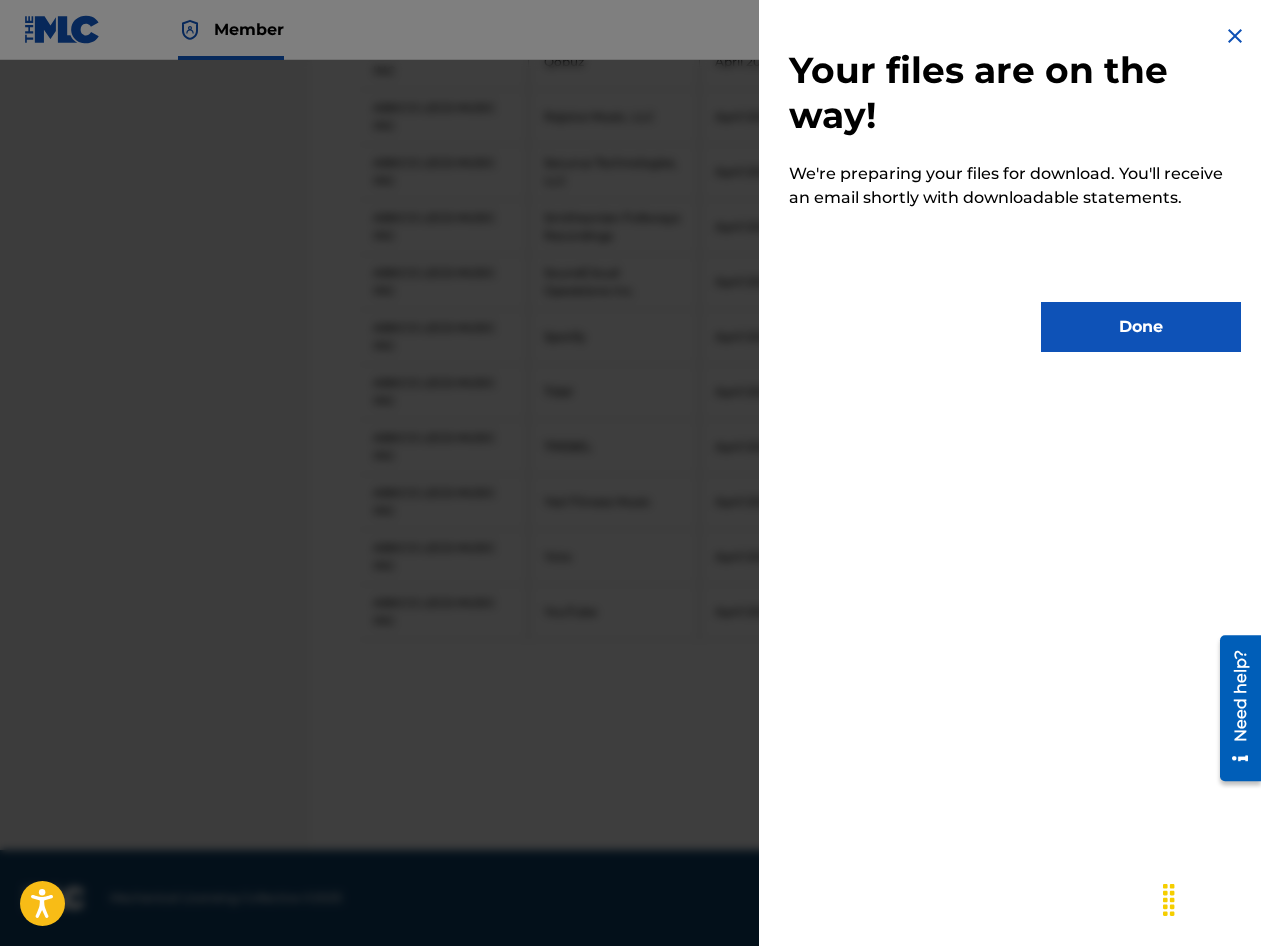 click on "Done" at bounding box center [1141, 327] 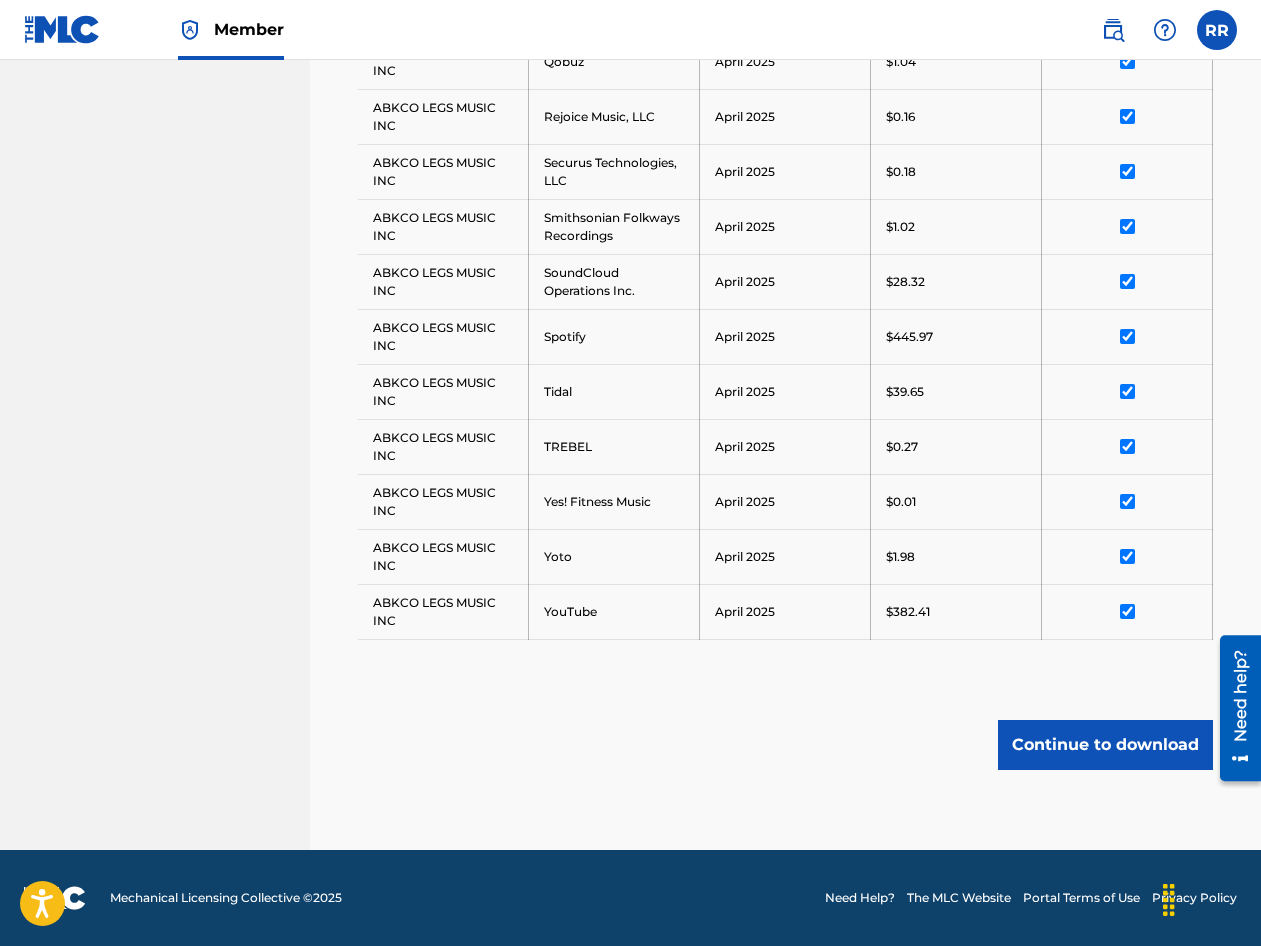 click on "Continue to download" at bounding box center [1105, 745] 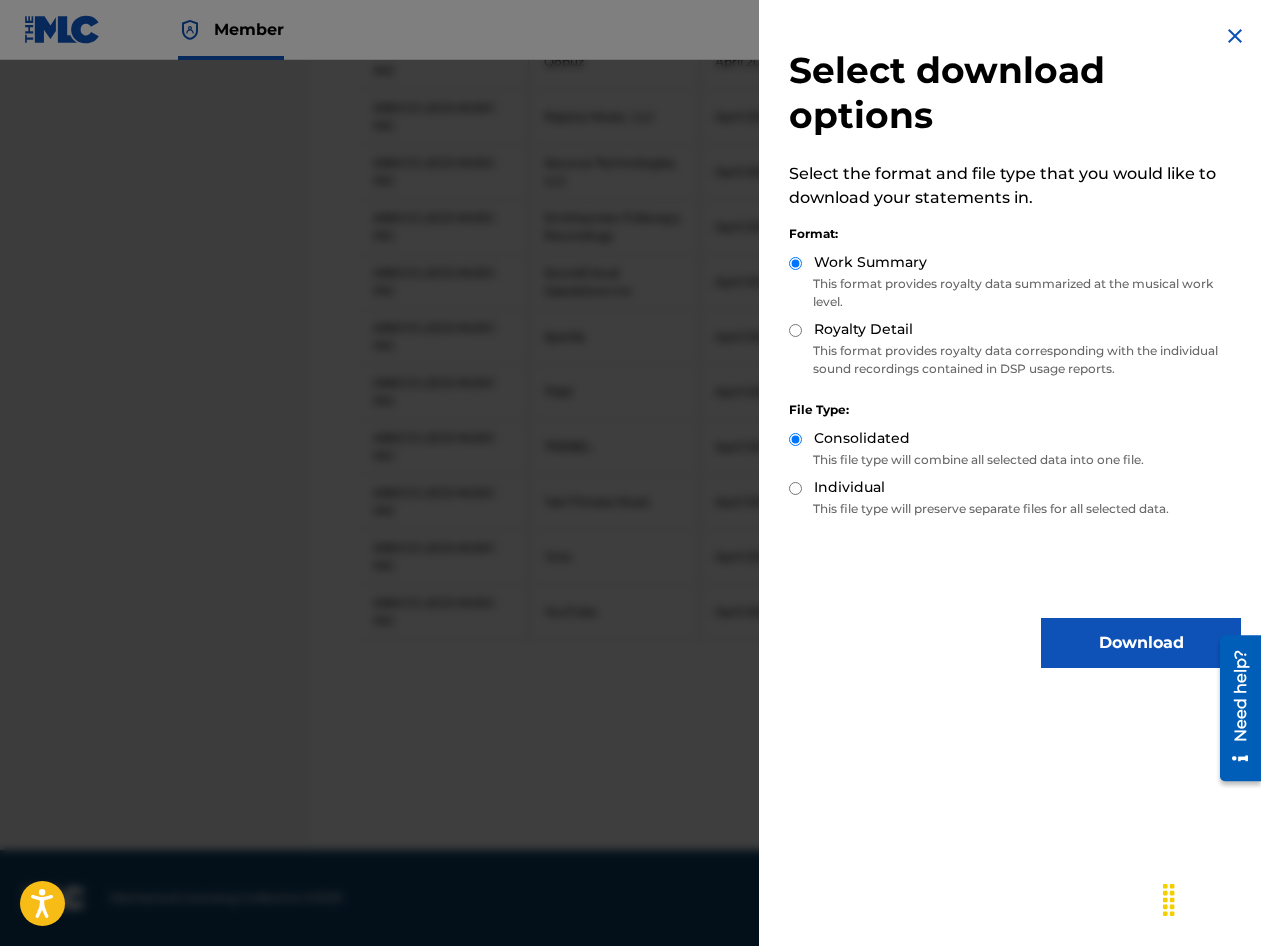 click on "Royalty Detail" at bounding box center [863, 329] 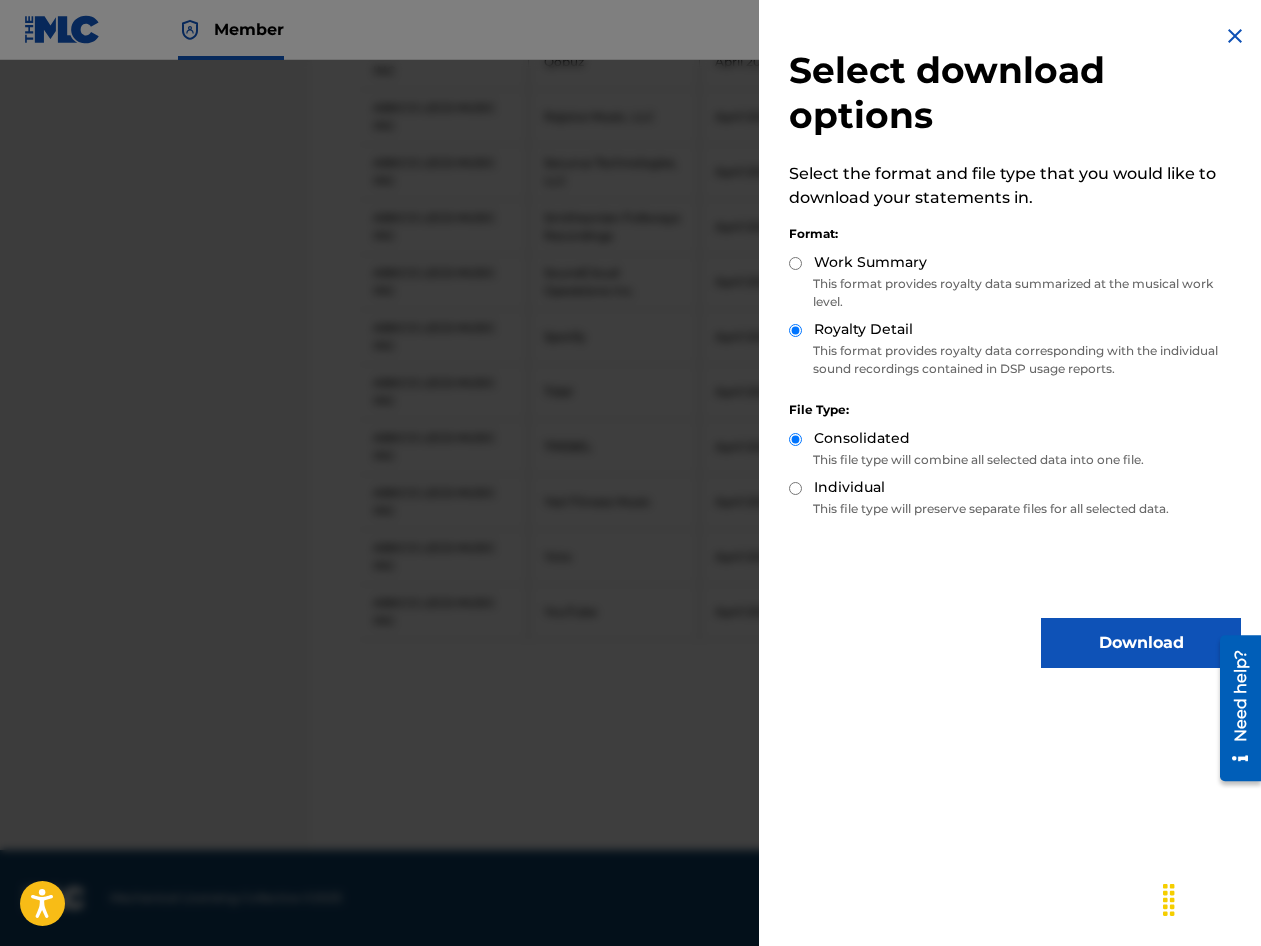click on "Select download options Select the format and file type that you would like to download your statements in. Format: Work Summary This format provides royalty data summarized at the musical work level. Royalty Detail This format provides royalty data corresponding with the individual sound recordings contained in DSP usage reports. File Type: Consolidated This file type will combine all selected data into one file. Individual This file type will preserve separate files for all selected data. Download" at bounding box center [1015, 346] 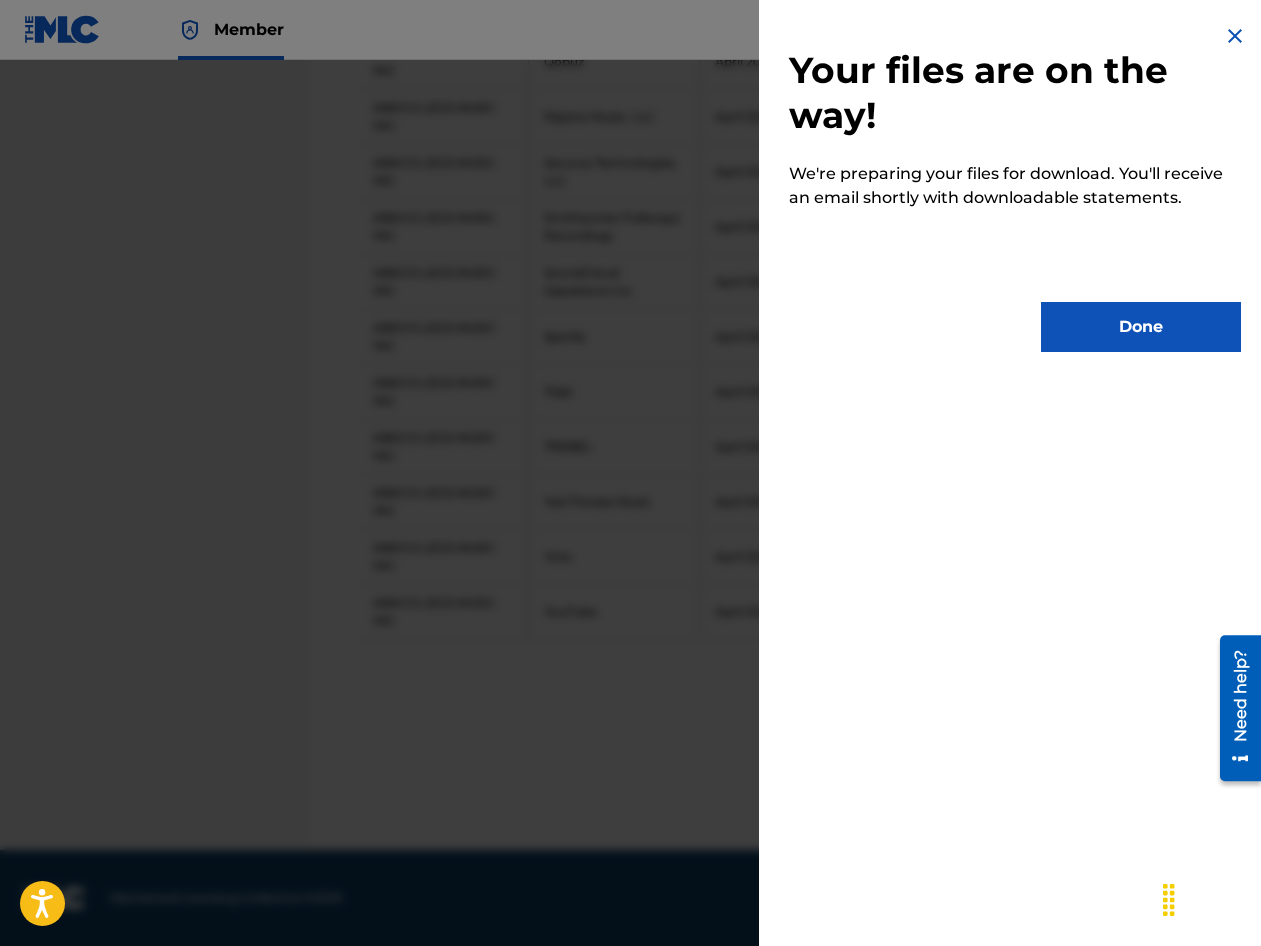 click on "Done" at bounding box center (1141, 327) 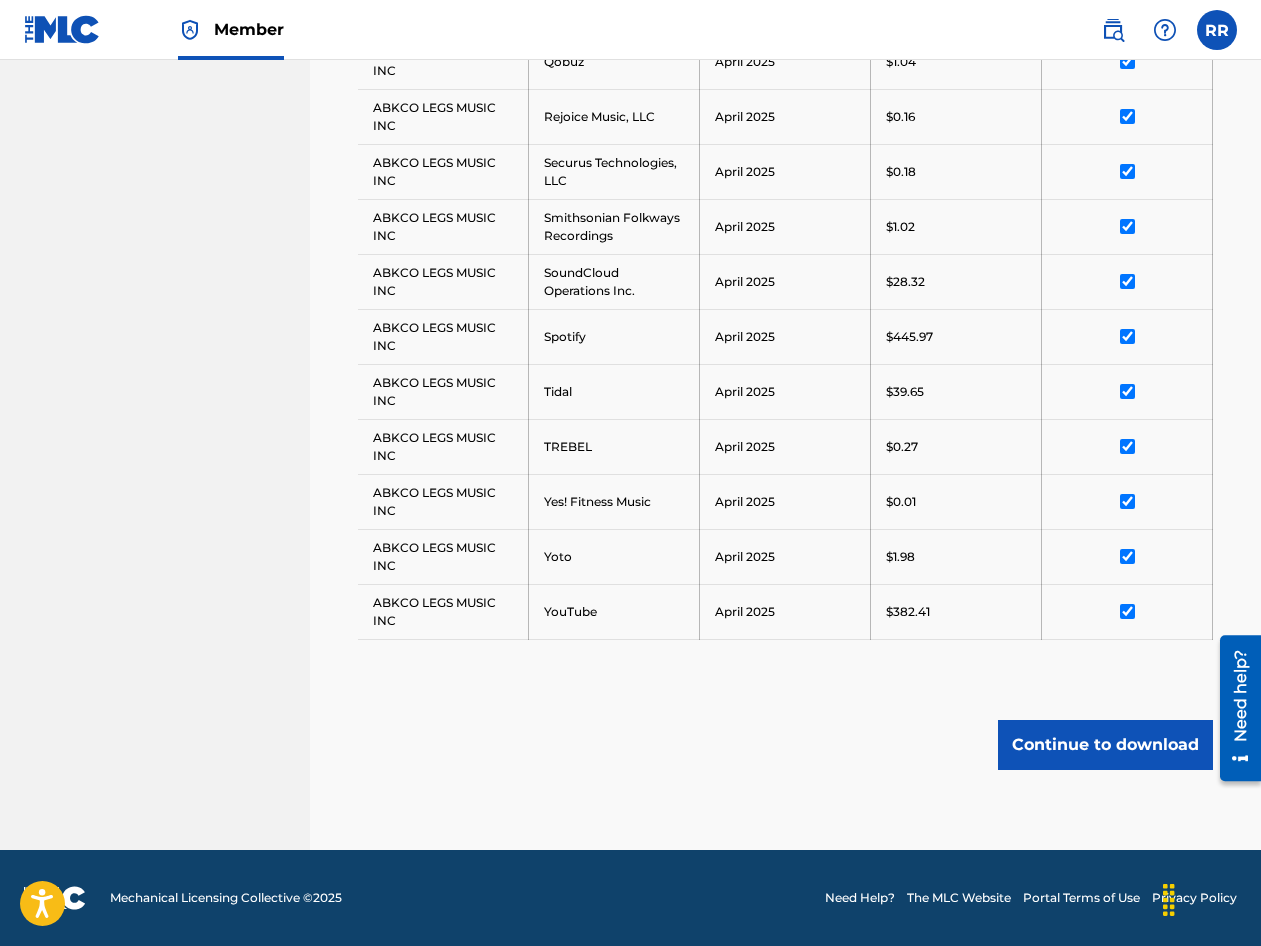 click on "Member RR RR Royalty   Receivable [EMAIL] Profile Log out" at bounding box center [630, 30] 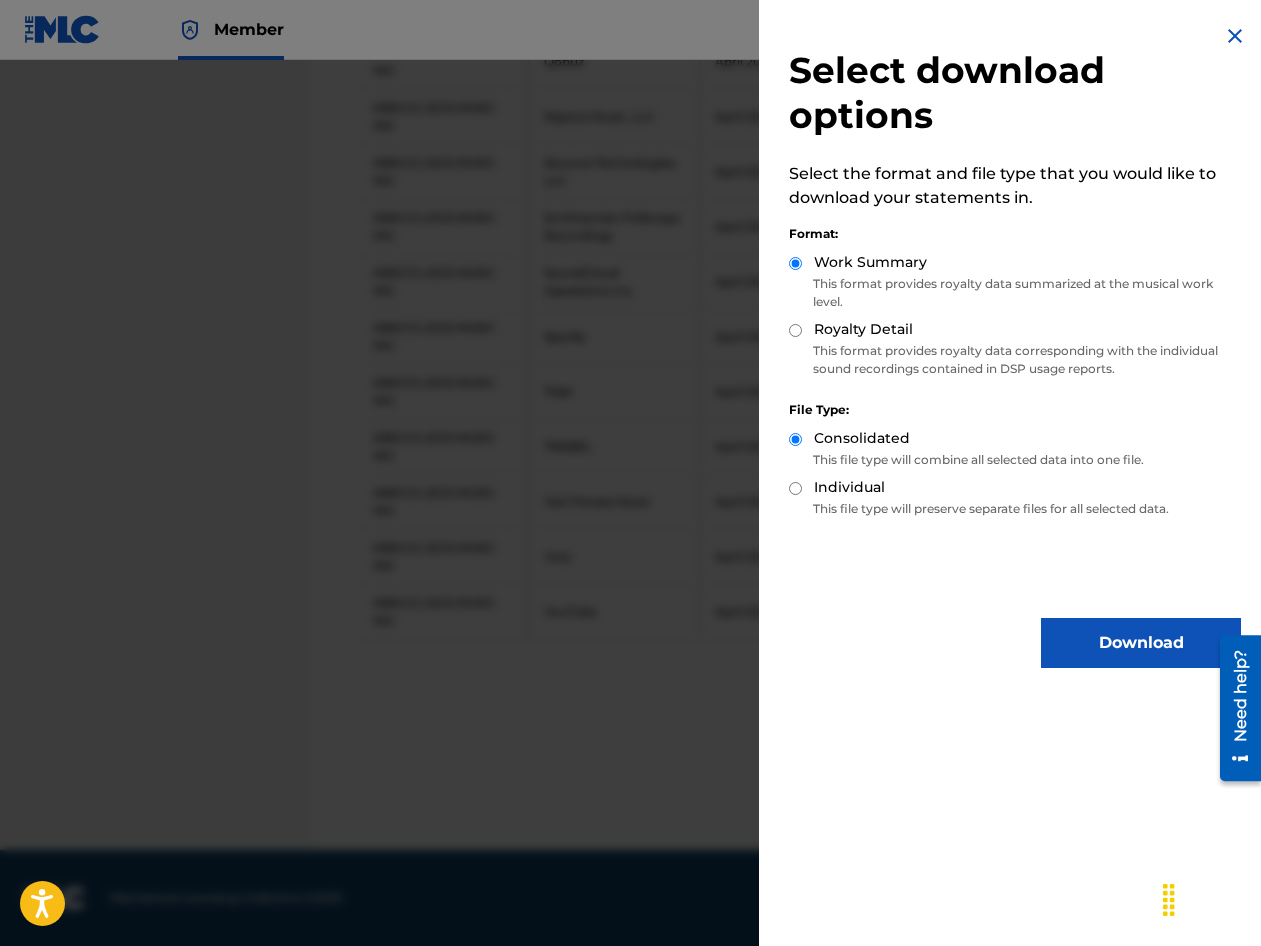 click at bounding box center [1235, 36] 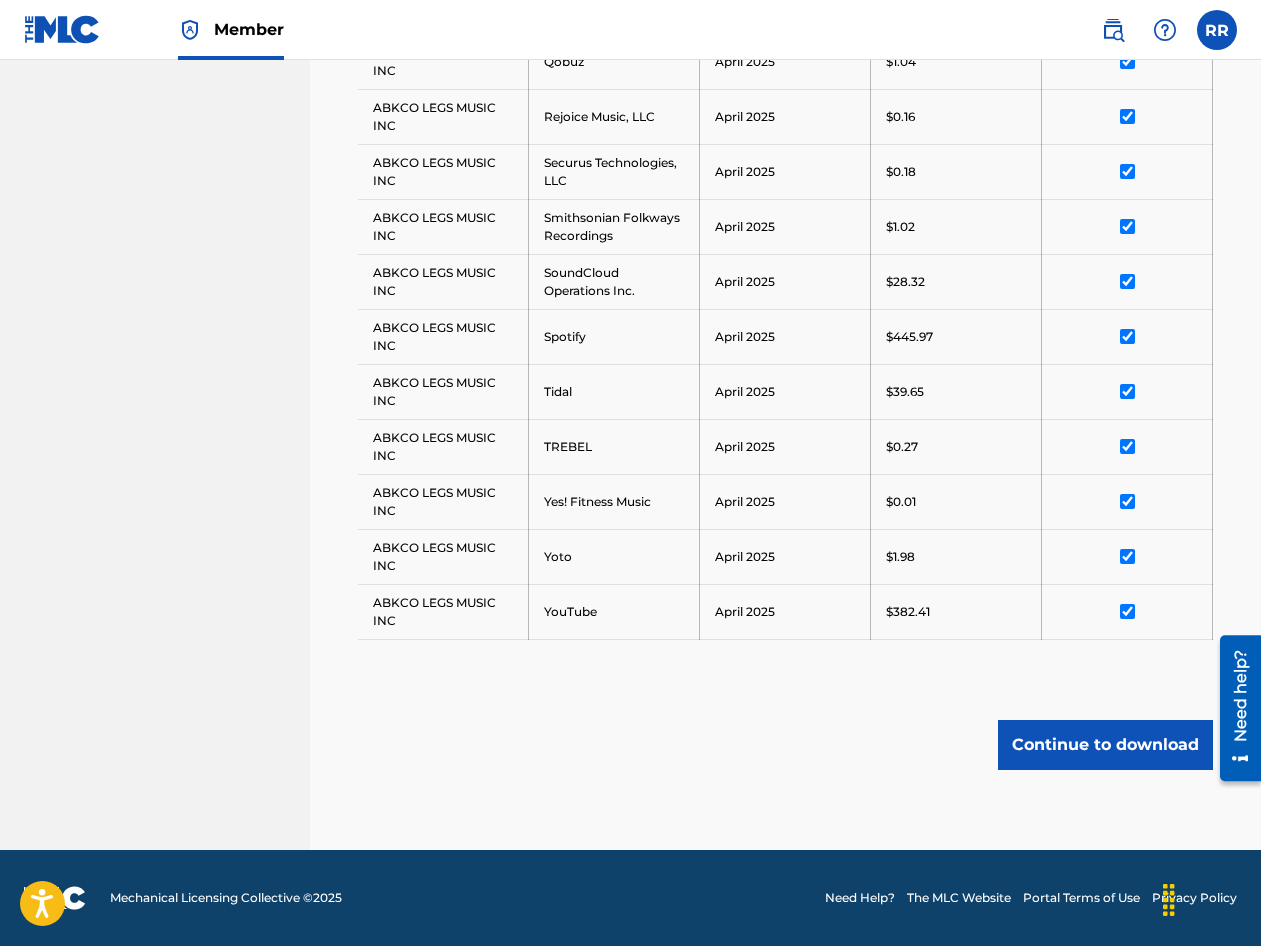 scroll, scrollTop: 1482, scrollLeft: 0, axis: vertical 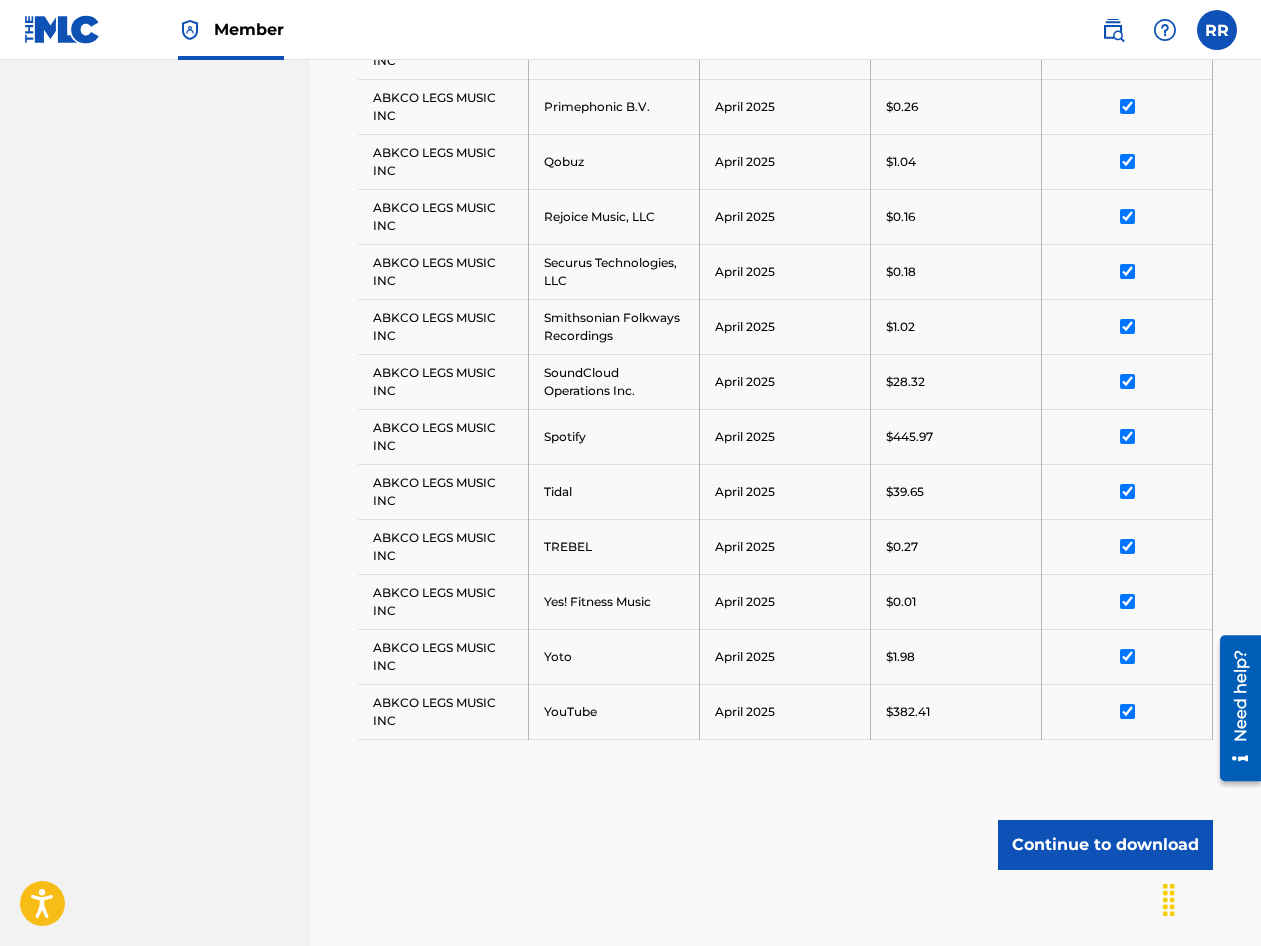 click on "Royalty Statements Select your desired payee from the Payee drop-down menu. Then you can filter by distribution period and DSP in the corresponding drop-down menus. In the Select column, check the box(es) for any statements you would like to download or click    Select All   at the top of the column to select all statements. Scroll to the bottom and click  Continue to download , then select your download options from the slide-out menu. Payee: ABKCO LEGS MUSIC INC Distribution Period: April 2025 DSP: All Payee DSP Distribution Period Amount Deselect All ABKCO LEGS MUSIC INC Amazon Music April 2025 $1,706.24 ABKCO LEGS MUSIC INC Apple Music April 2025 $1,008.02 ABKCO LEGS MUSIC INC Audiomack Inc. April 2025 $3.53 ABKCO LEGS MUSIC INC Beatport LLC April 2025 $1.26 ABKCO LEGS MUSIC INC Bill Graham Archives, LLC April 2025 $0.01 ABKCO LEGS MUSIC INC Deezer S.A. April 2025 $2.96 ABKCO LEGS MUSIC INC Gabb Wireless April 2025 $0.01 ABKCO LEGS MUSIC INC GTL  April 2025 $0.81 ABKCO LEGS MUSIC INC hoopla April 2025" at bounding box center [785, -186] 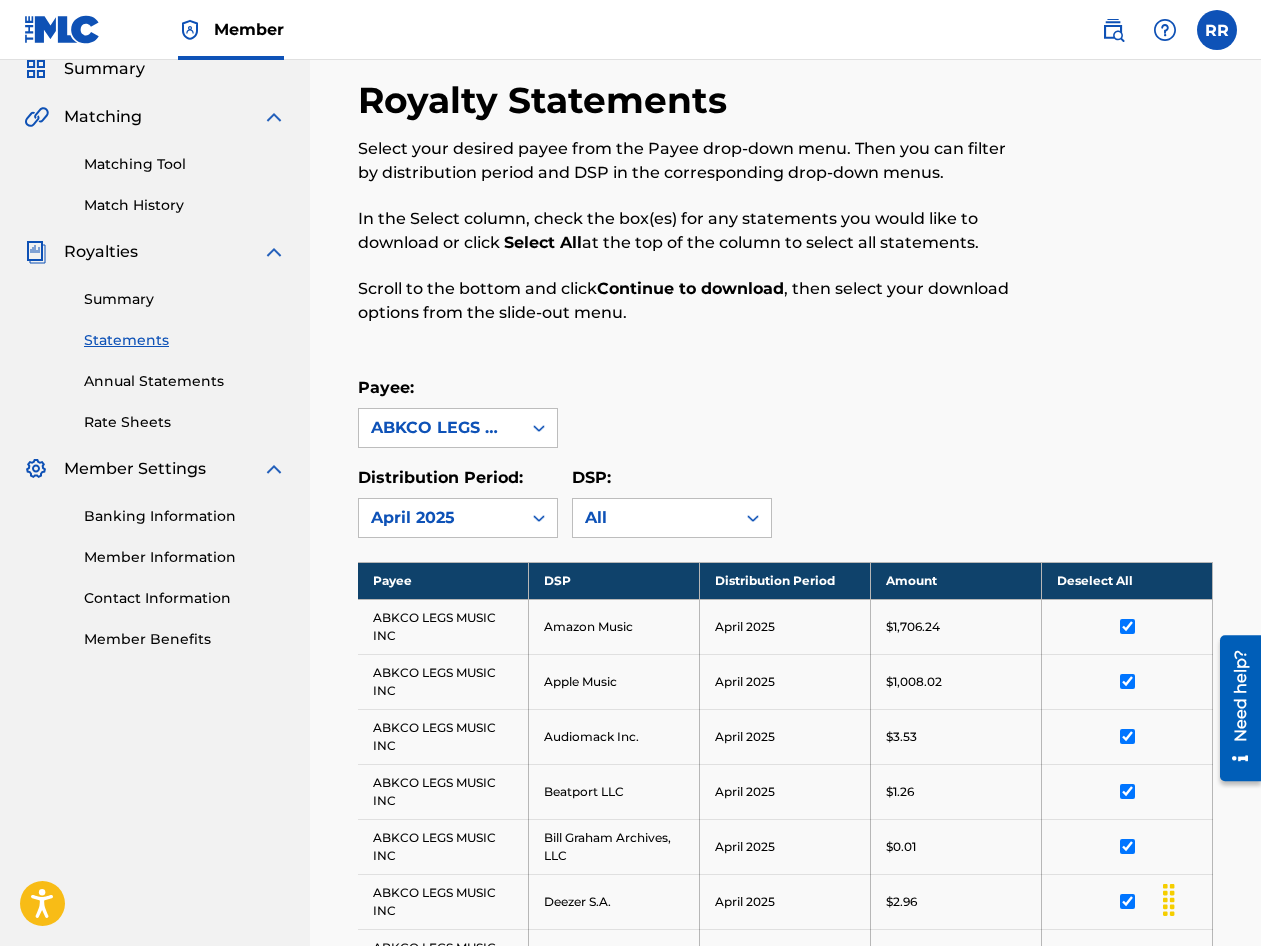 scroll, scrollTop: 0, scrollLeft: 0, axis: both 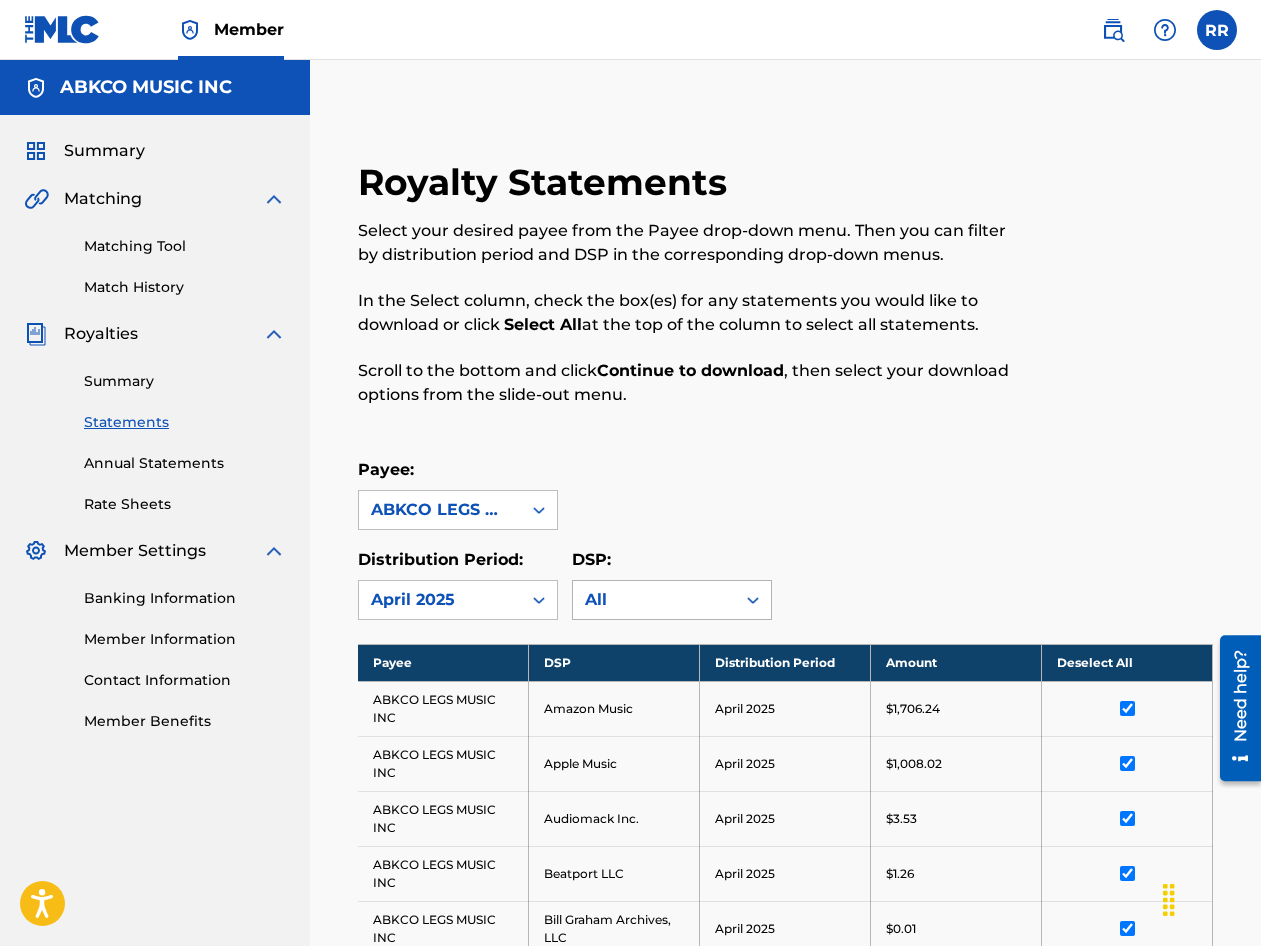 click on "All" at bounding box center (654, 600) 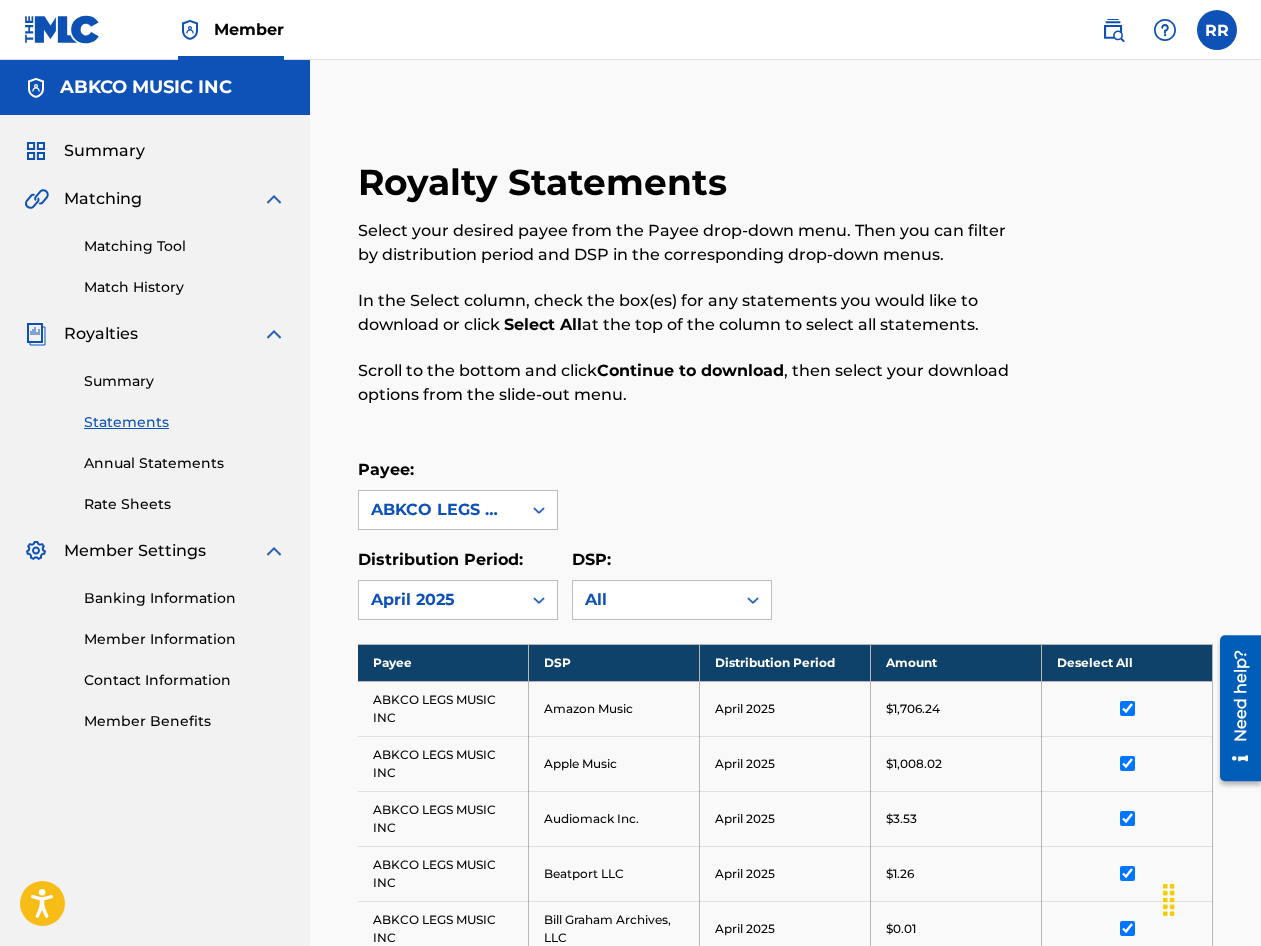 click on "All" at bounding box center (654, 600) 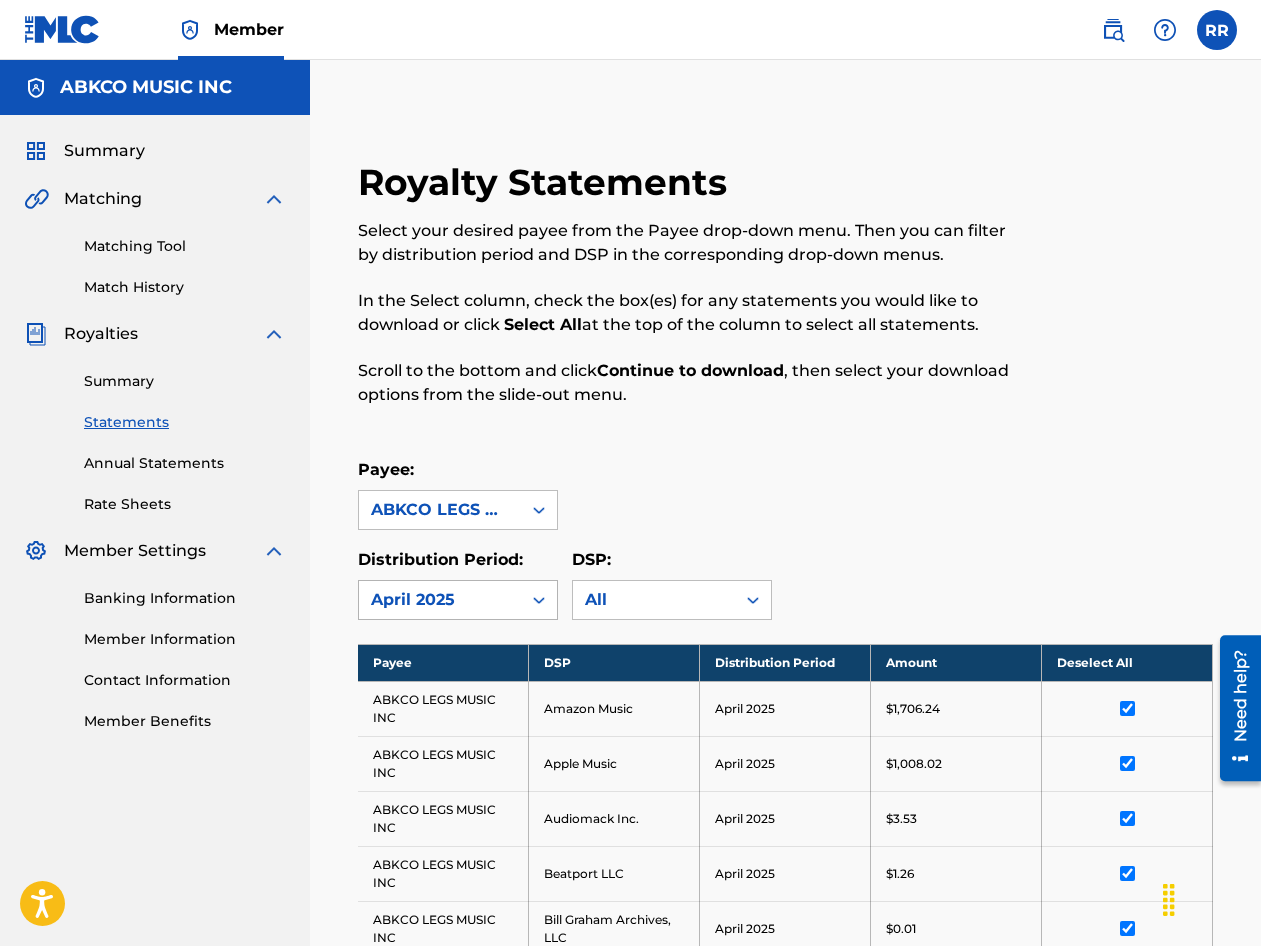 click 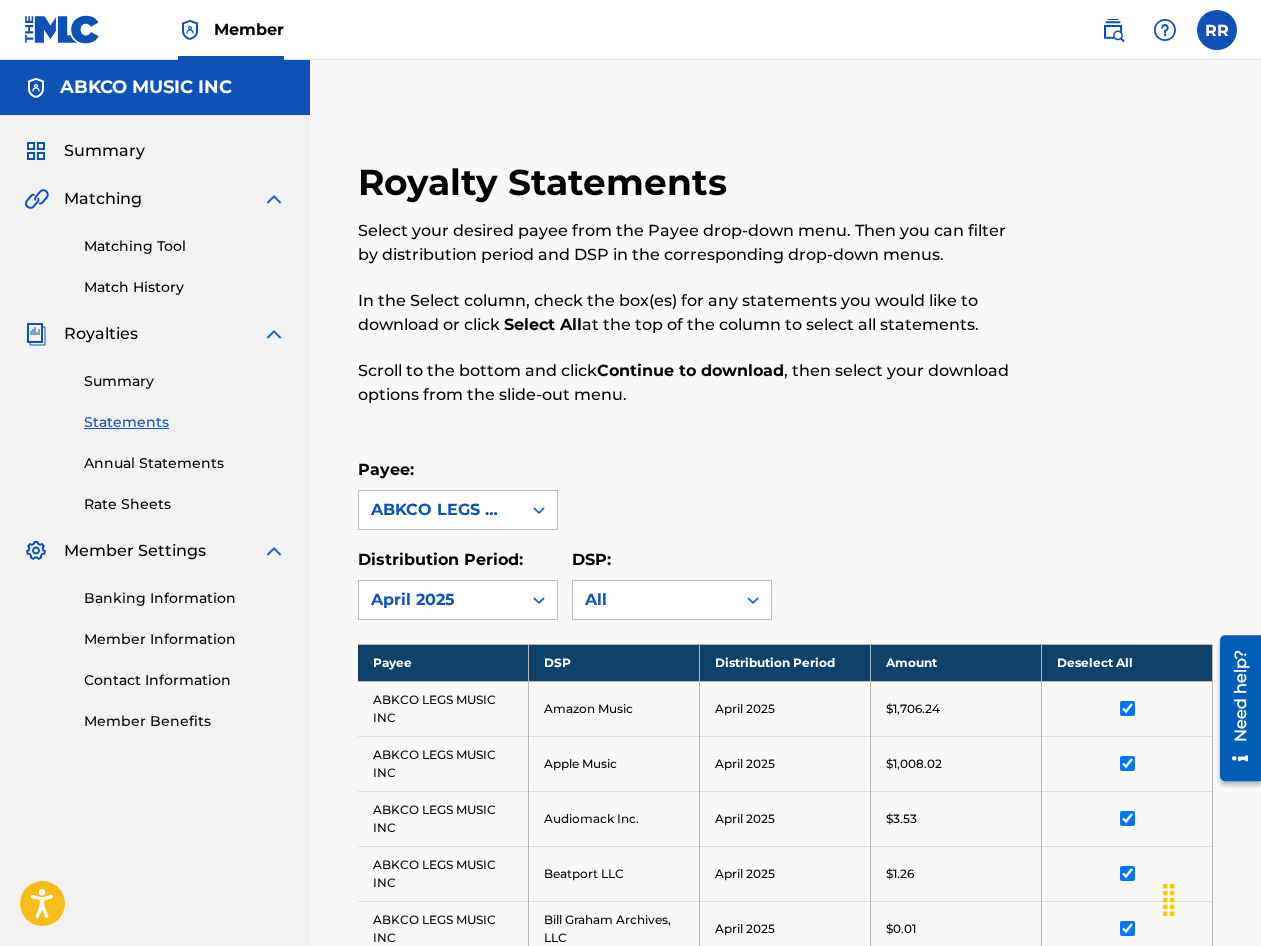 click on "Payee: ABKCO LEGS MUSIC INC Distribution Period: April 2025 DSP: All" at bounding box center (785, 539) 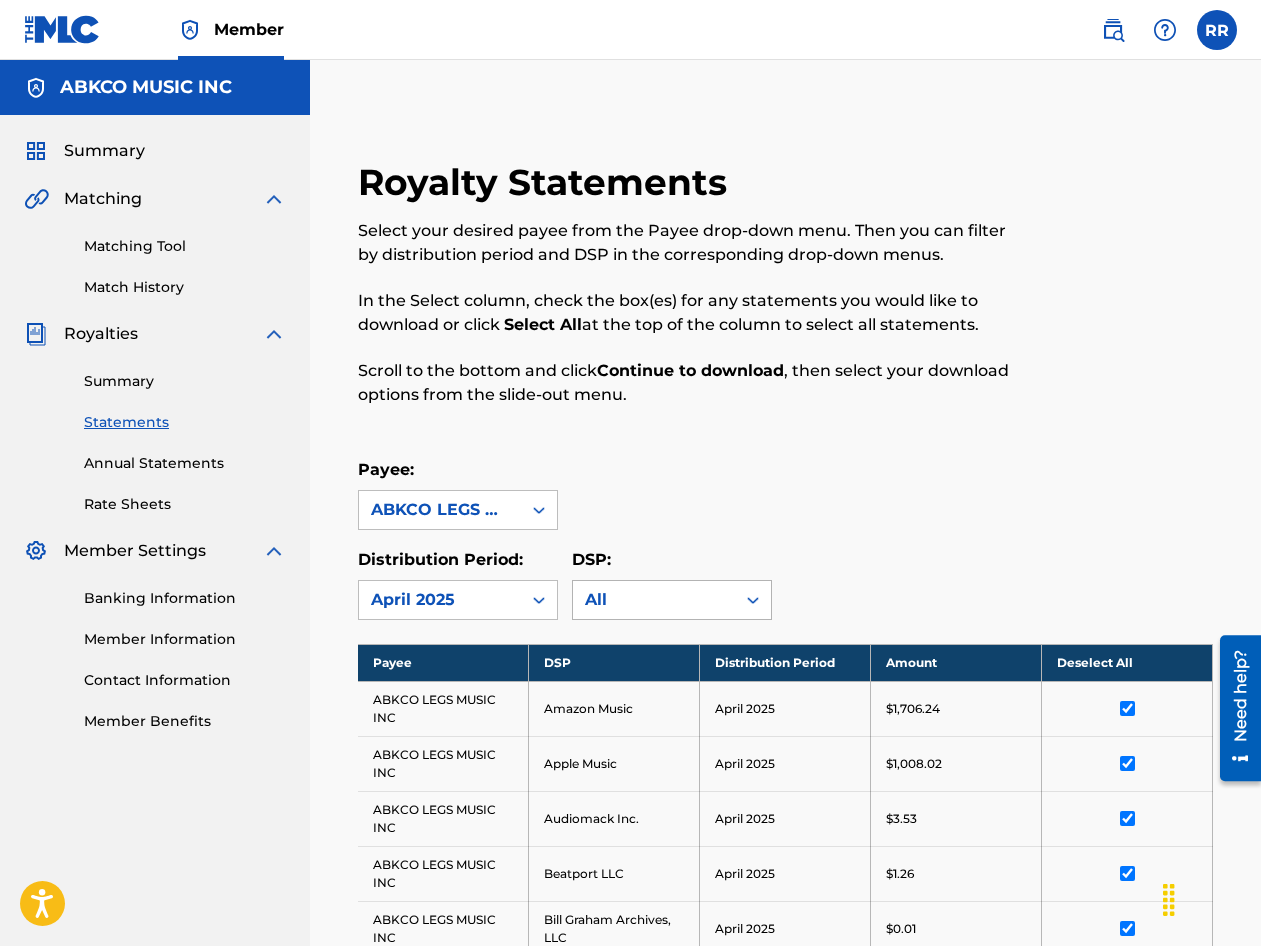 scroll, scrollTop: 200, scrollLeft: 0, axis: vertical 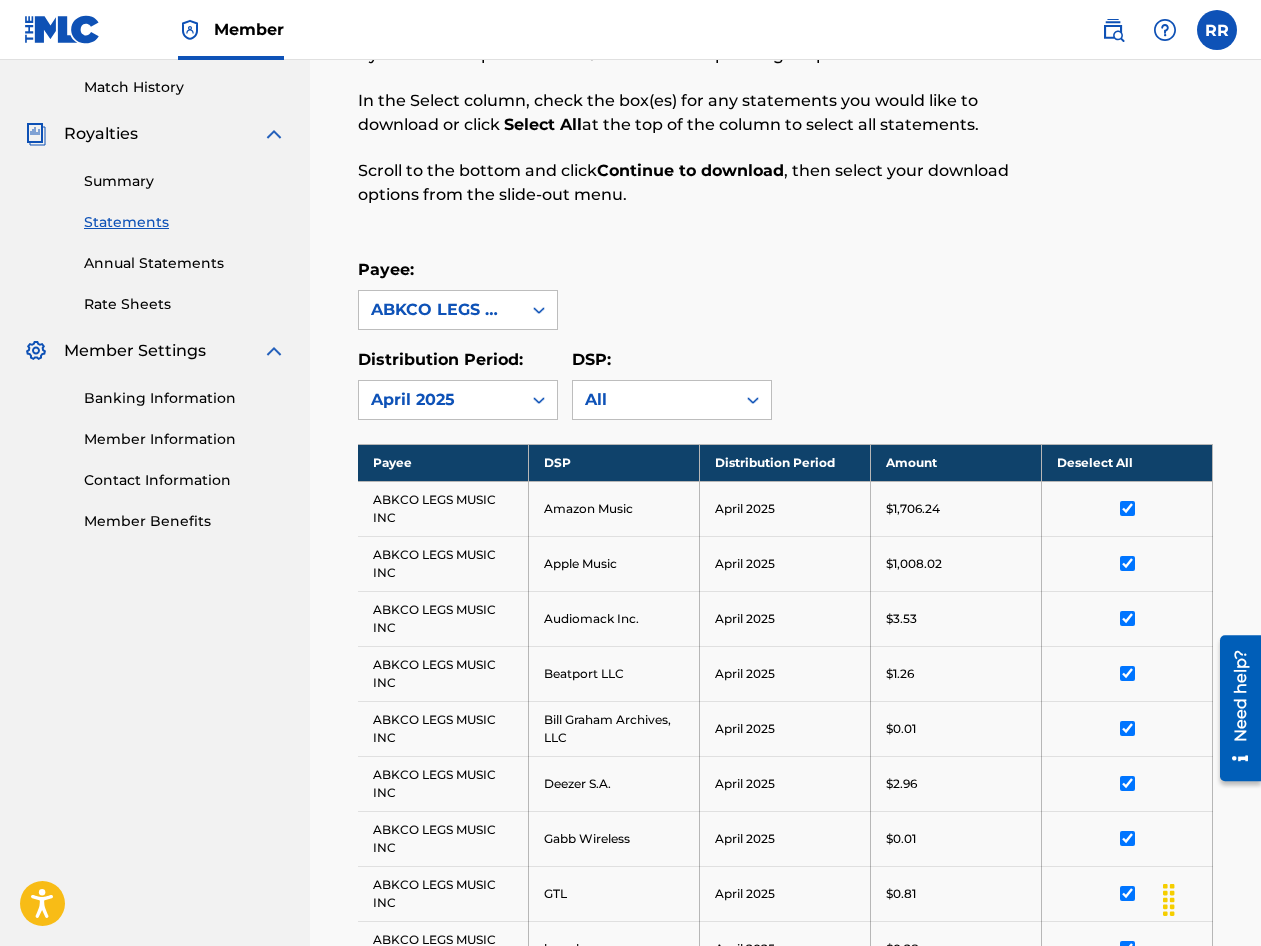 click on "Distribution Period: April 2025 DSP: All" at bounding box center (785, 384) 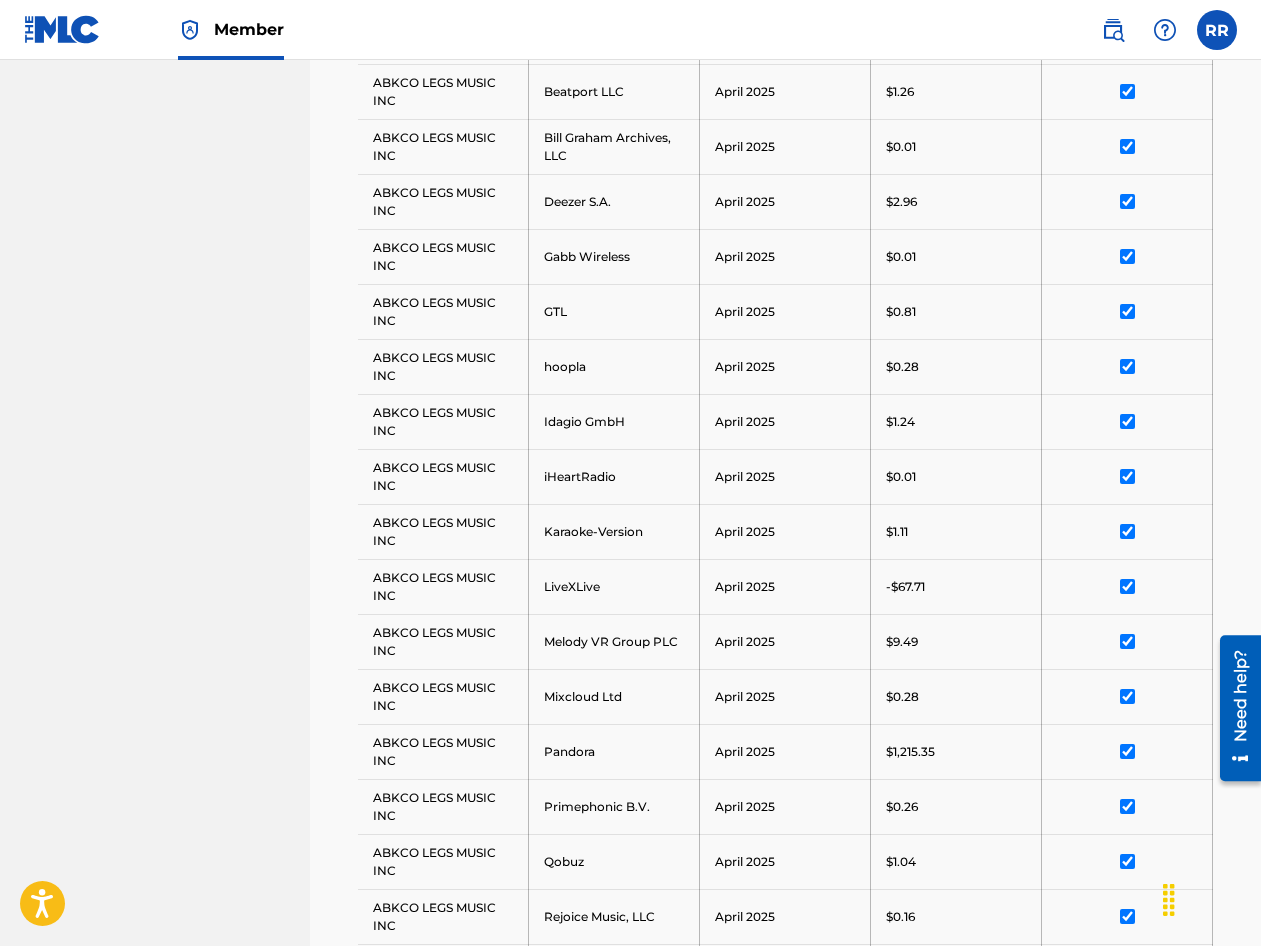 scroll, scrollTop: 82, scrollLeft: 0, axis: vertical 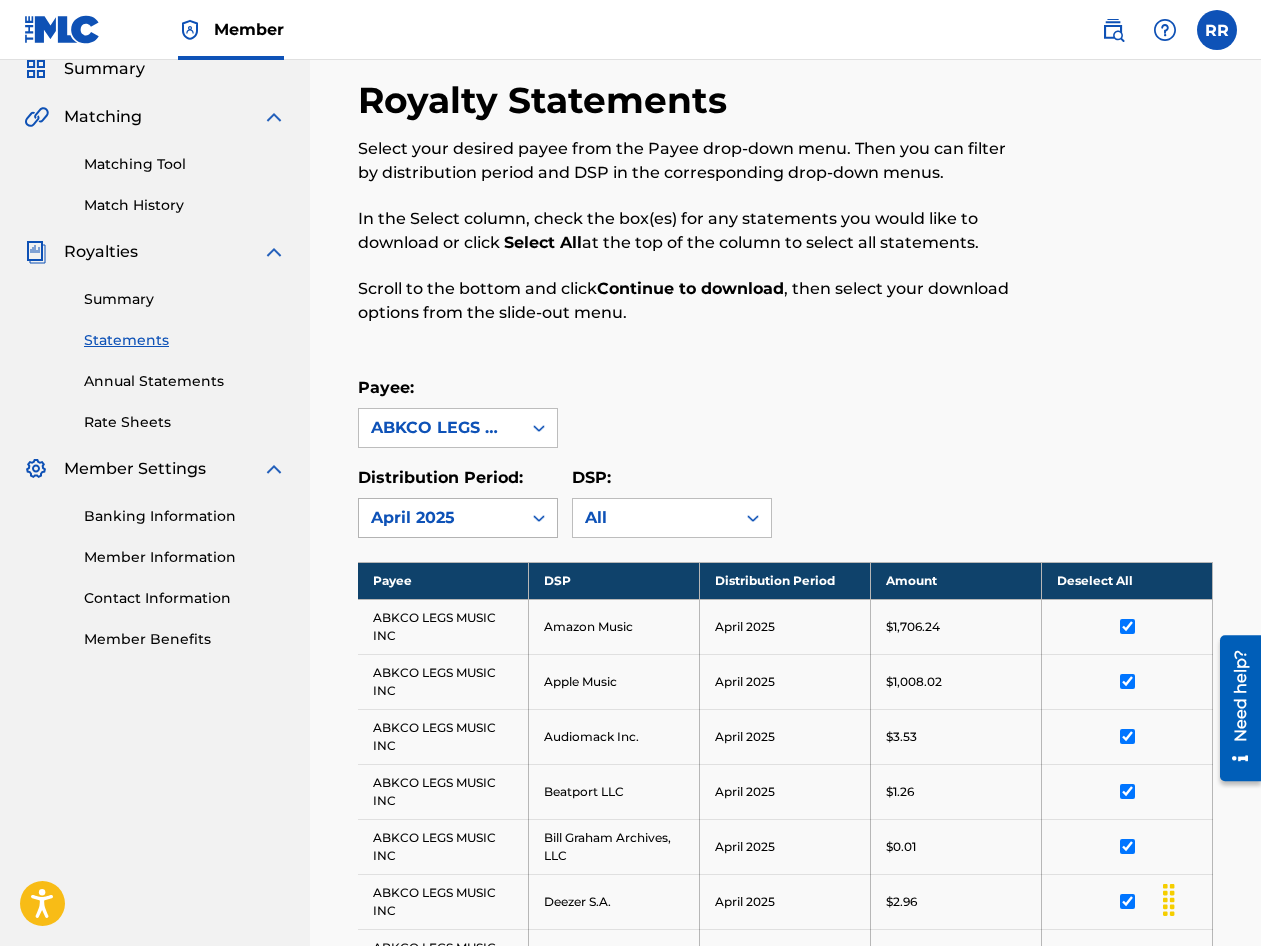 click on "April 2025" at bounding box center [440, 518] 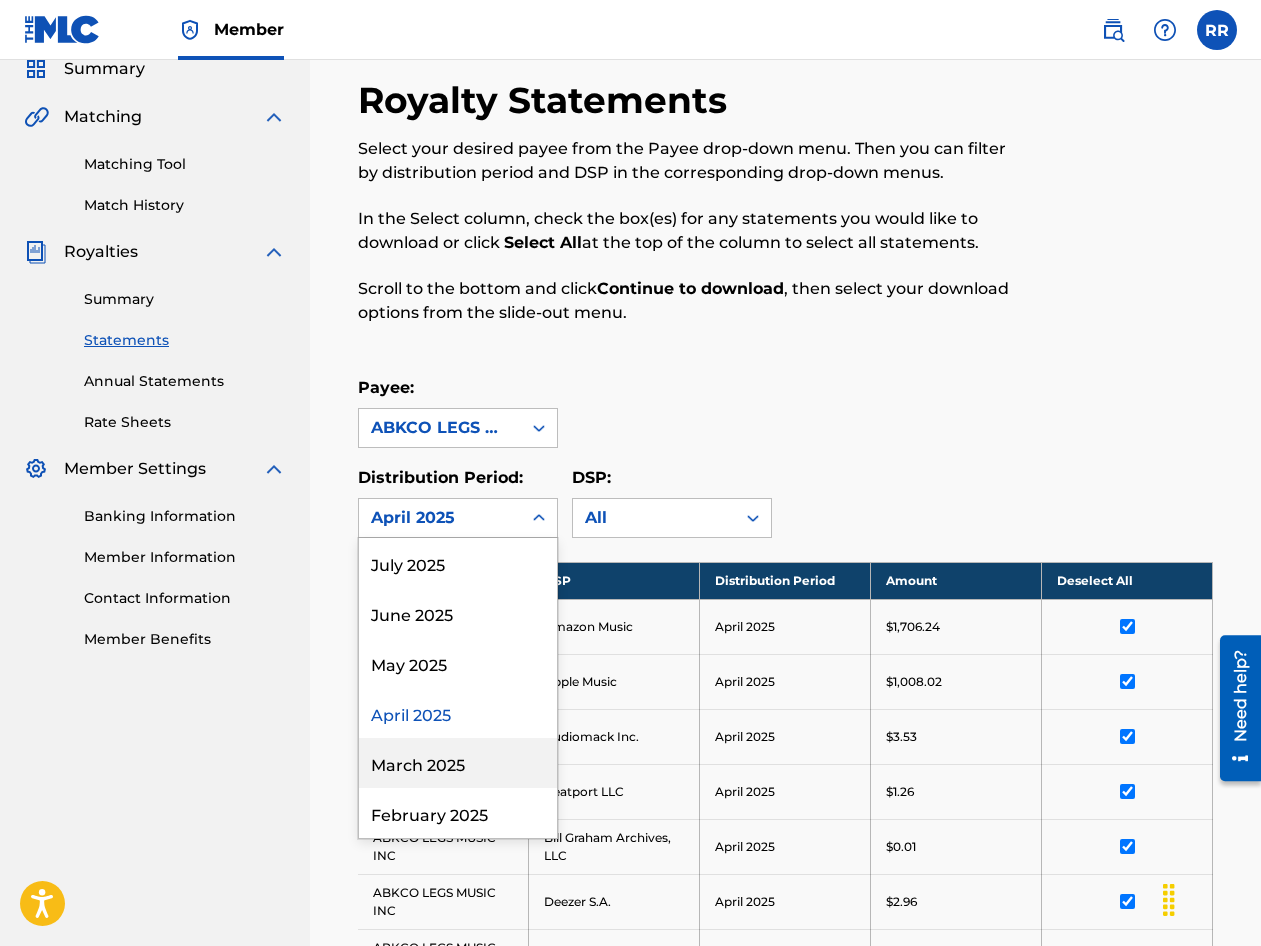 click on "March 2025" at bounding box center (458, 763) 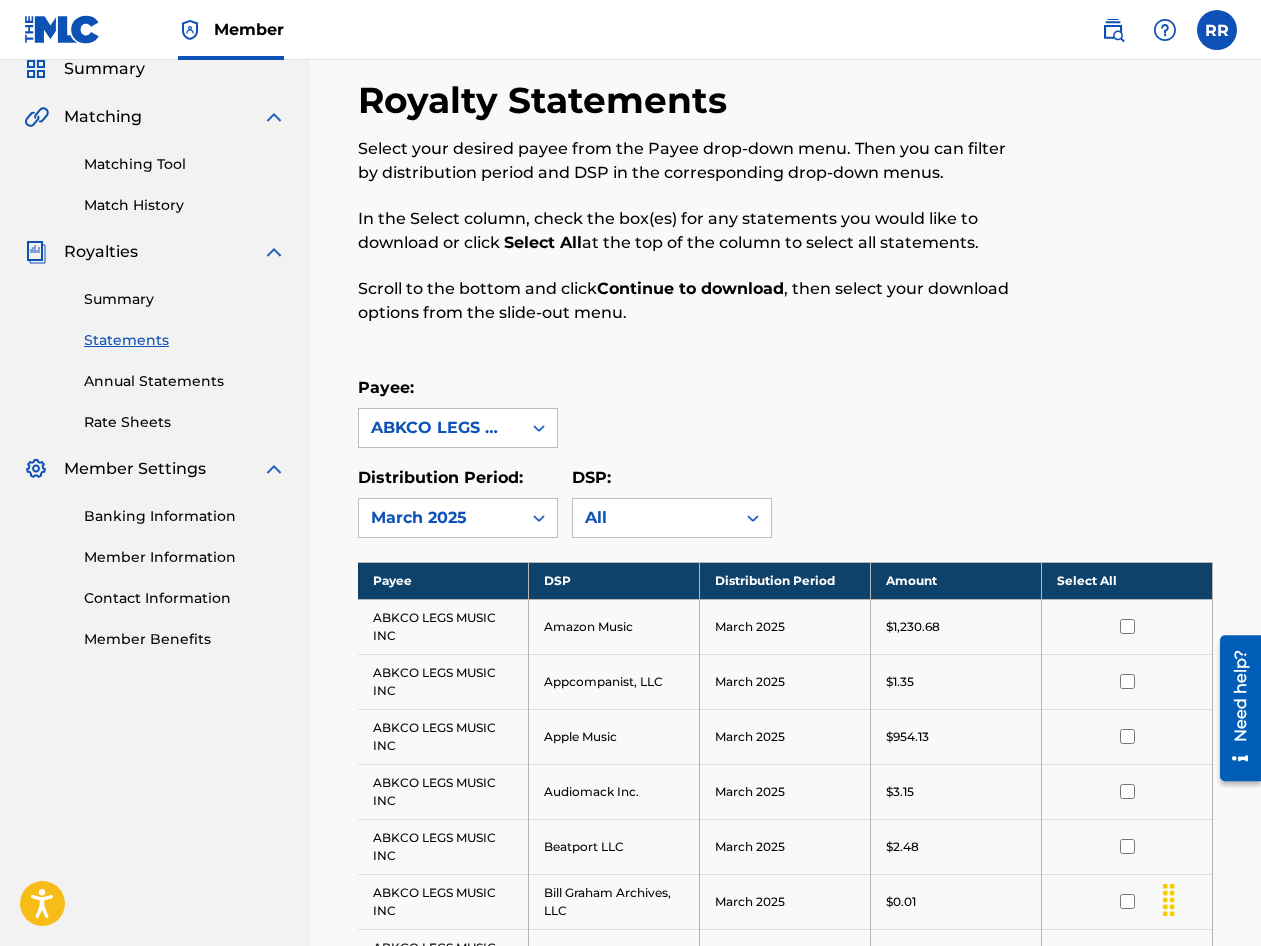 click on "Select All" at bounding box center [1127, 580] 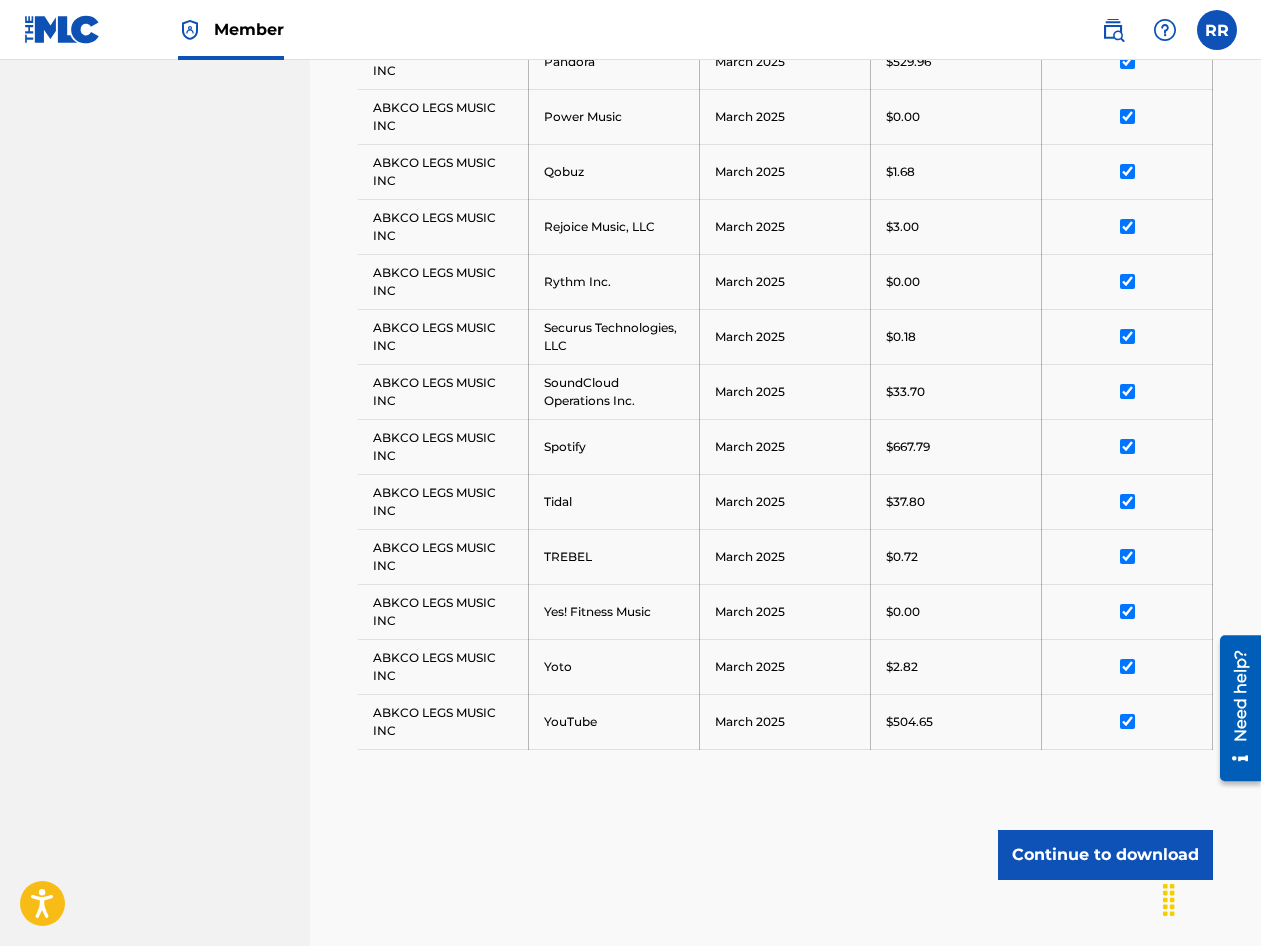 scroll, scrollTop: 1692, scrollLeft: 0, axis: vertical 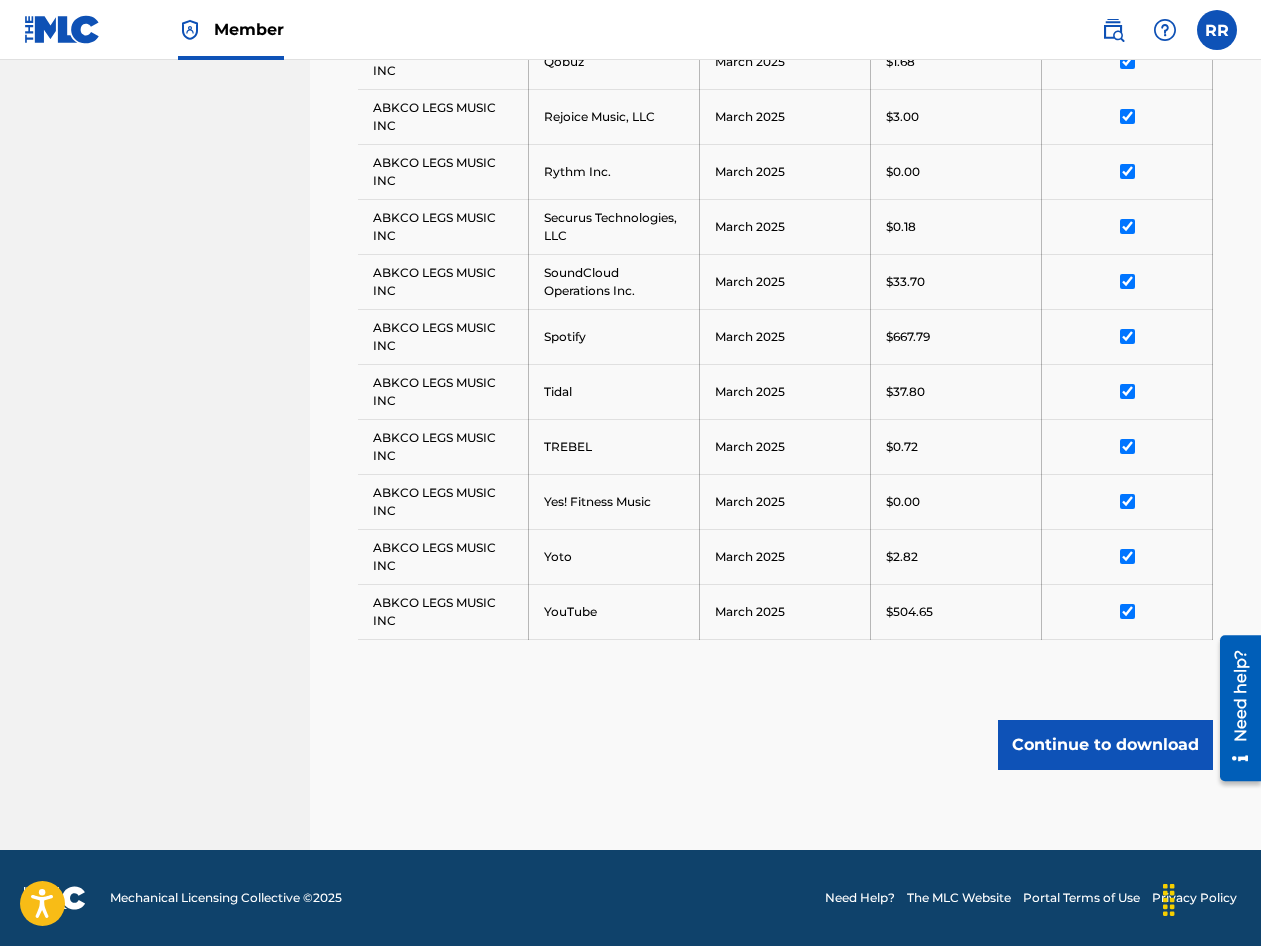 click on "Continue to download" at bounding box center [1105, 745] 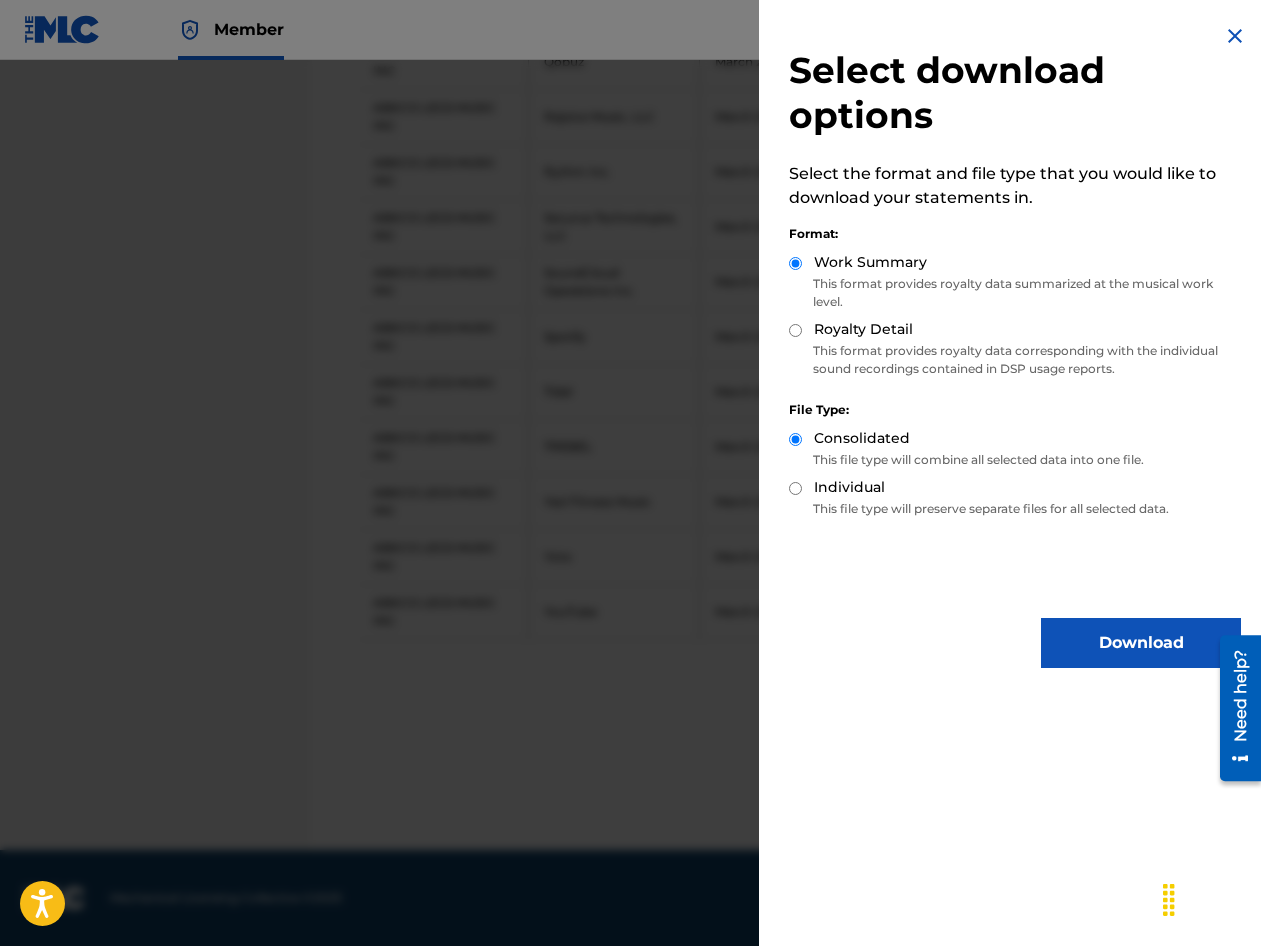 click at bounding box center (1235, 36) 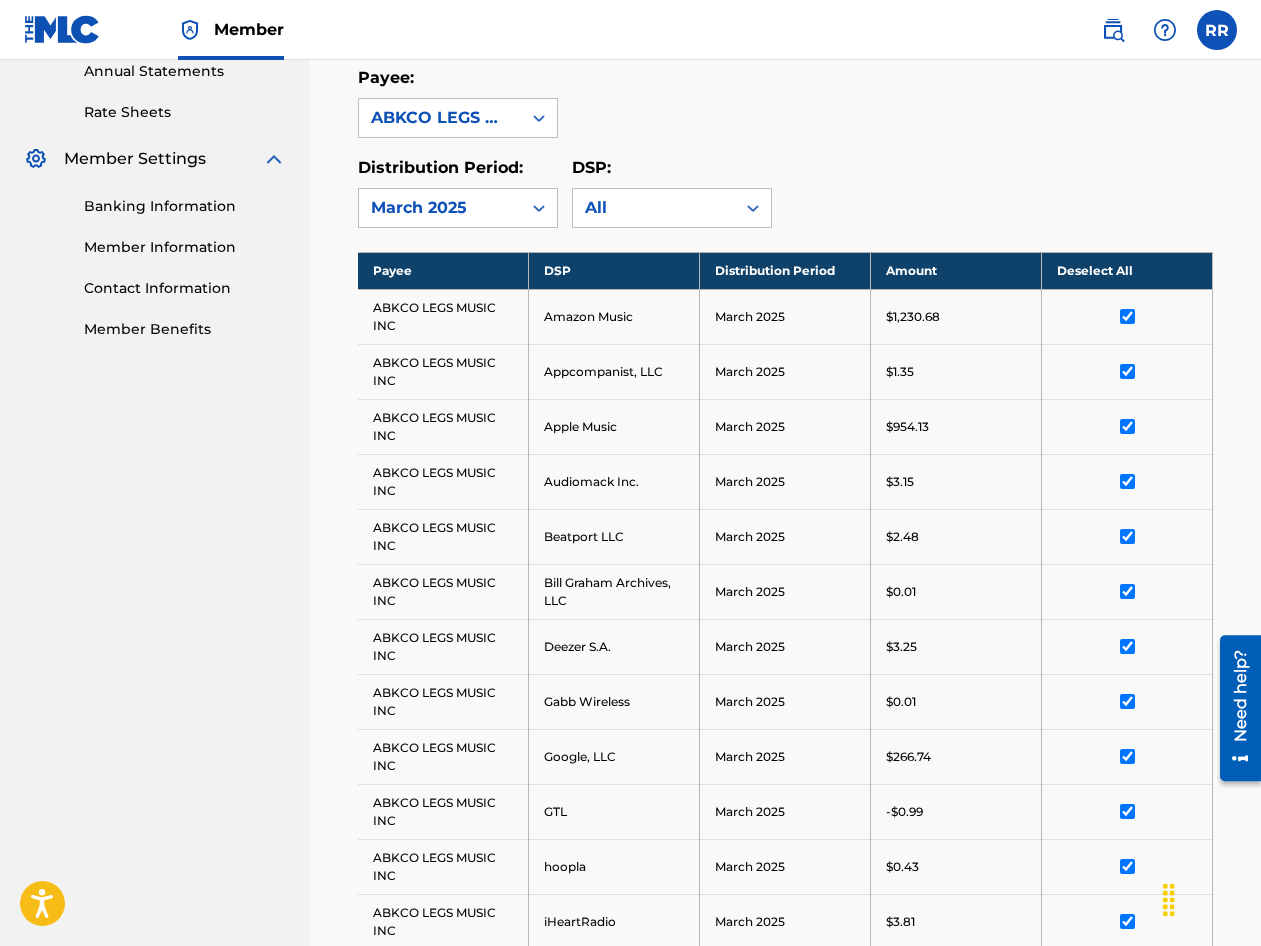 scroll, scrollTop: 0, scrollLeft: 0, axis: both 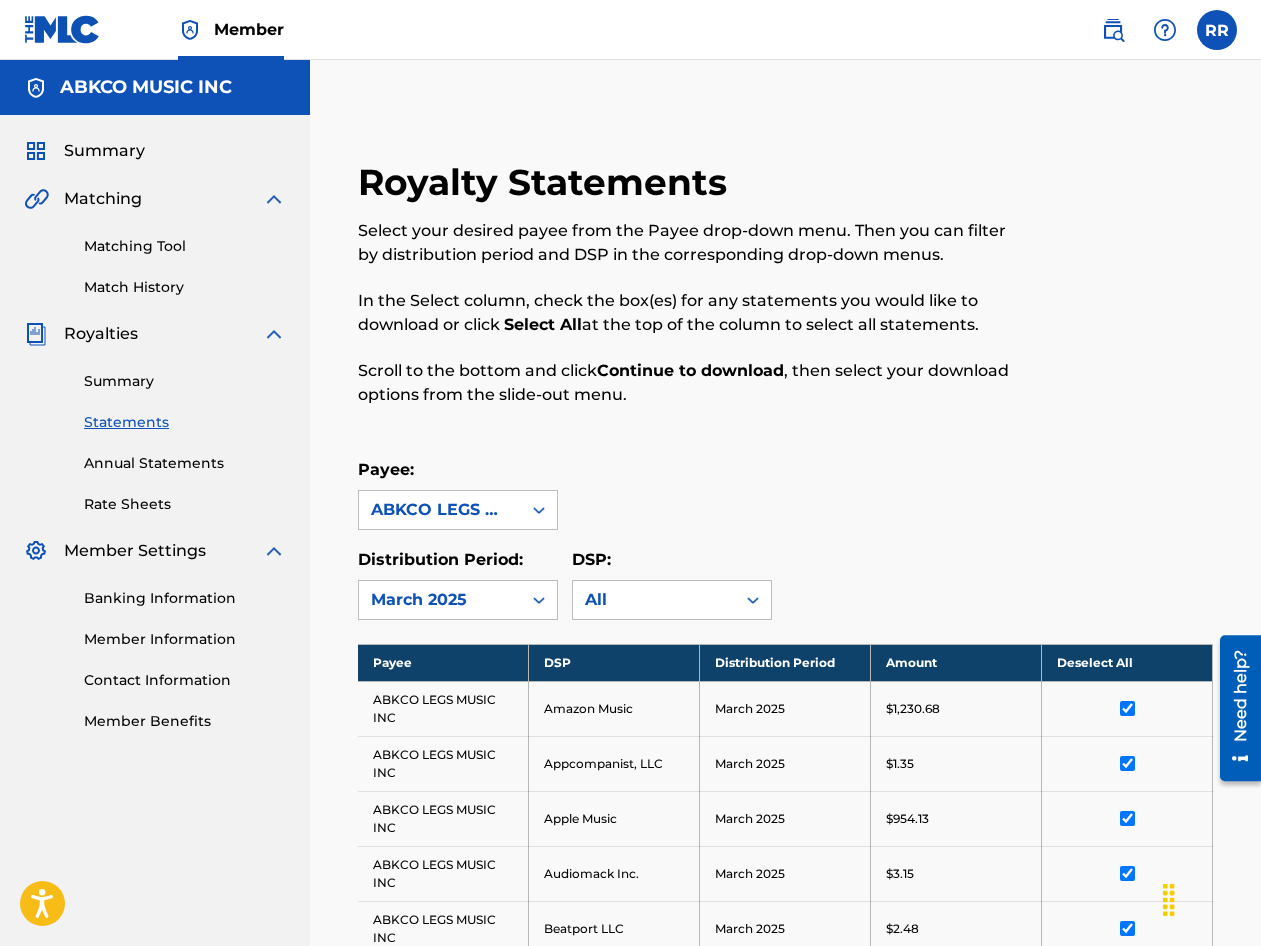 click on "Select your desired payee from the Payee drop-down menu. Then you can filter by distribution period and DSP in the corresponding drop-down menus." at bounding box center (687, 243) 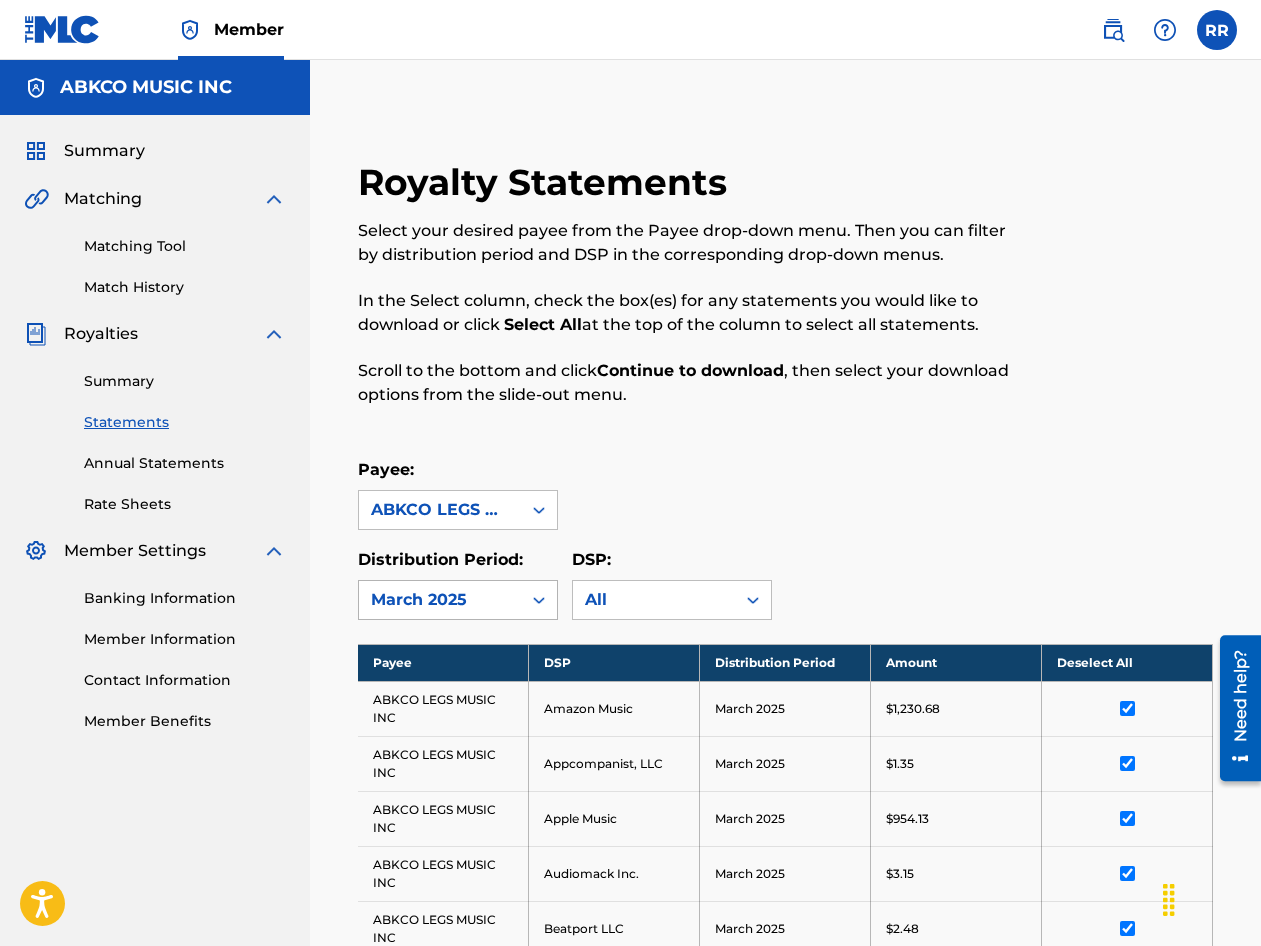click on "March 2025" at bounding box center [440, 600] 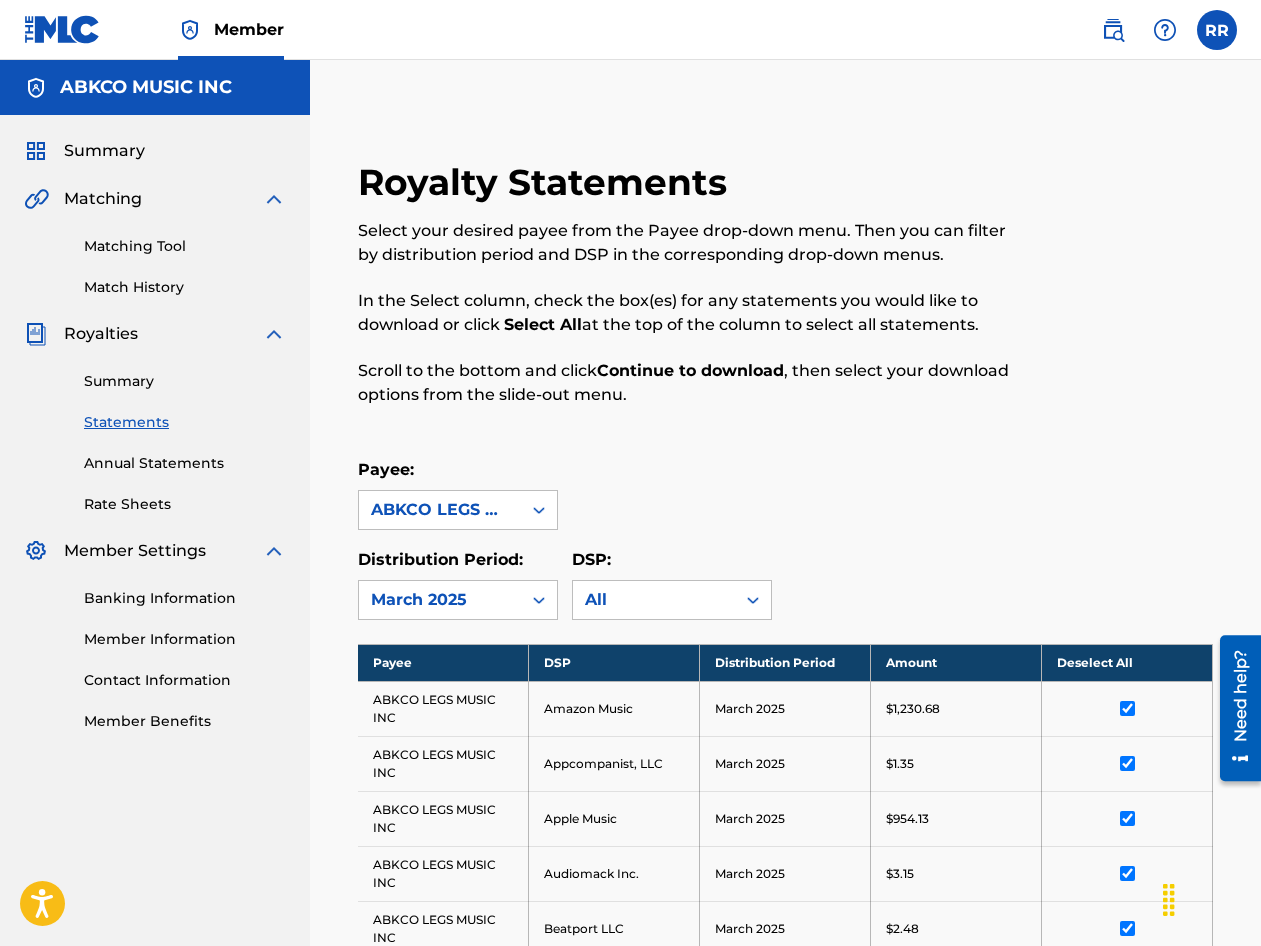 click on "March 2025" at bounding box center (440, 600) 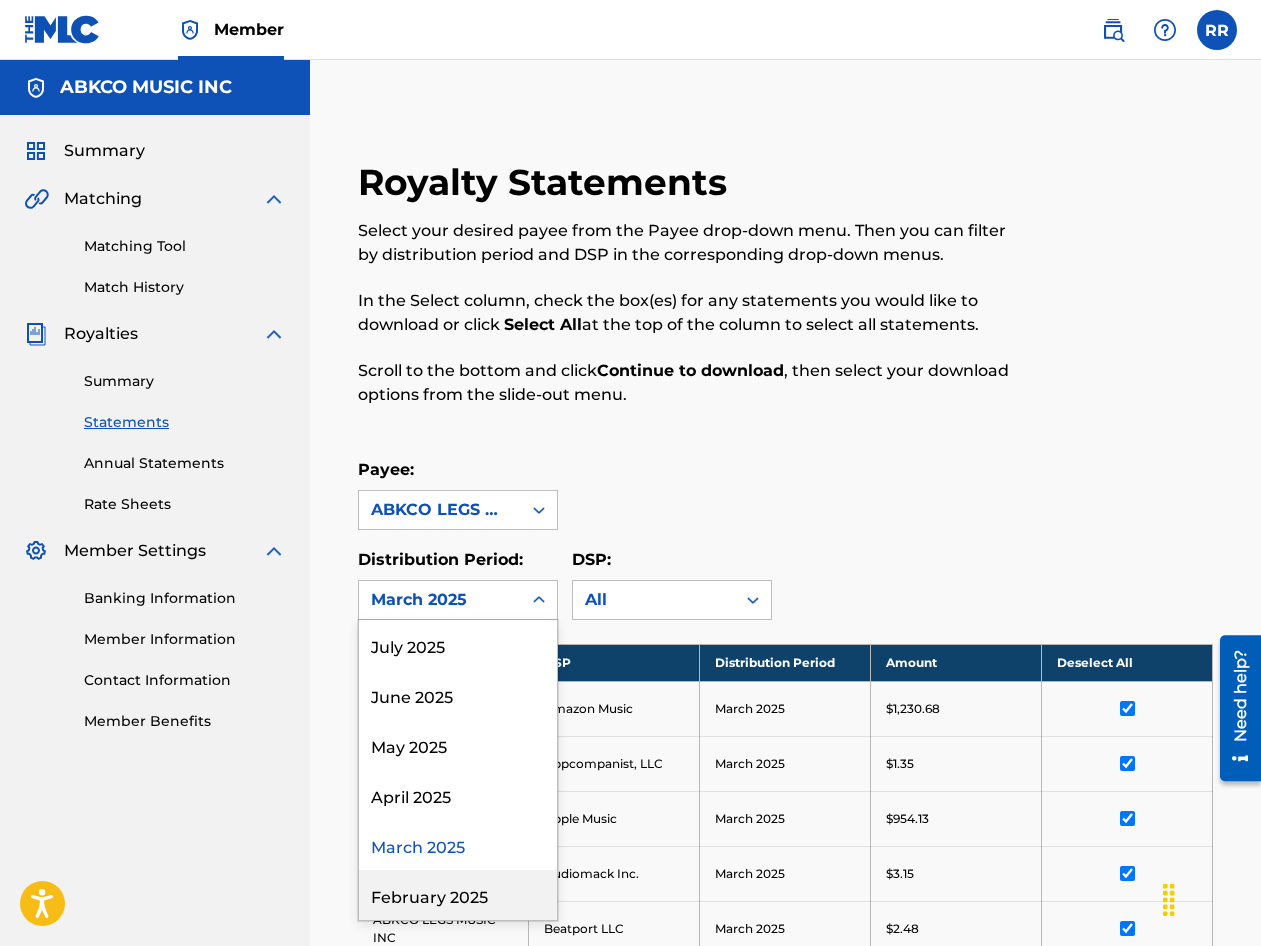 click on "February 2025" at bounding box center (458, 895) 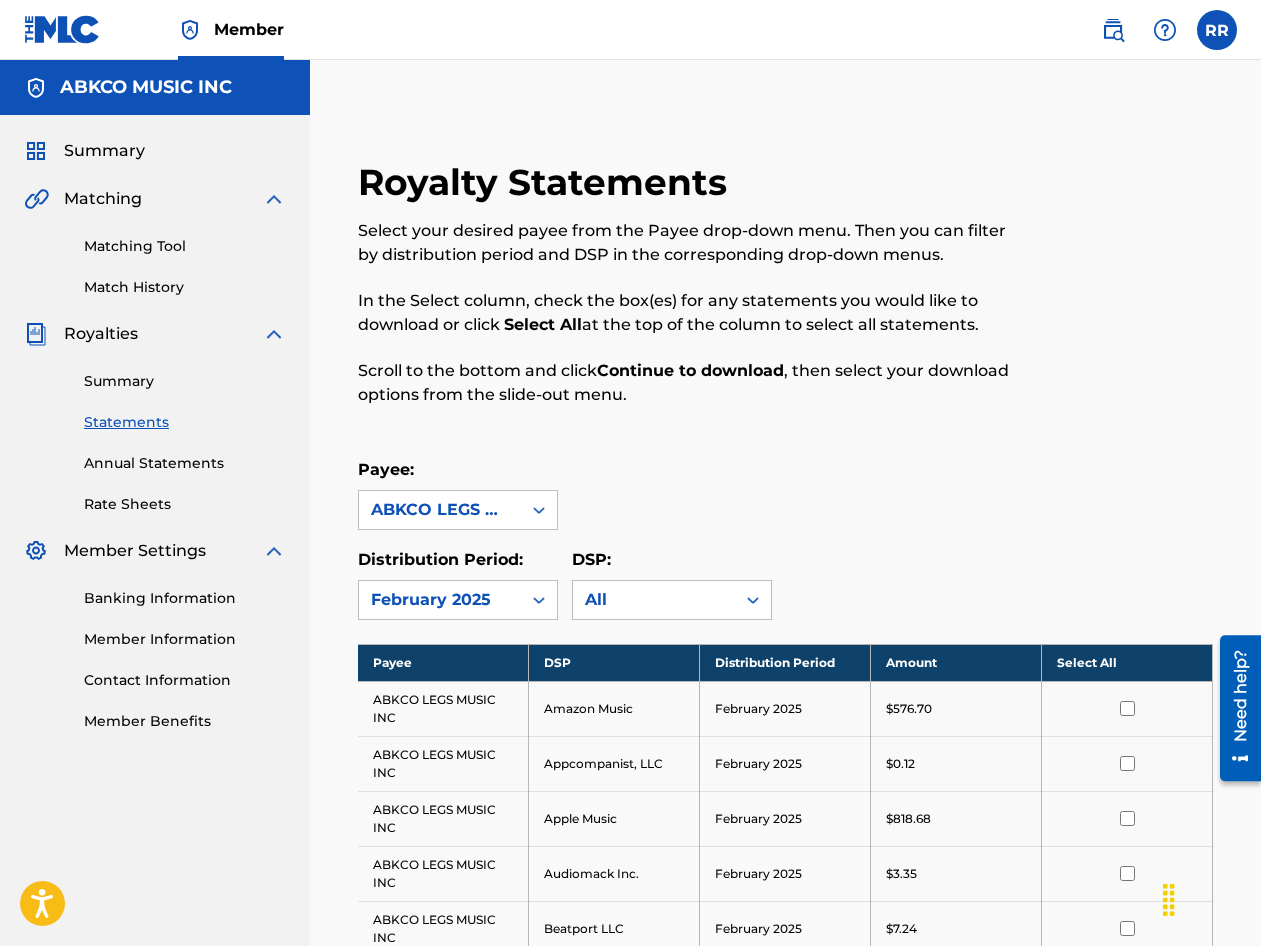 click on "Select All" at bounding box center (1127, 662) 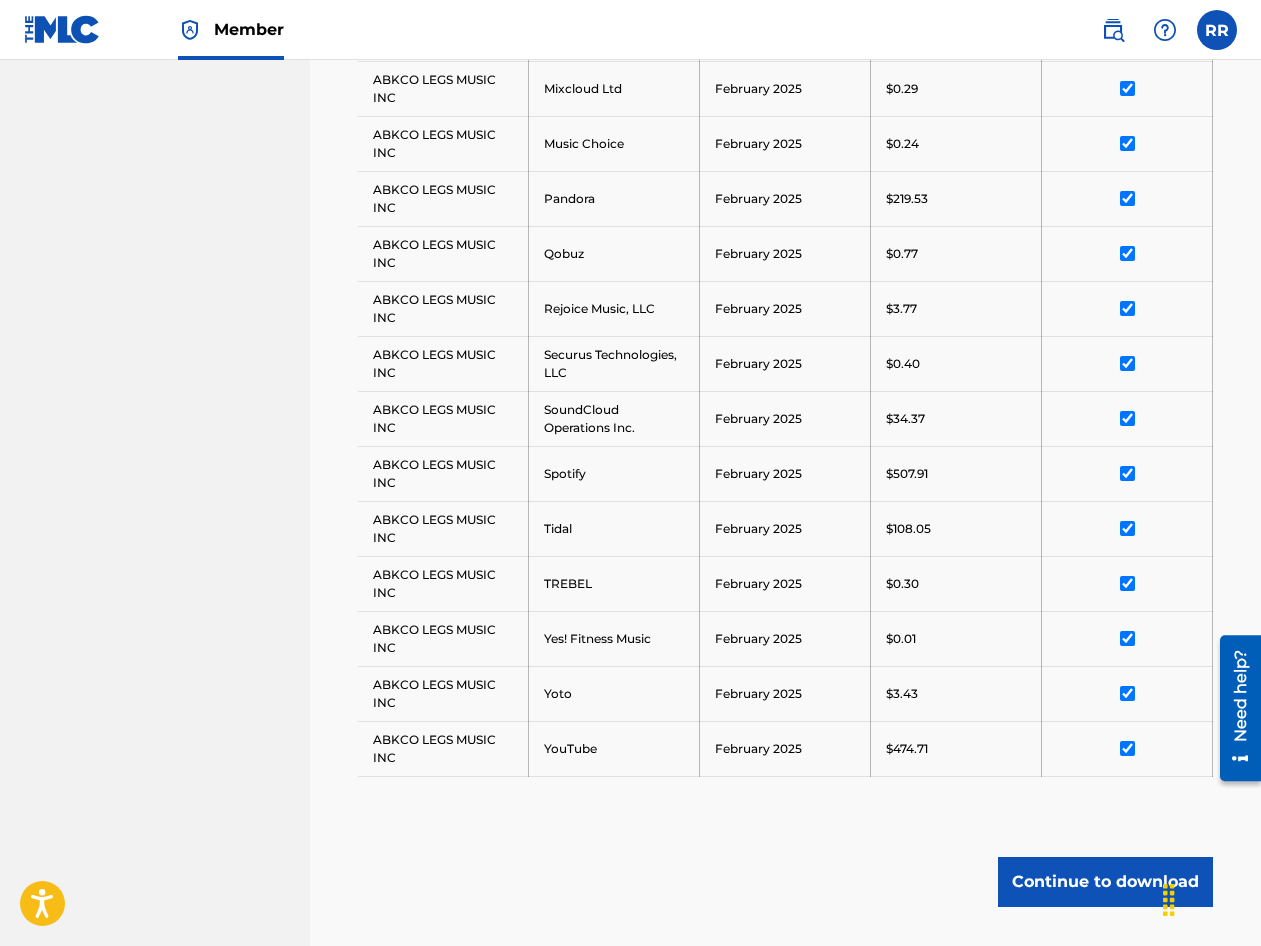 scroll, scrollTop: 1637, scrollLeft: 0, axis: vertical 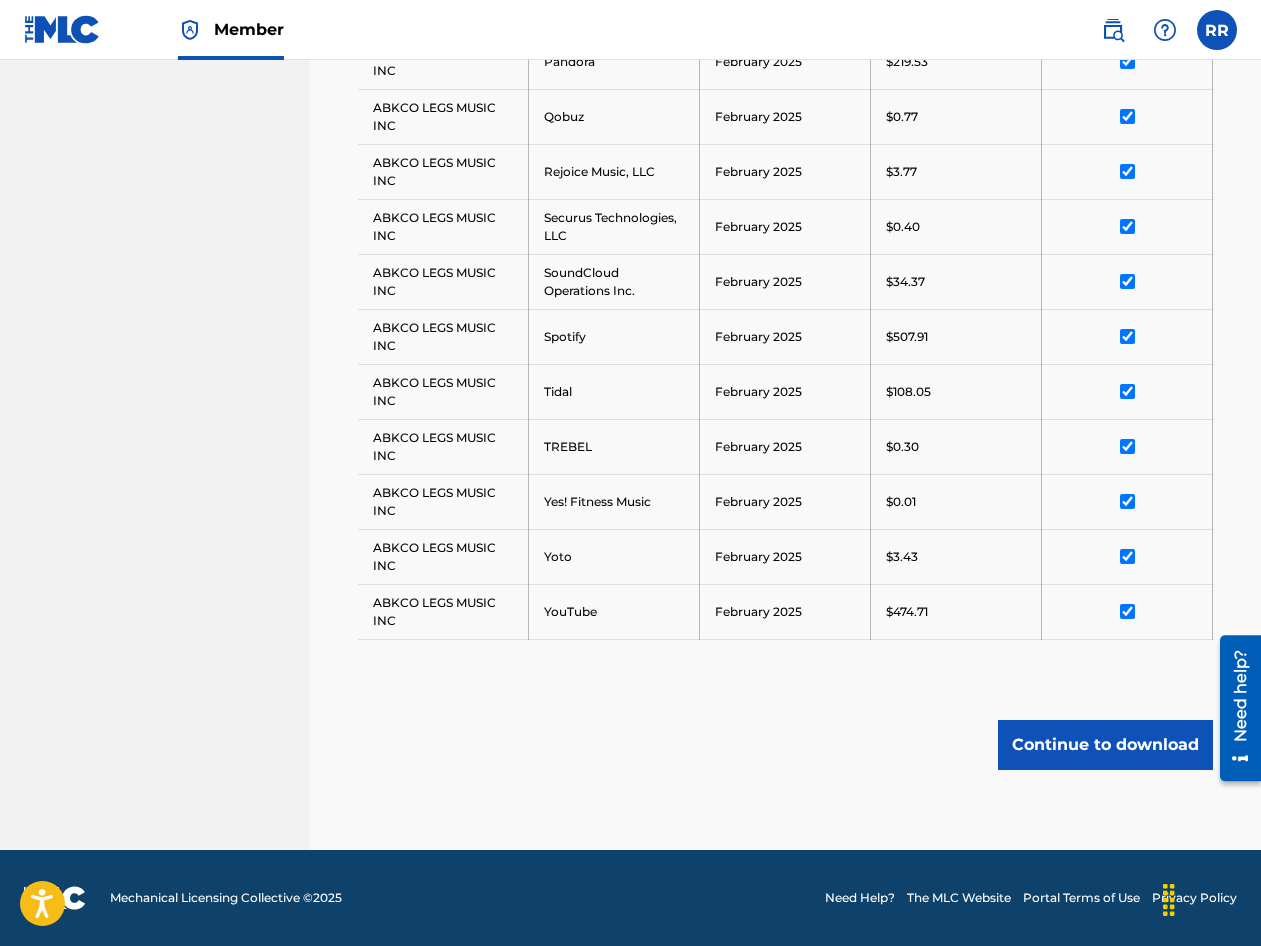 click on "Continue to download" at bounding box center [1105, 745] 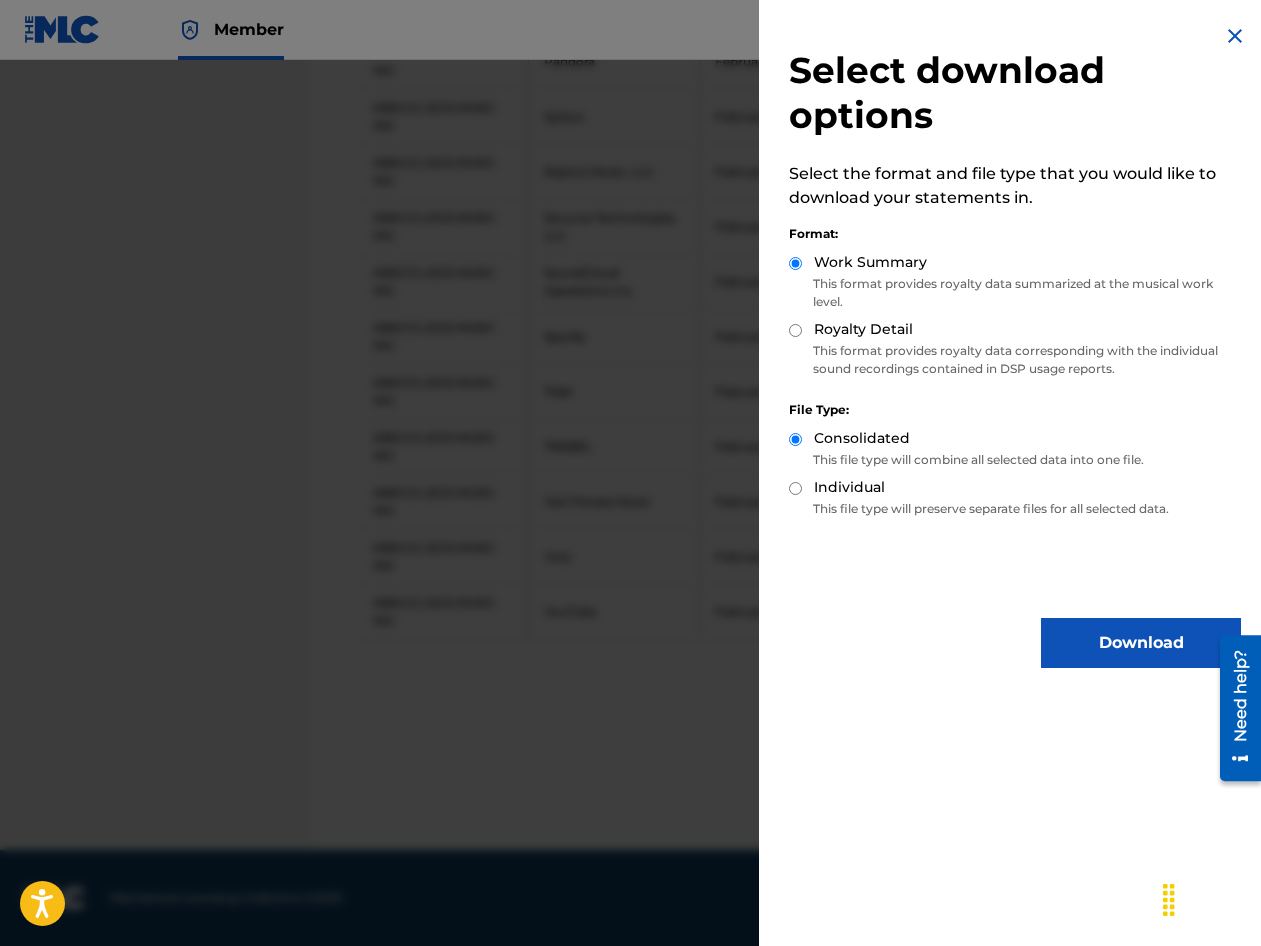 click on "This file type will preserve separate files for all selected data." at bounding box center (1015, 509) 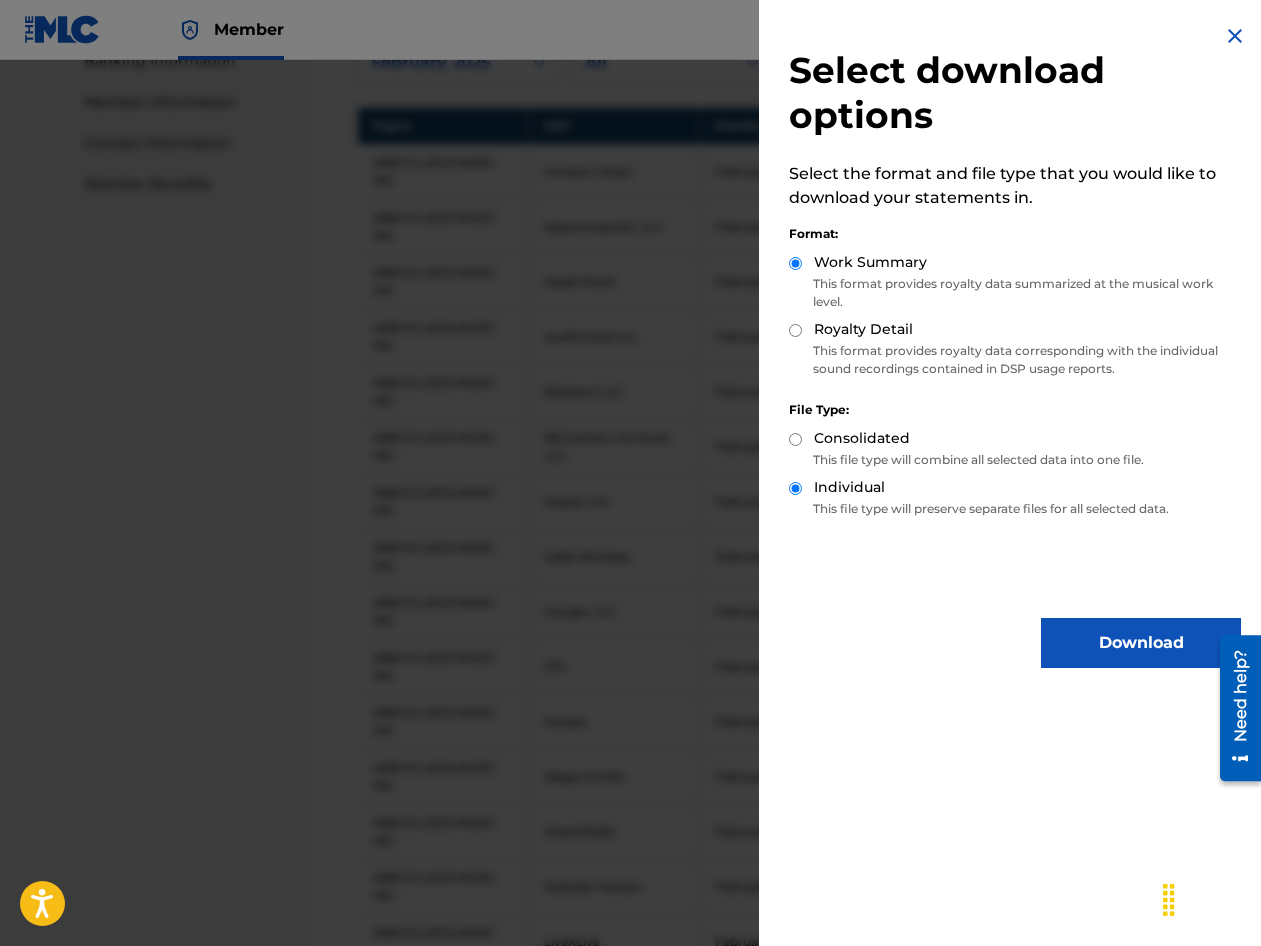 scroll, scrollTop: 137, scrollLeft: 0, axis: vertical 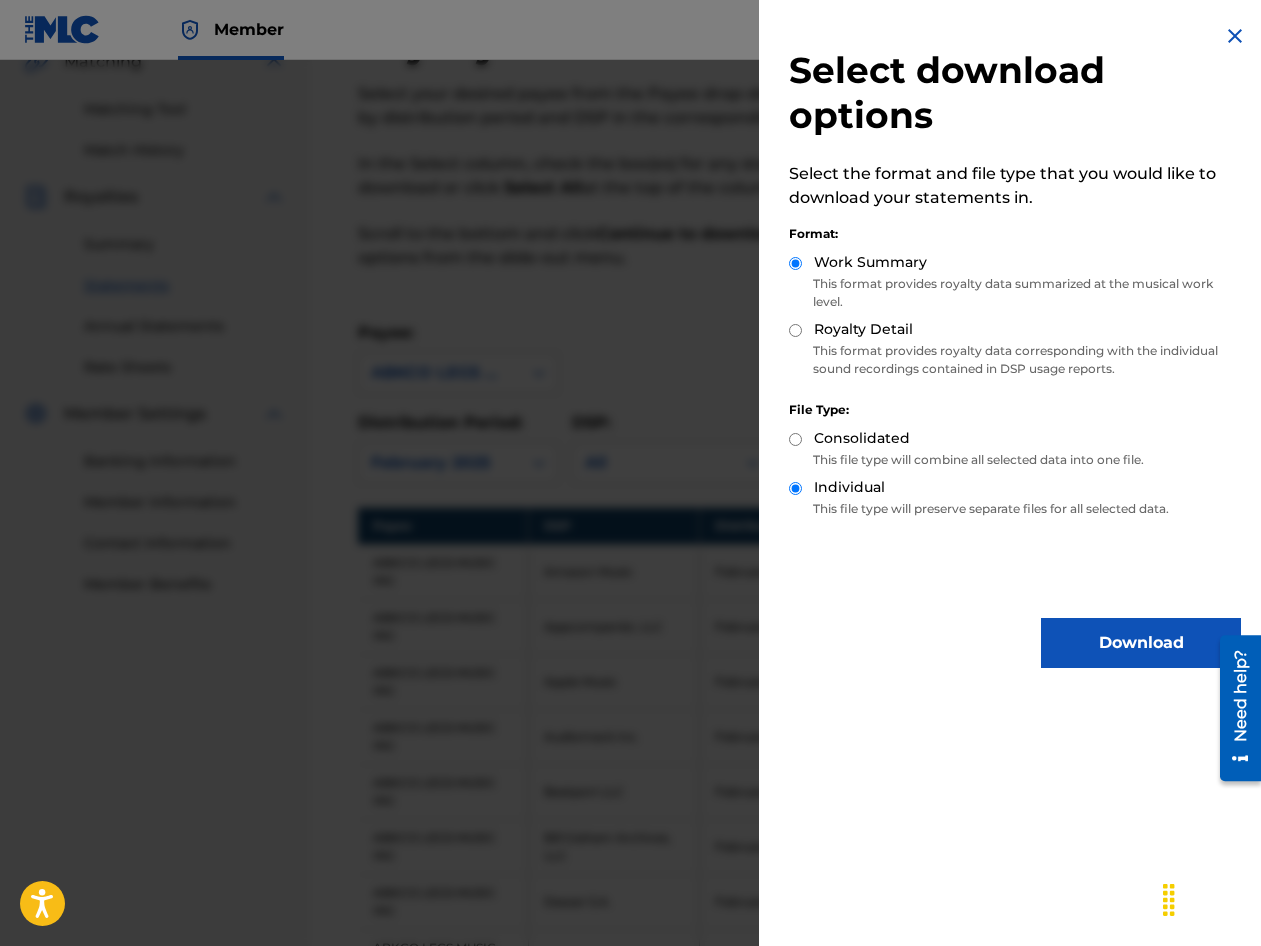 click at bounding box center [1235, 36] 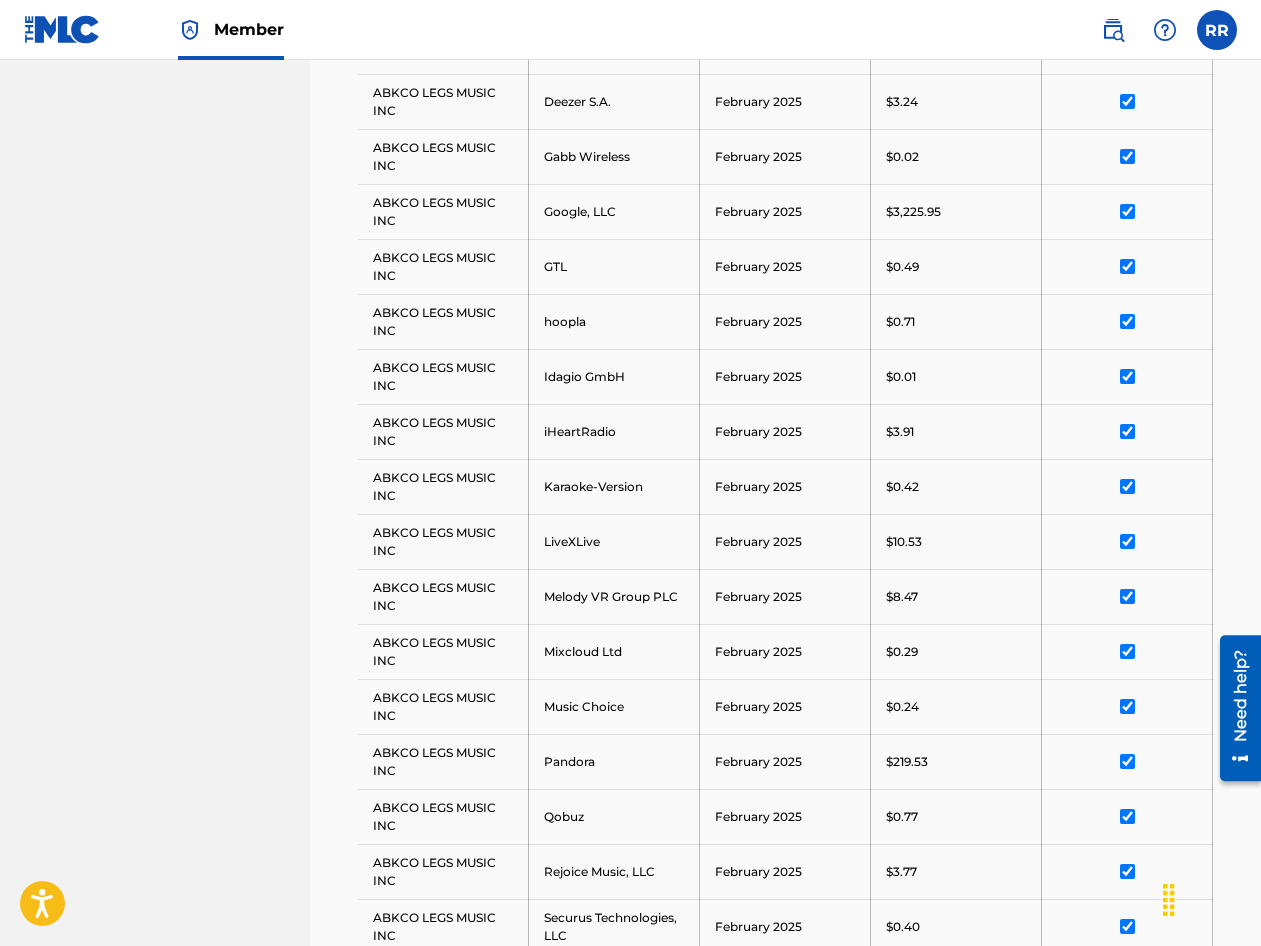 scroll, scrollTop: 237, scrollLeft: 0, axis: vertical 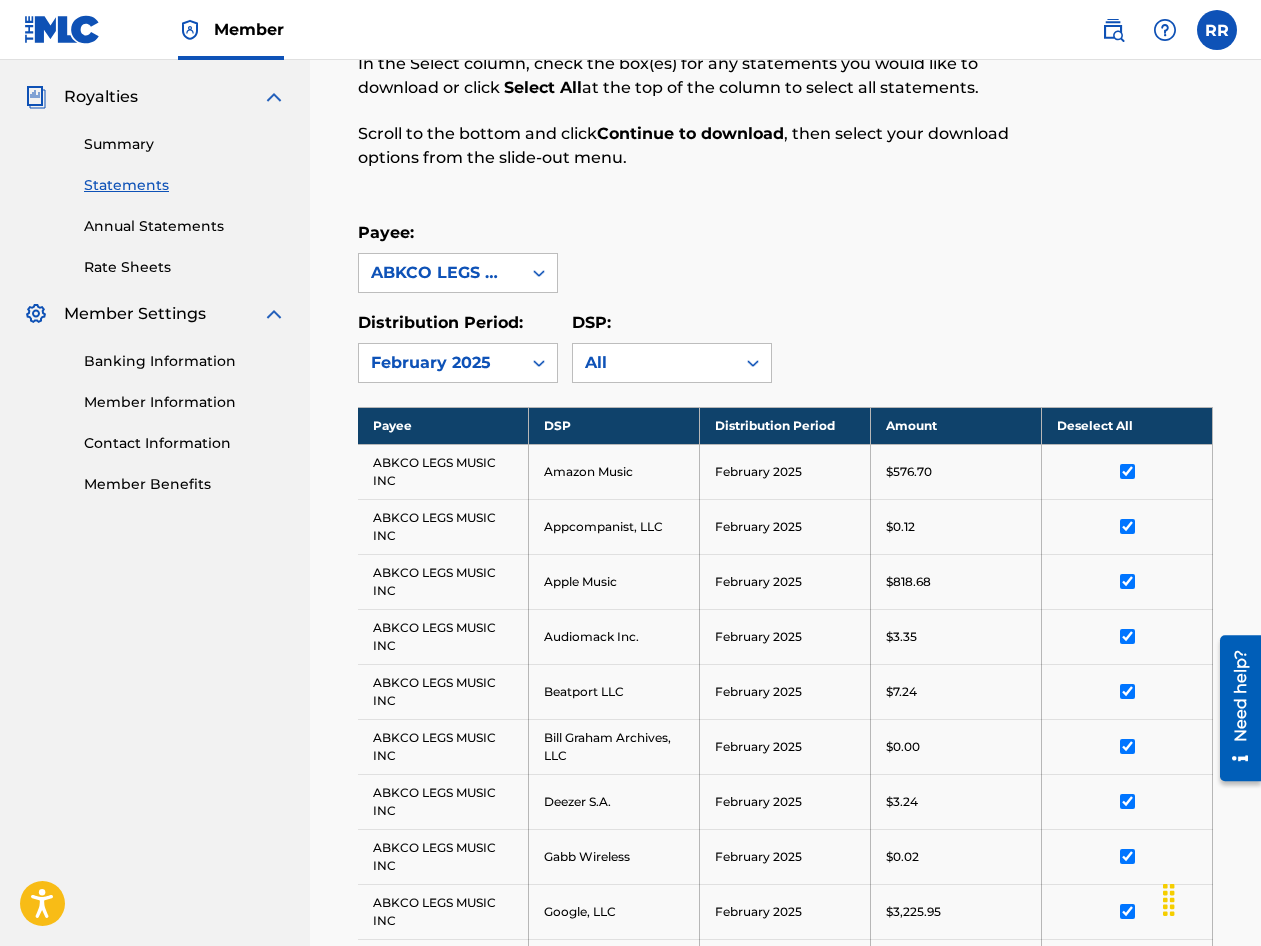 click on "Summary" at bounding box center [185, 144] 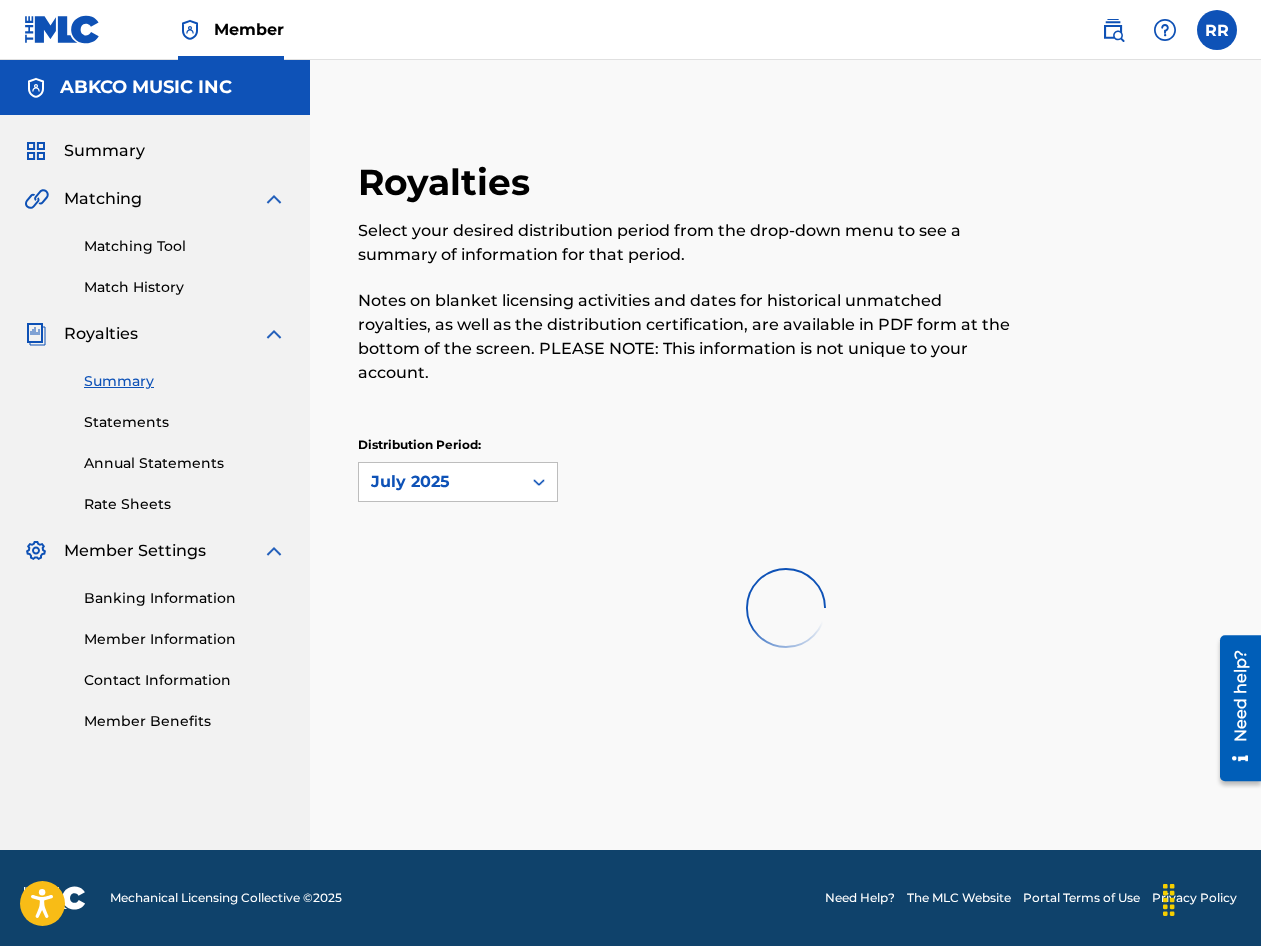 scroll, scrollTop: 0, scrollLeft: 0, axis: both 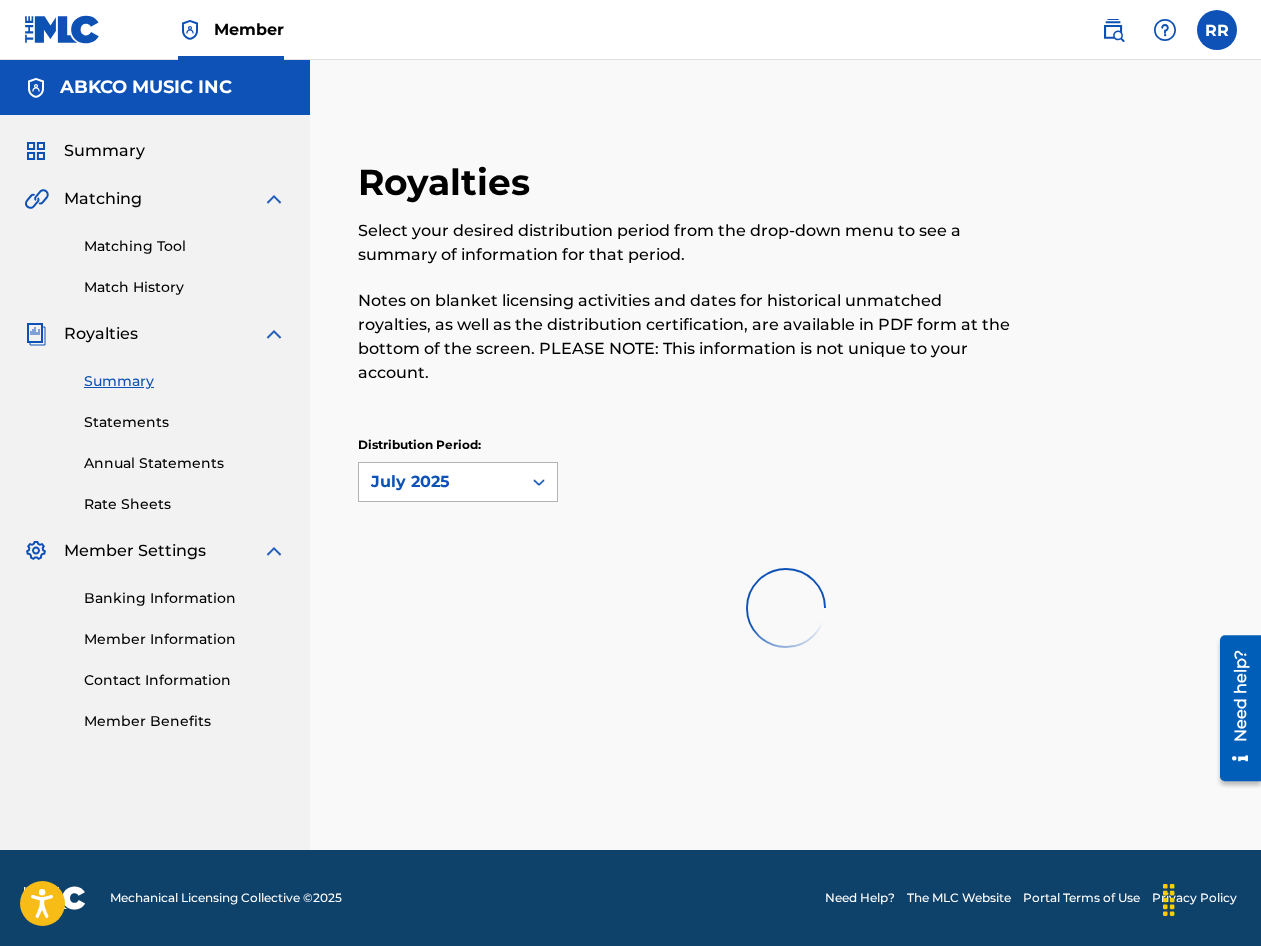 click on "July 2025" at bounding box center (440, 482) 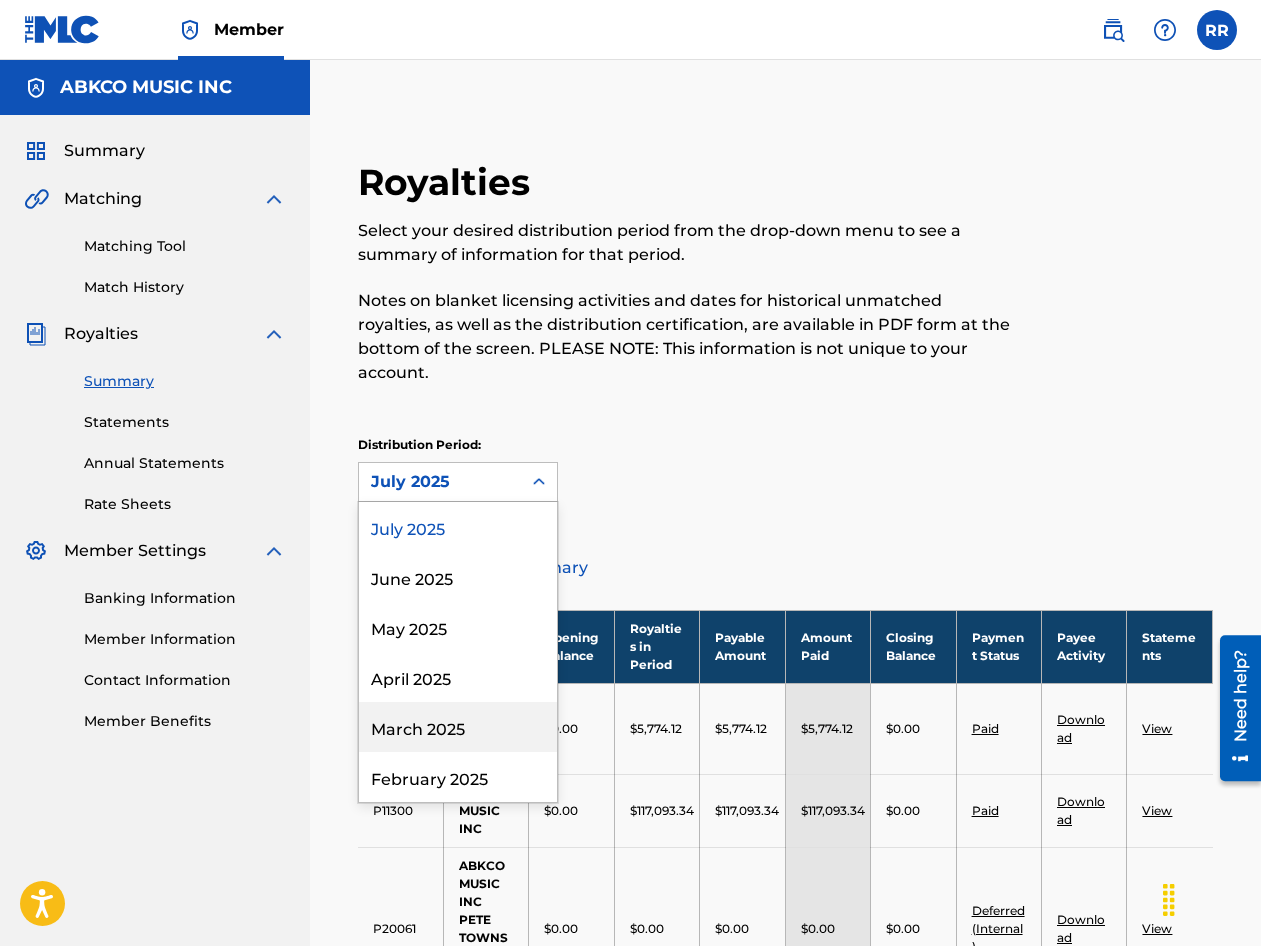 click on "March 2025" at bounding box center (458, 727) 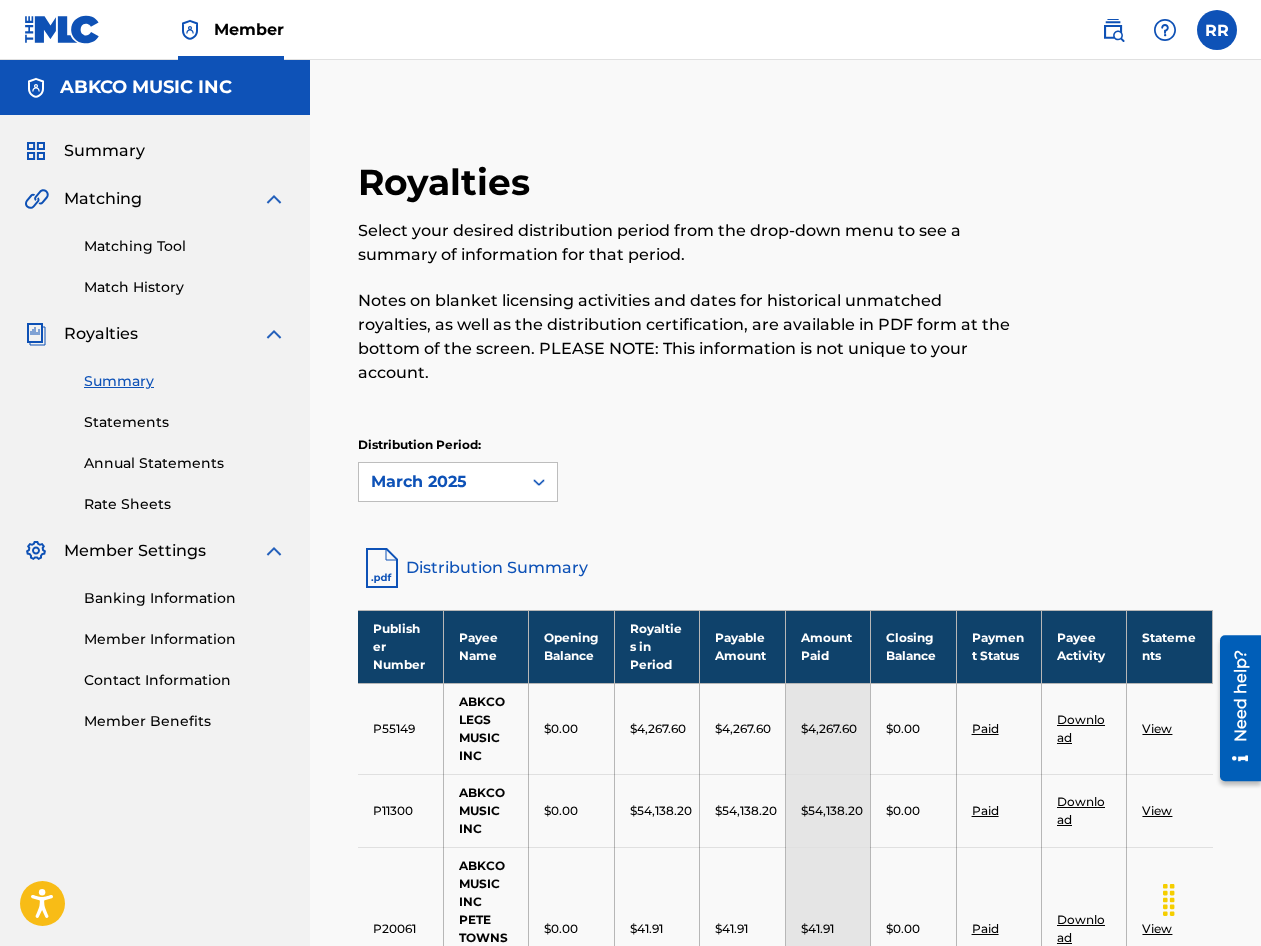 scroll, scrollTop: 200, scrollLeft: 0, axis: vertical 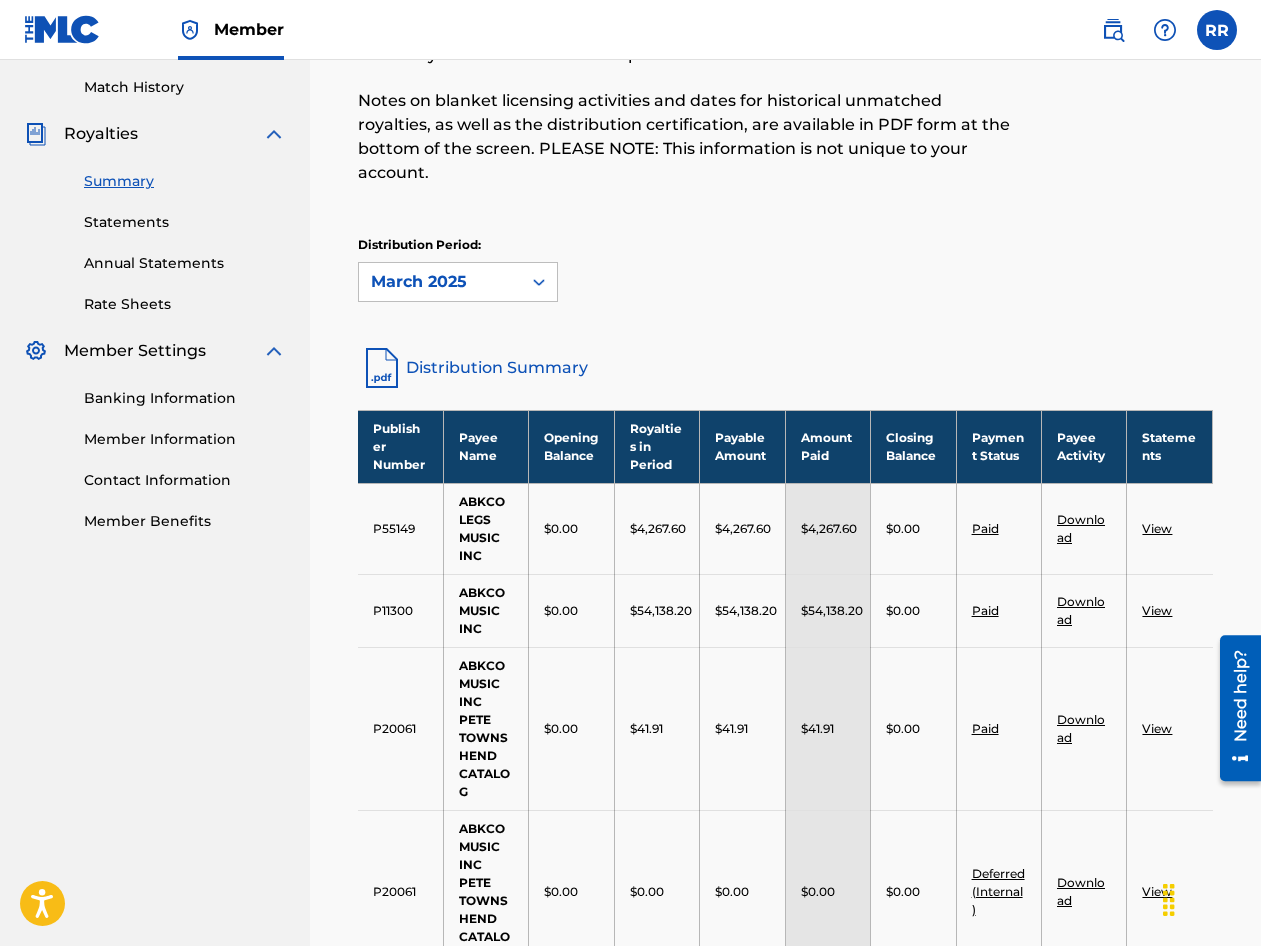 click on "March 2025" at bounding box center (440, 282) 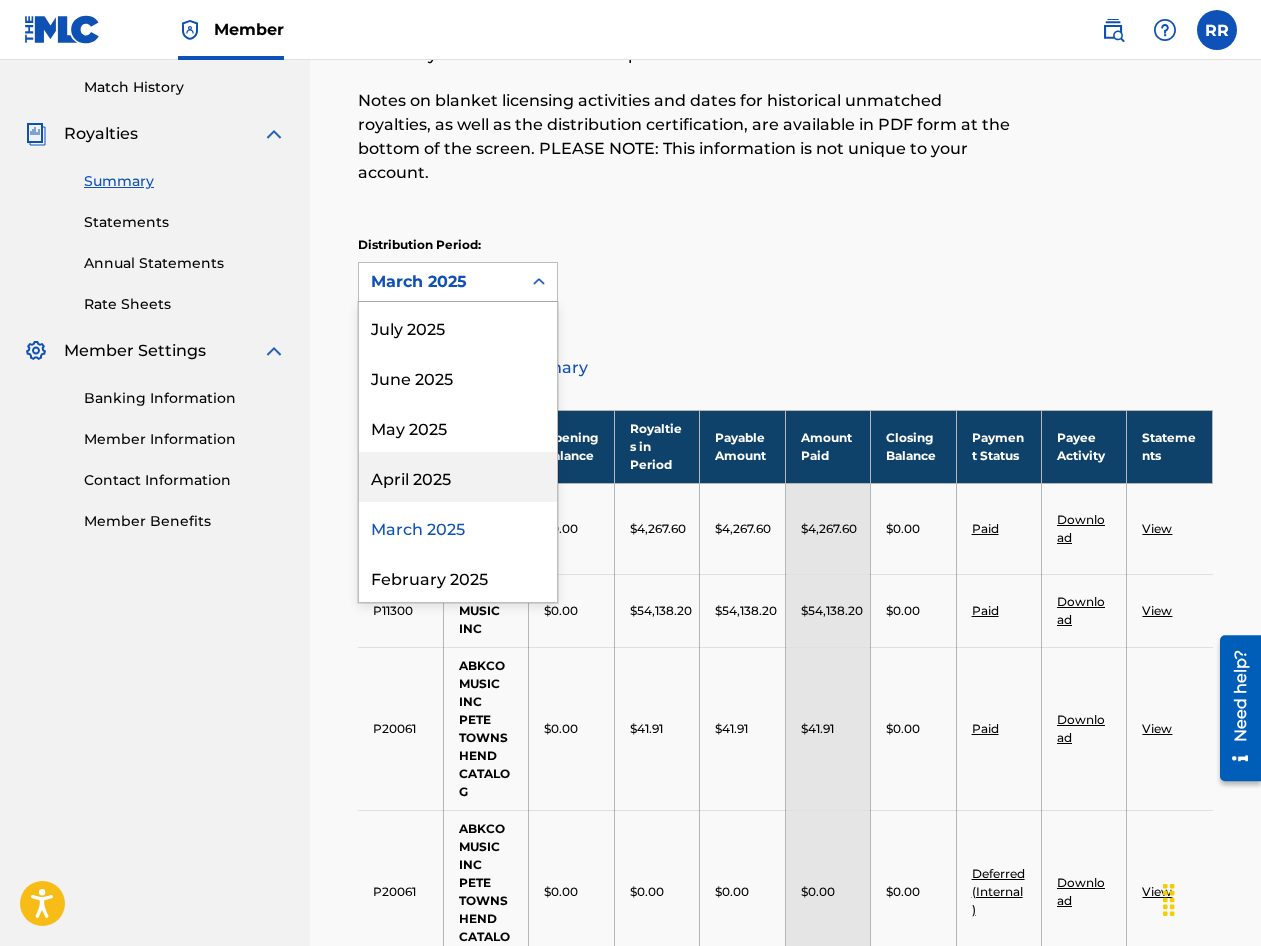 click on "April 2025" at bounding box center (458, 477) 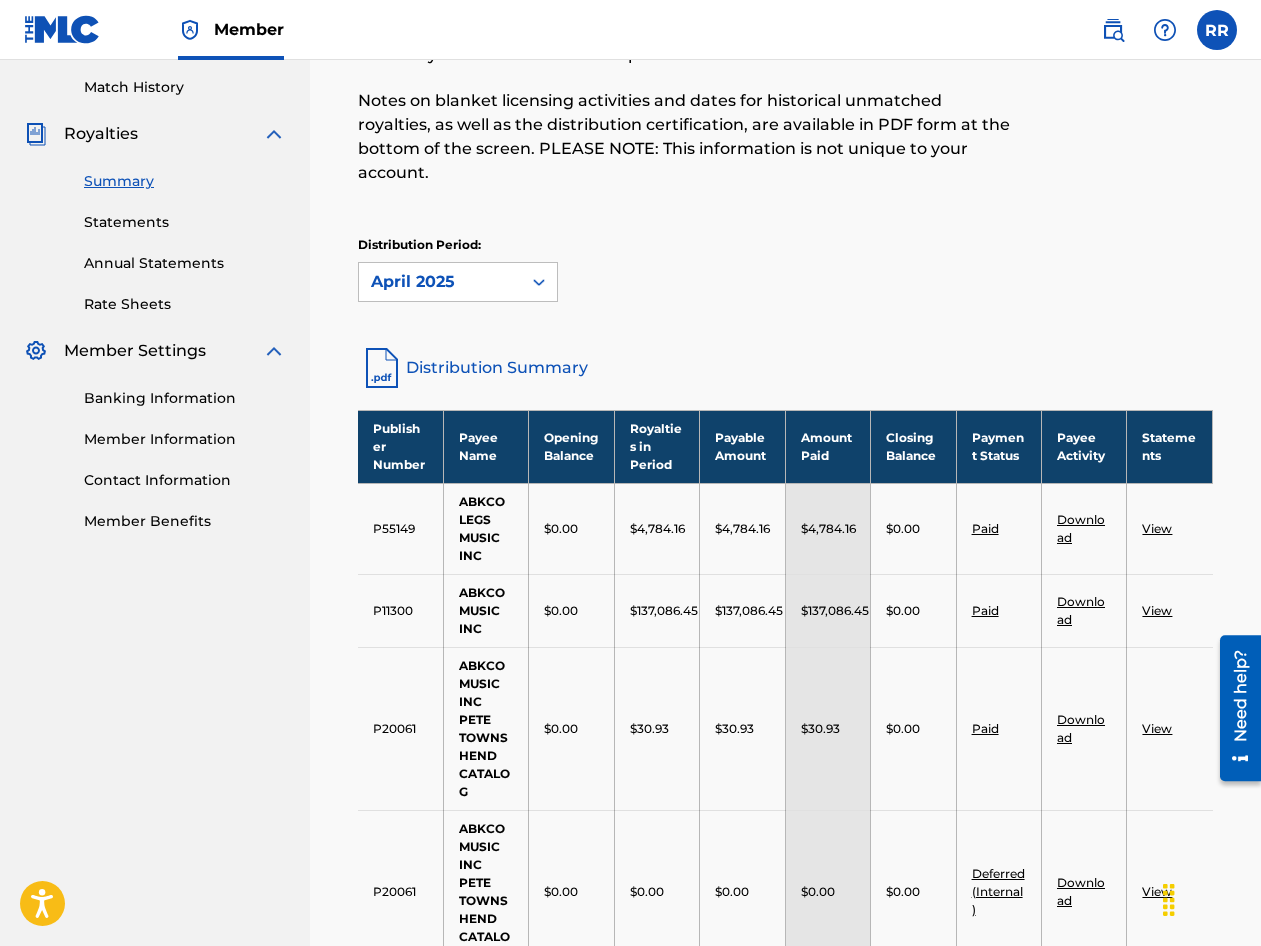 scroll, scrollTop: 300, scrollLeft: 0, axis: vertical 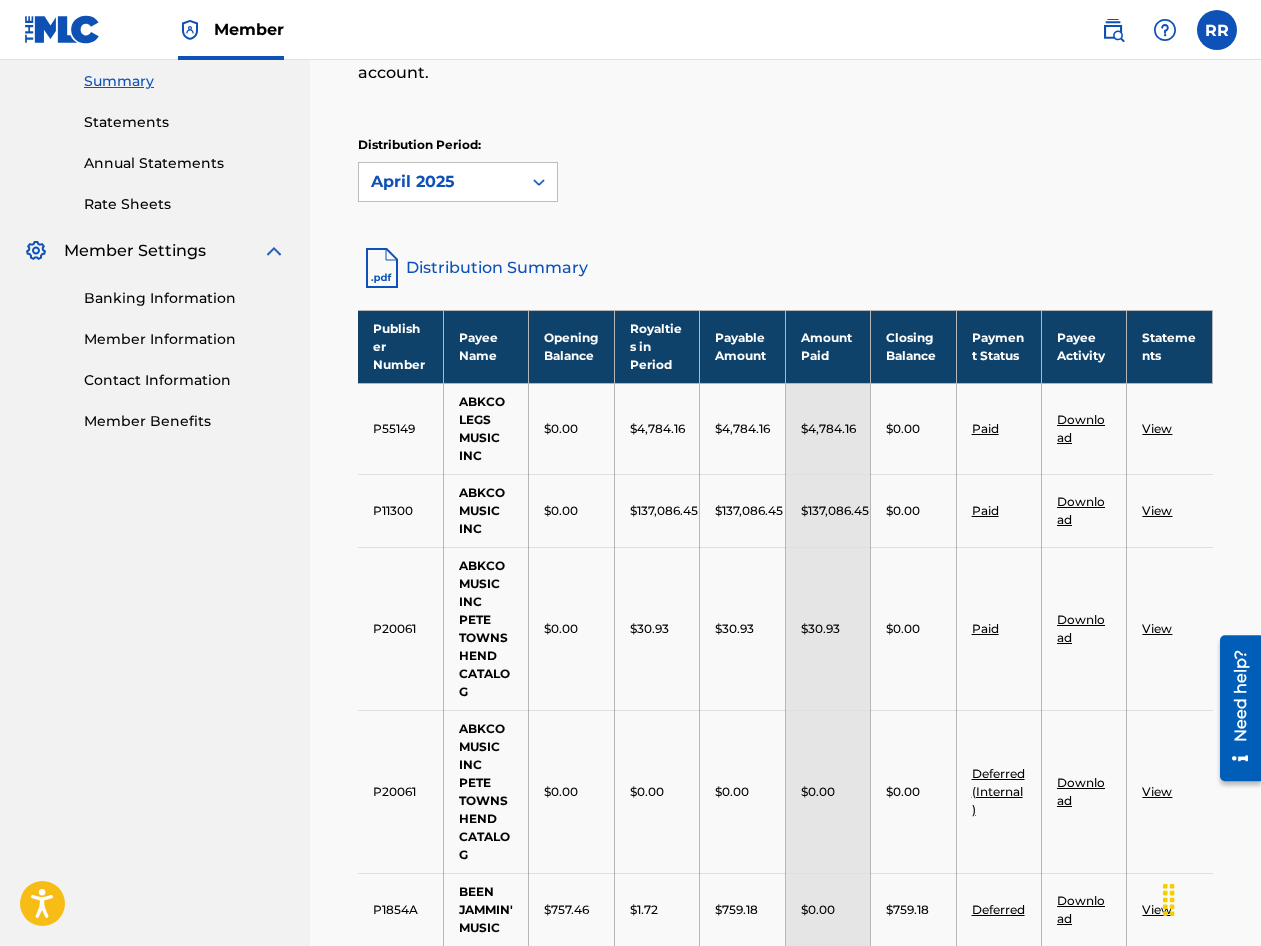 click on "Download" at bounding box center (1081, 428) 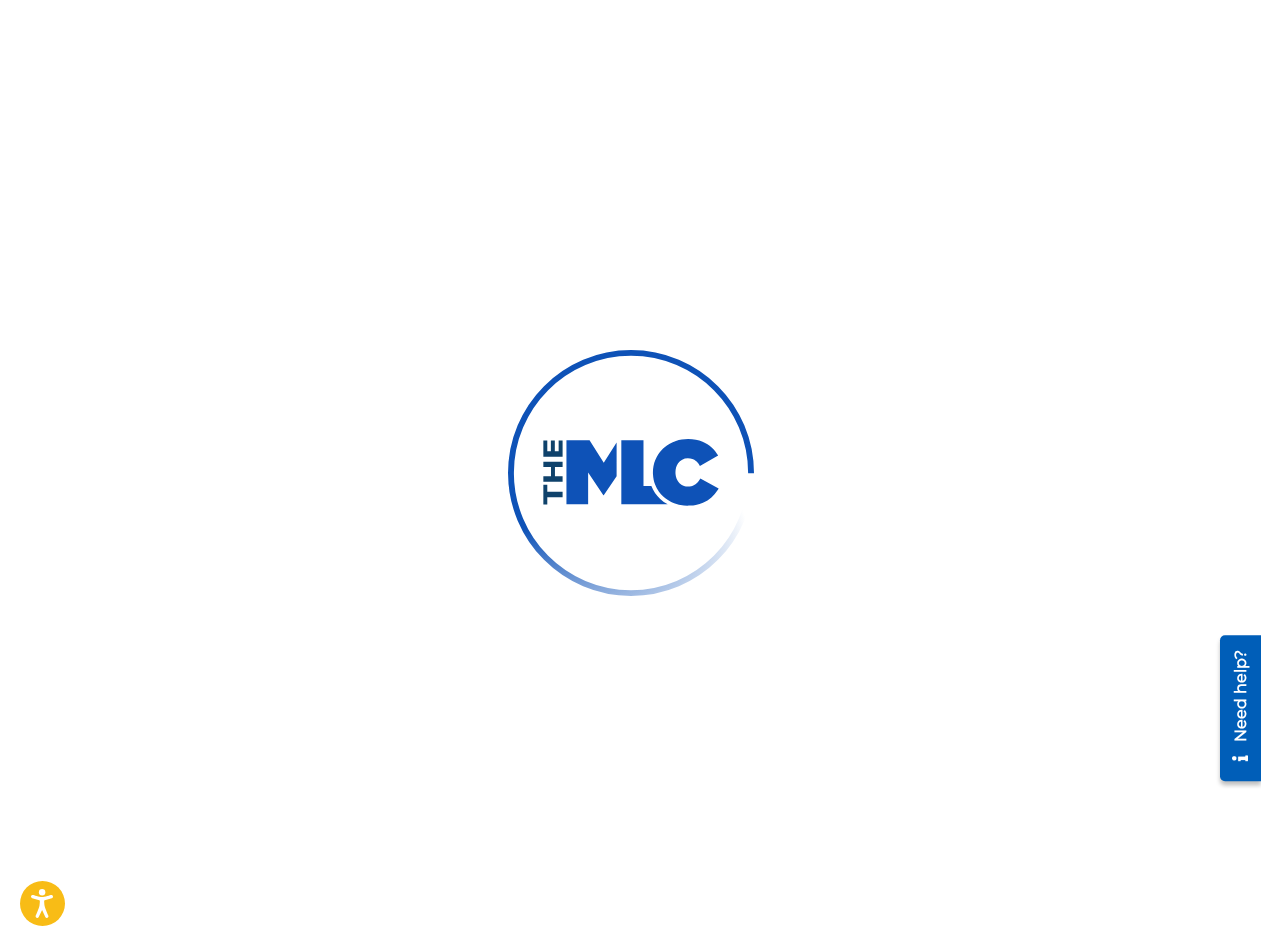 scroll, scrollTop: 0, scrollLeft: 0, axis: both 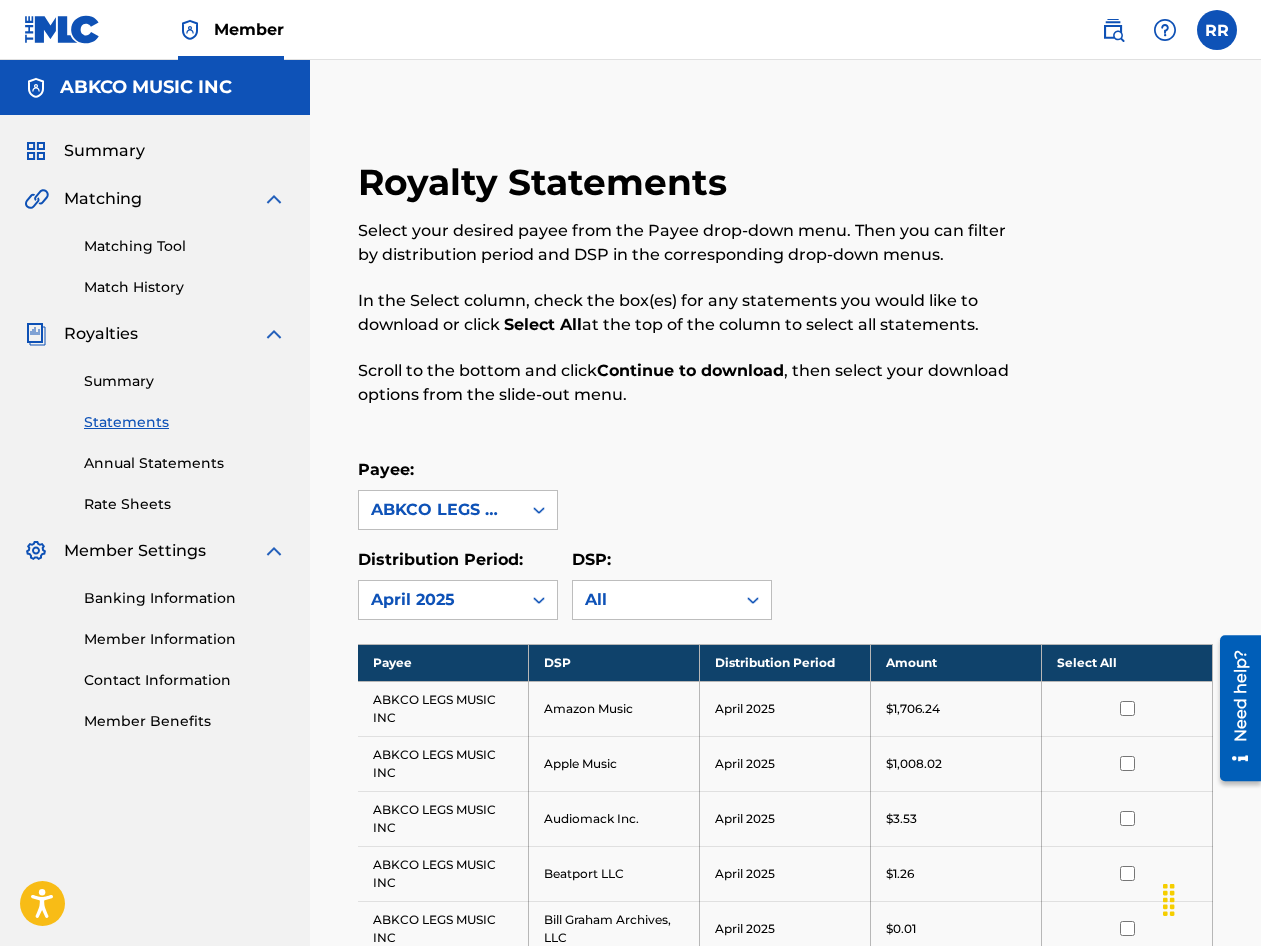 click on "Summary" at bounding box center (185, 381) 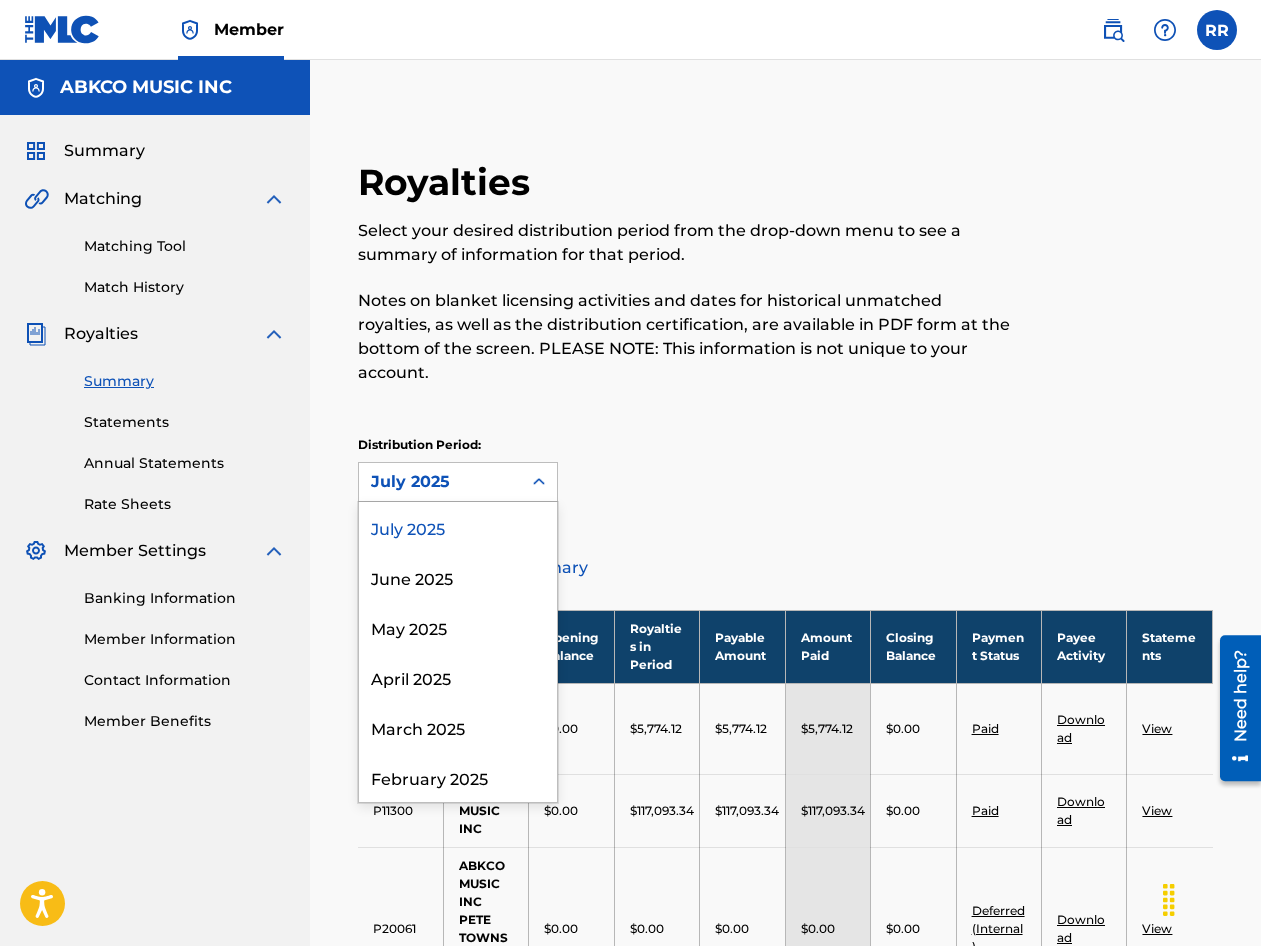 click on "July 2025" at bounding box center (440, 482) 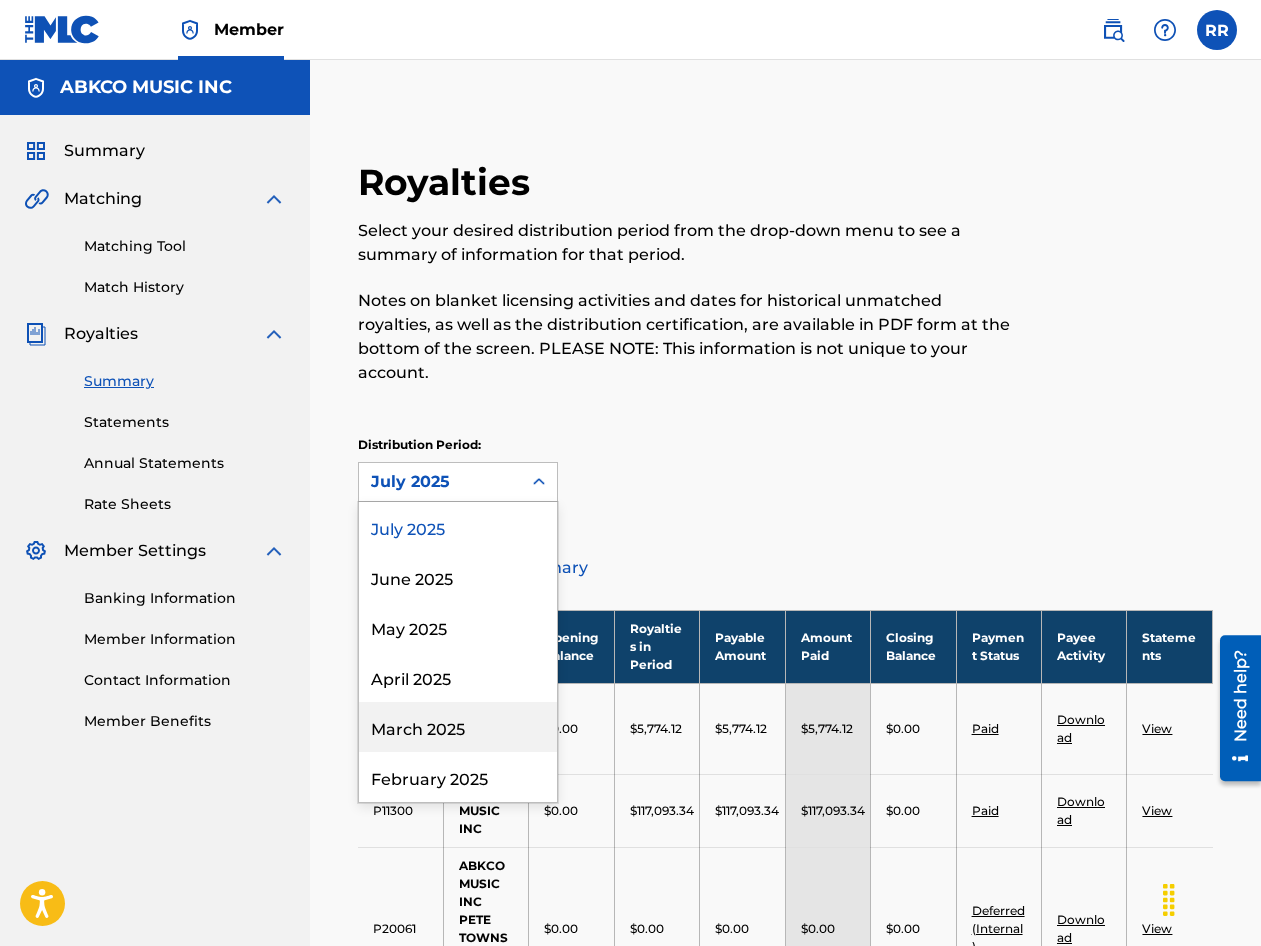 click on "March 2025" at bounding box center (458, 727) 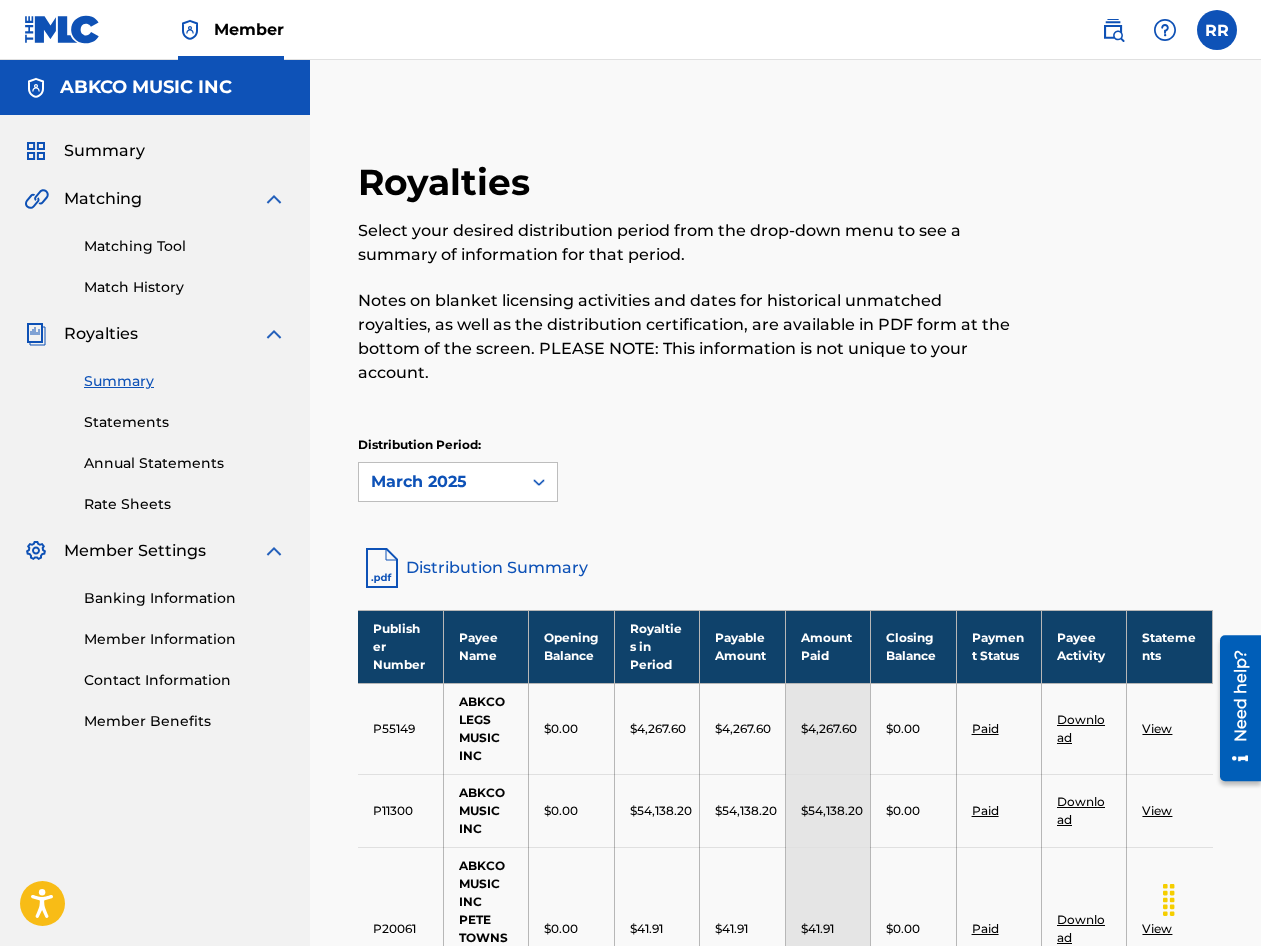 click on "Download" at bounding box center (1081, 728) 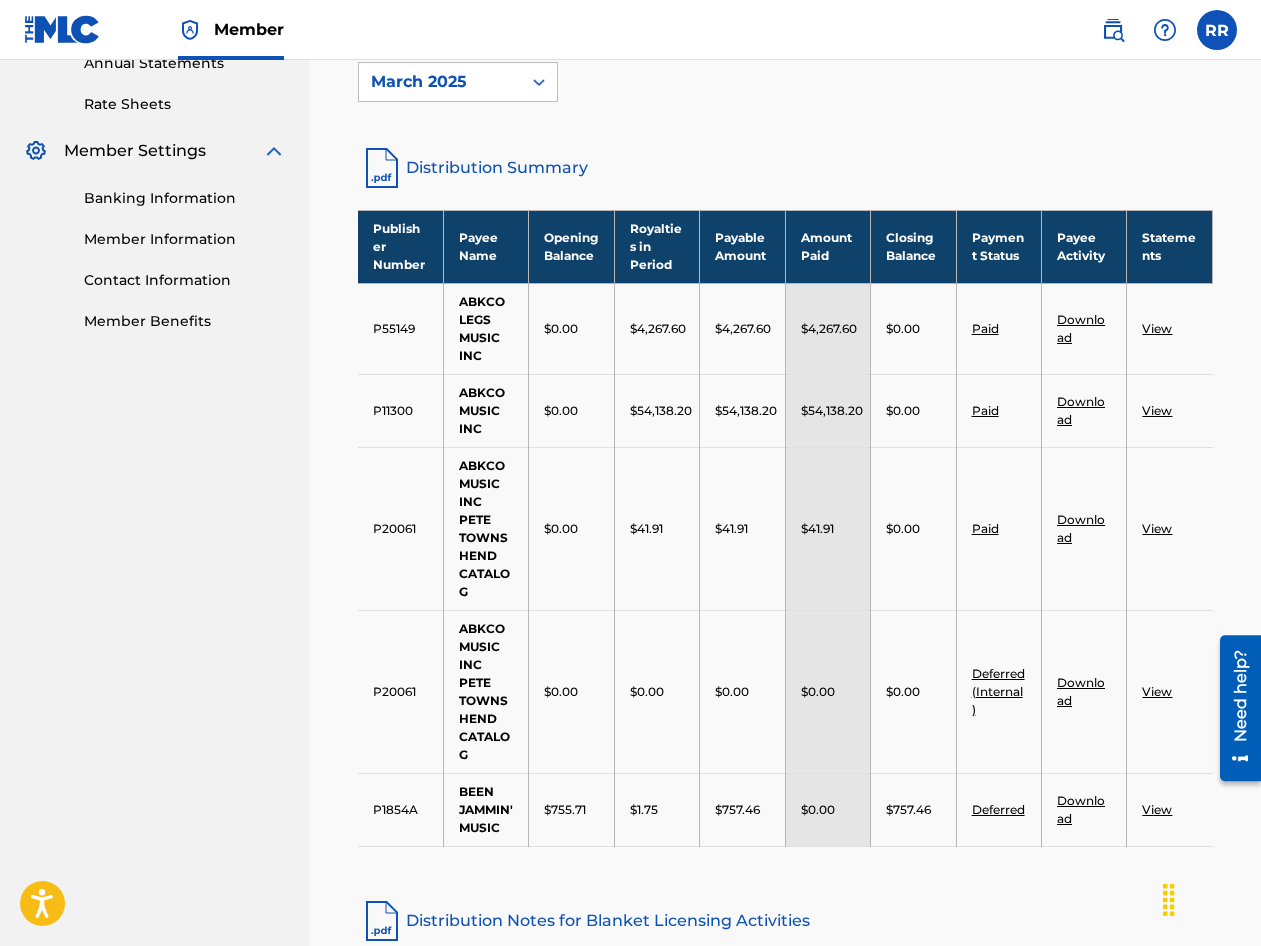 scroll, scrollTop: 300, scrollLeft: 0, axis: vertical 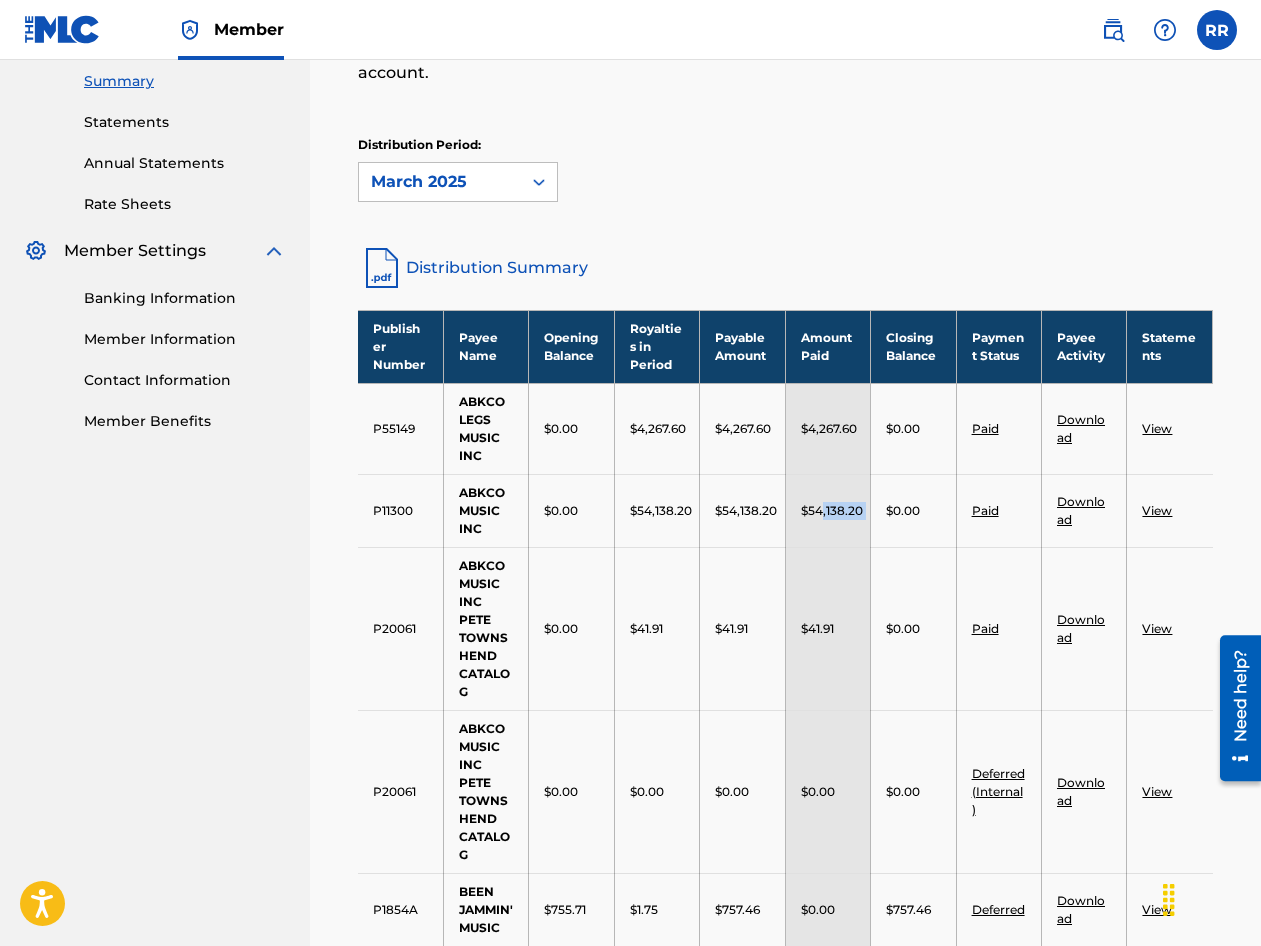 drag, startPoint x: 822, startPoint y: 487, endPoint x: 879, endPoint y: 492, distance: 57.21888 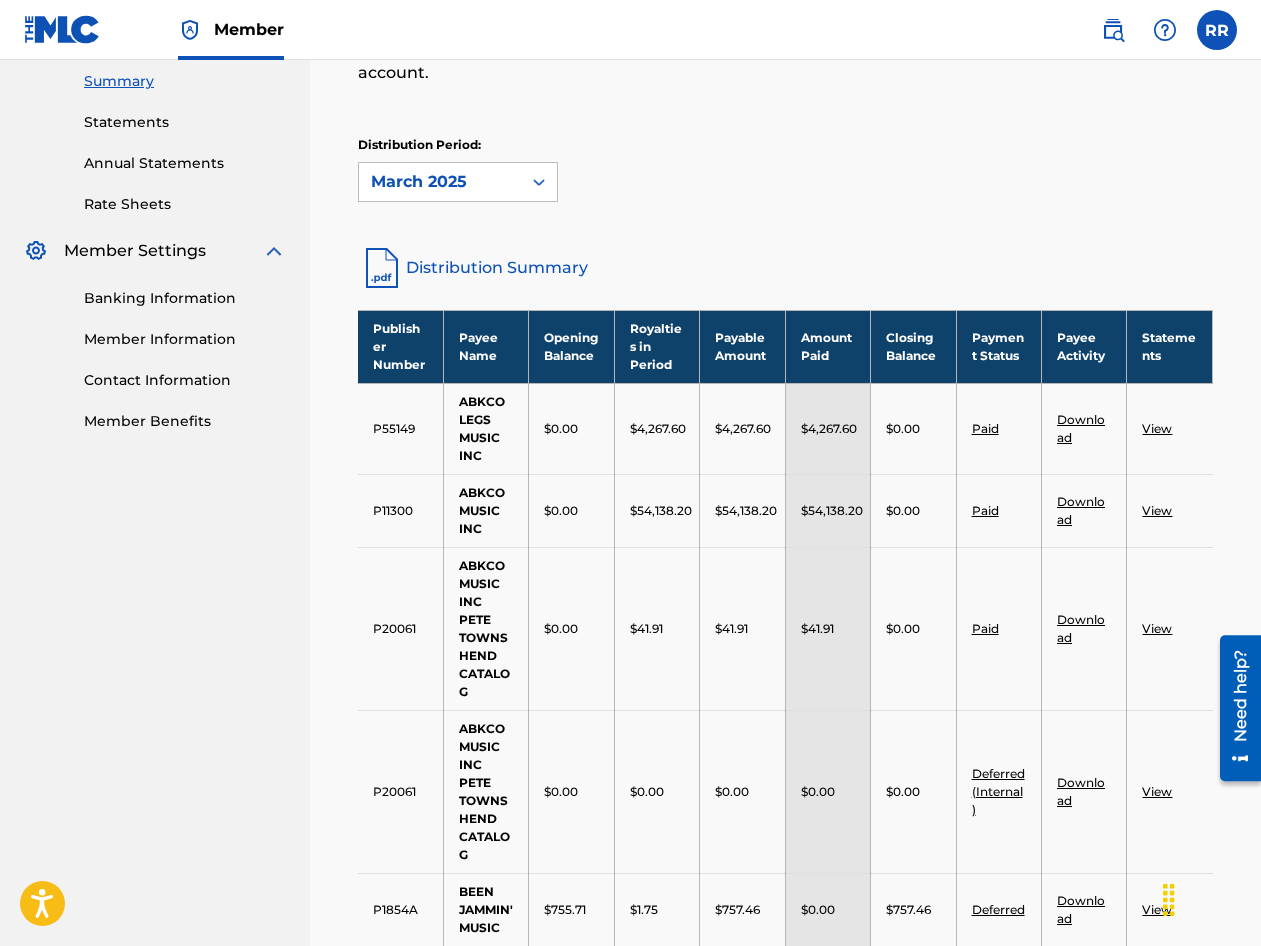 click on "Distribution Period: March 2025" at bounding box center [458, 169] 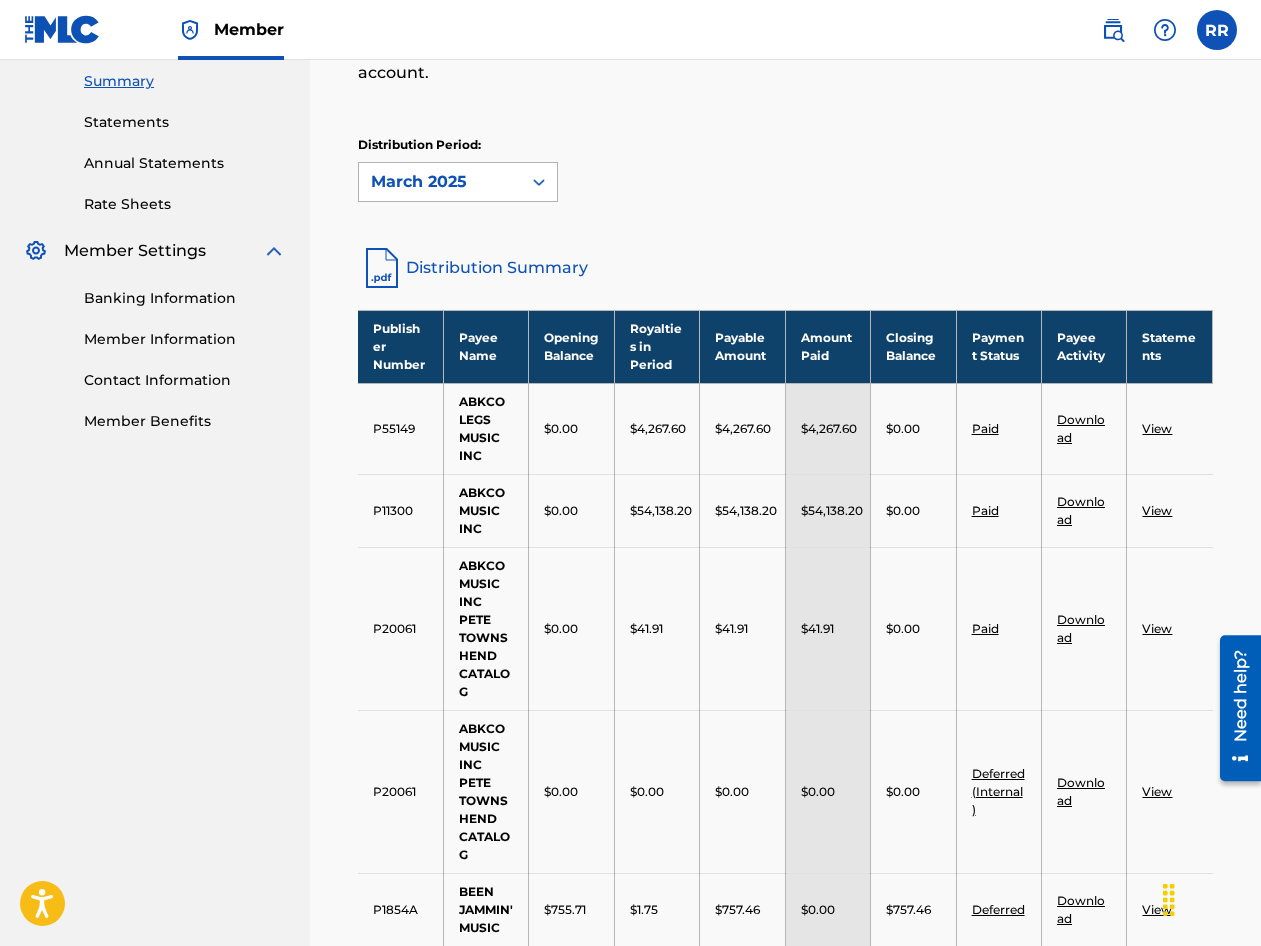 click on "March 2025" at bounding box center [440, 182] 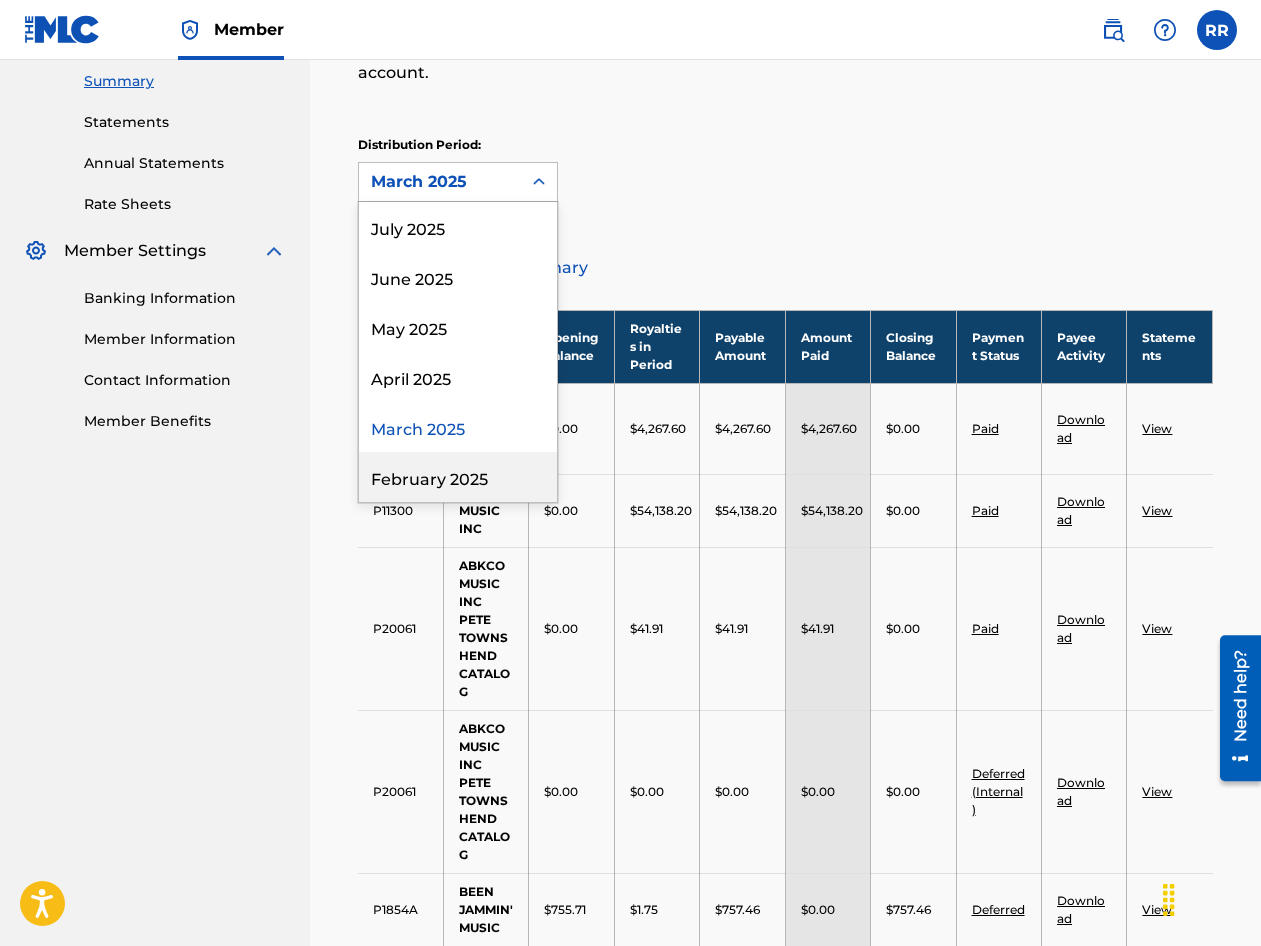 click on "February 2025" at bounding box center [458, 477] 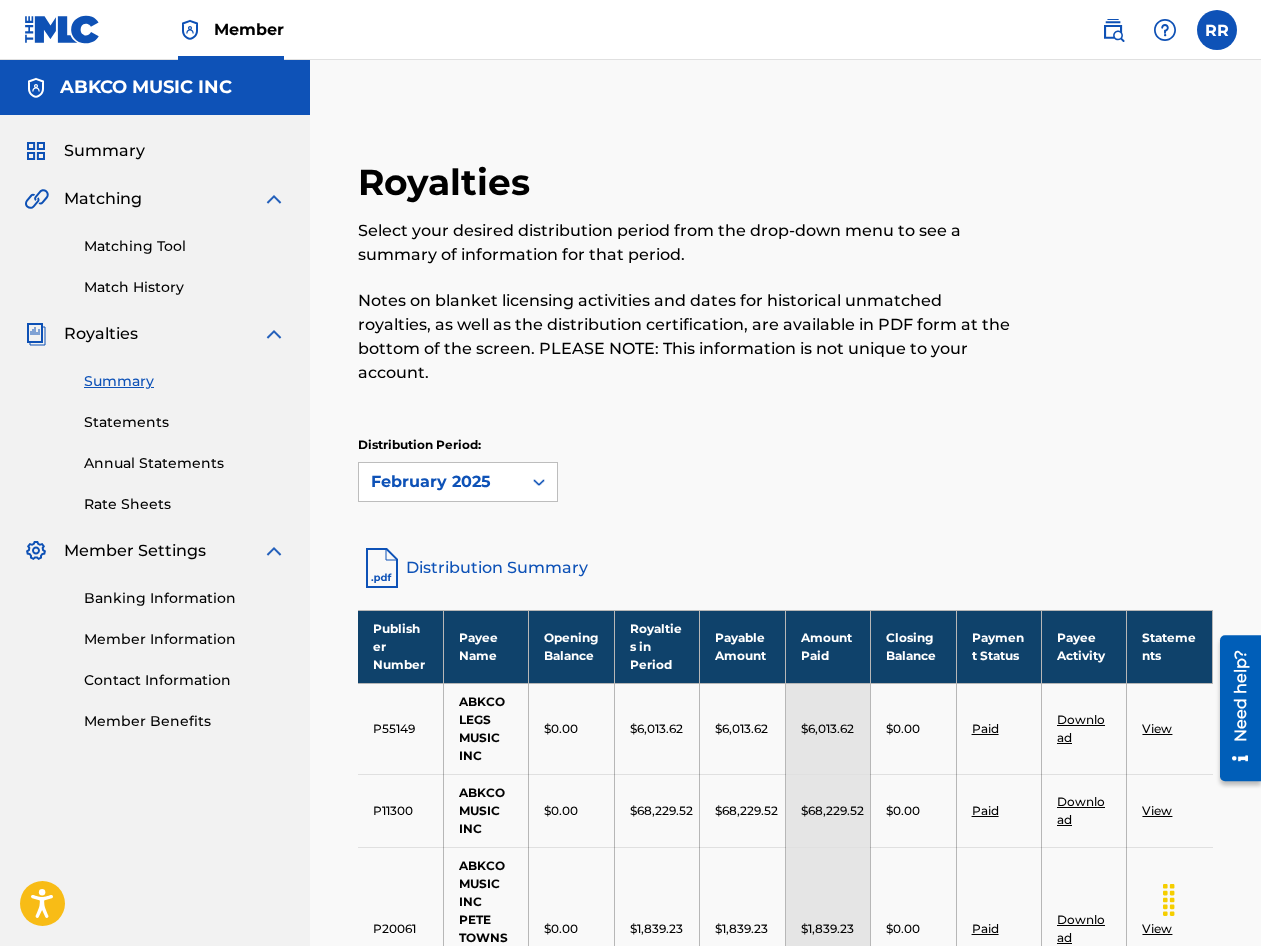 scroll, scrollTop: 200, scrollLeft: 0, axis: vertical 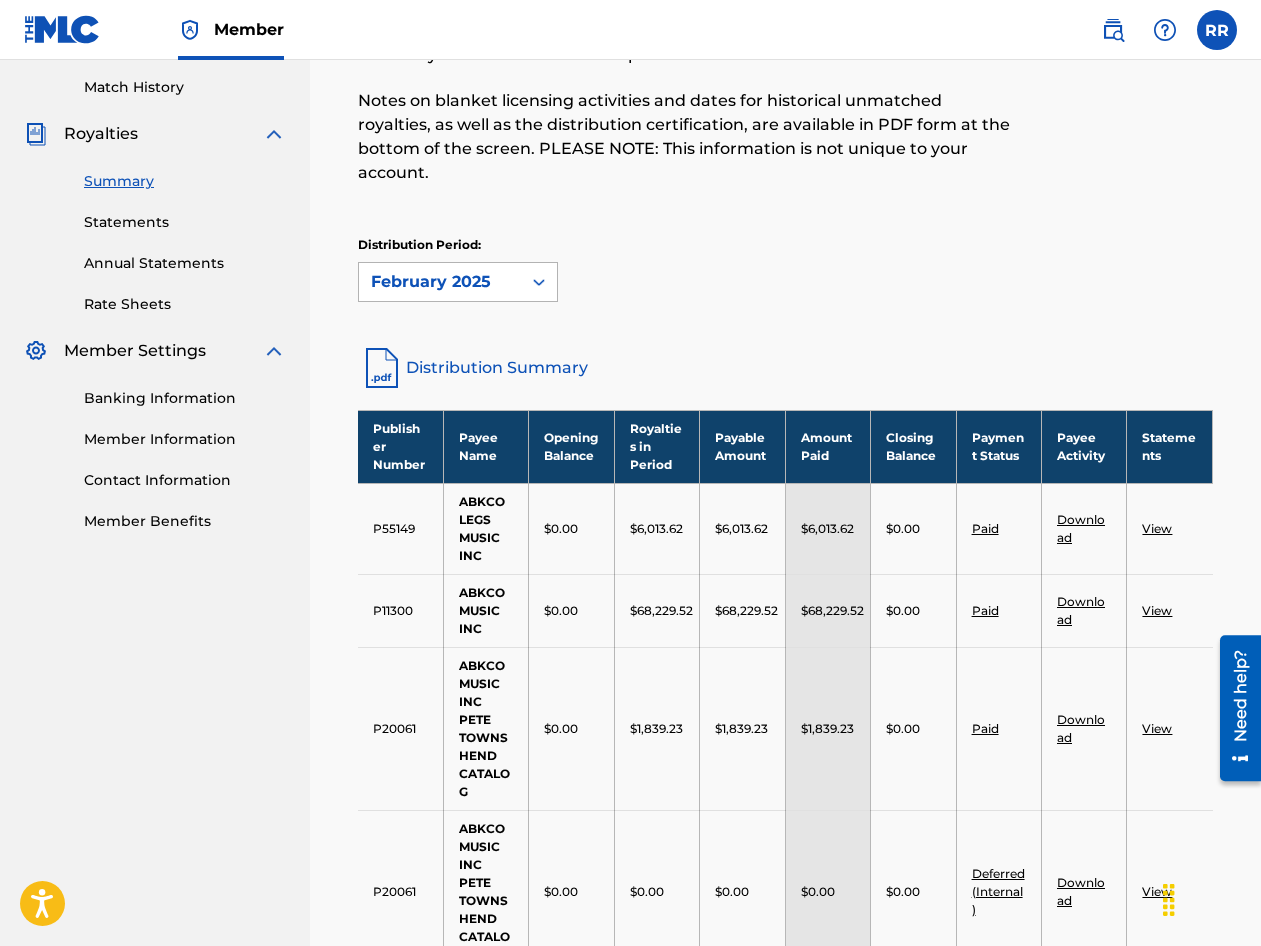 click on "February 2025" at bounding box center [440, 282] 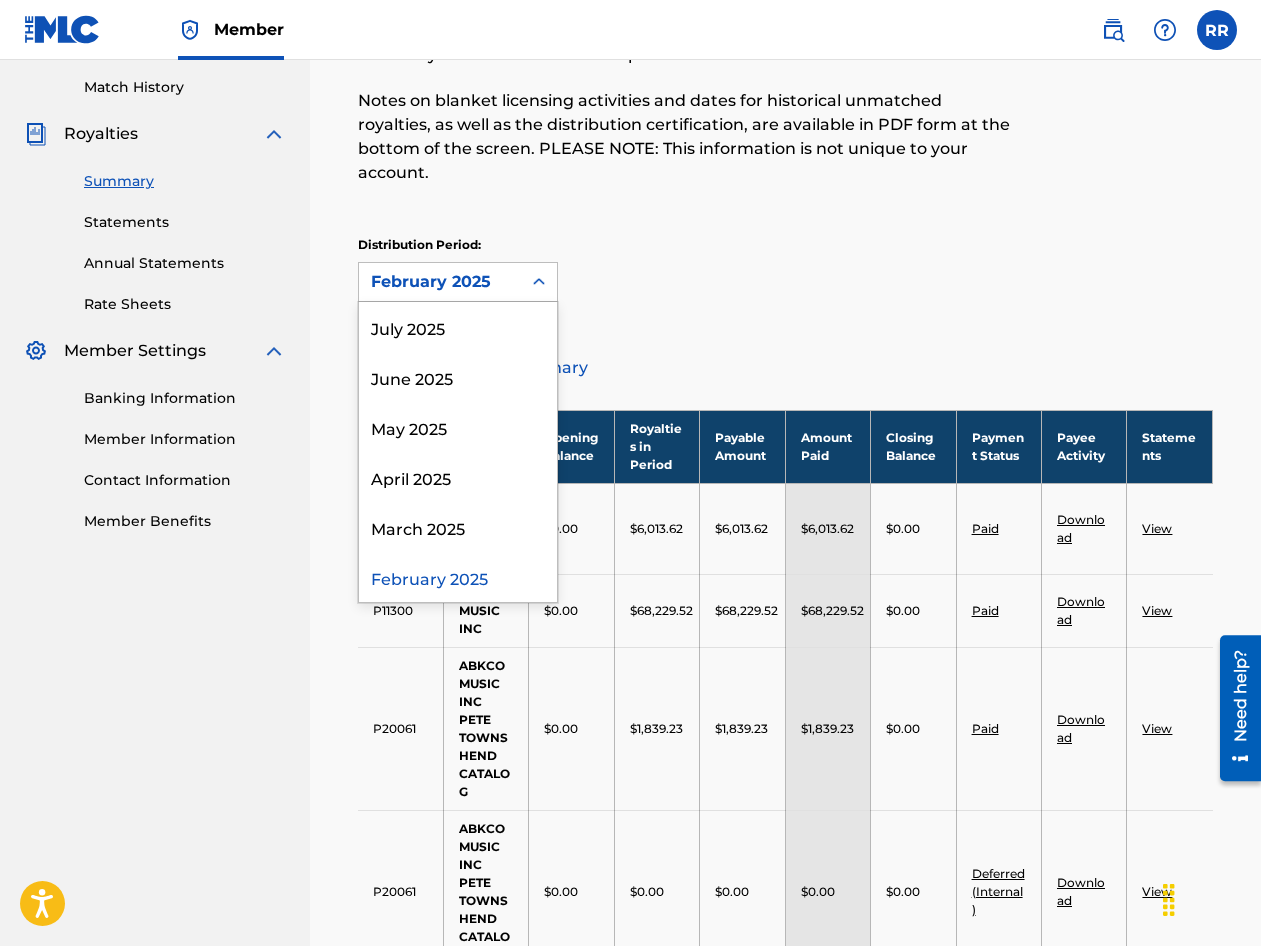 scroll, scrollTop: 17, scrollLeft: 0, axis: vertical 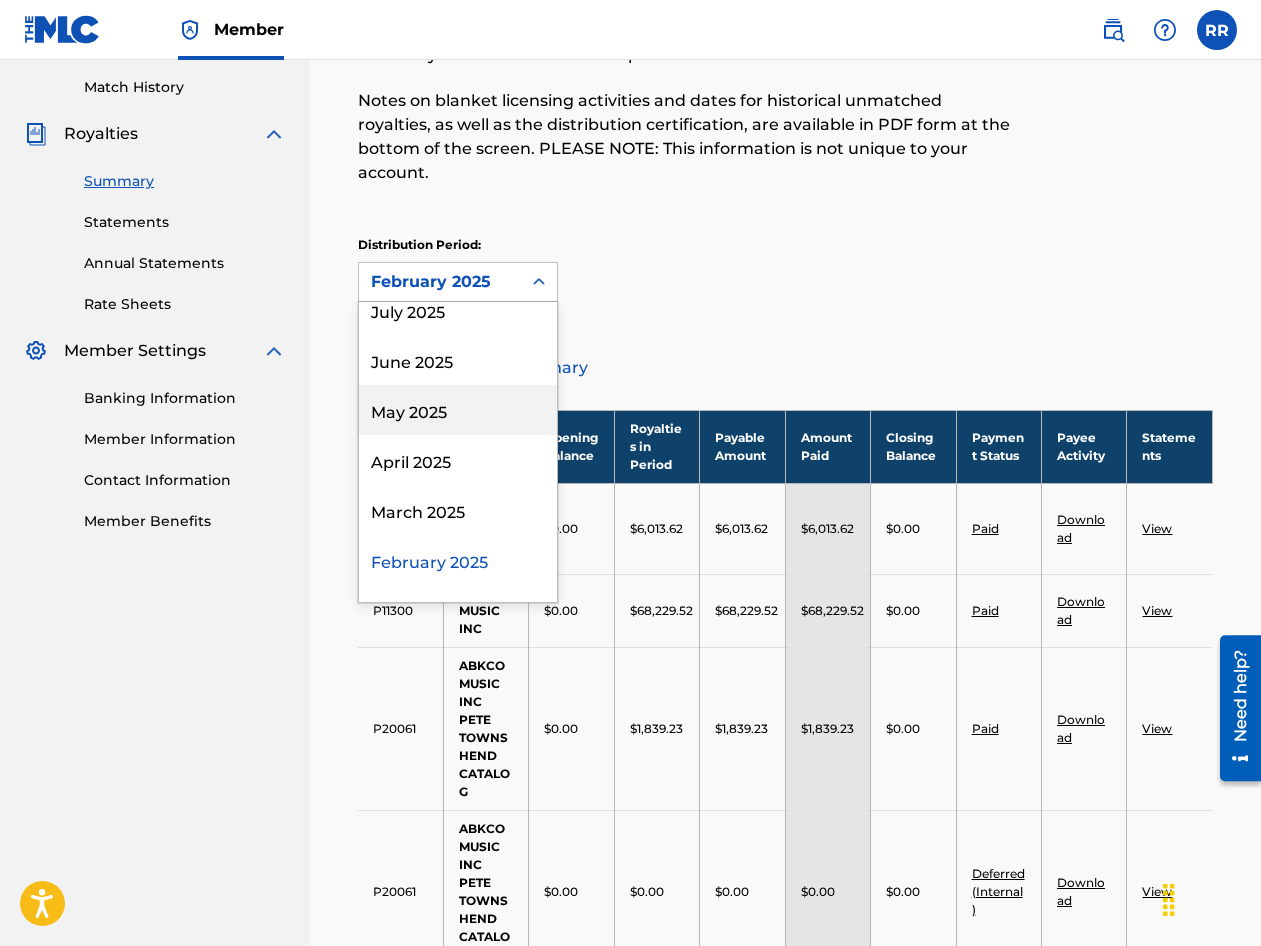 click on "May 2025" at bounding box center (458, 410) 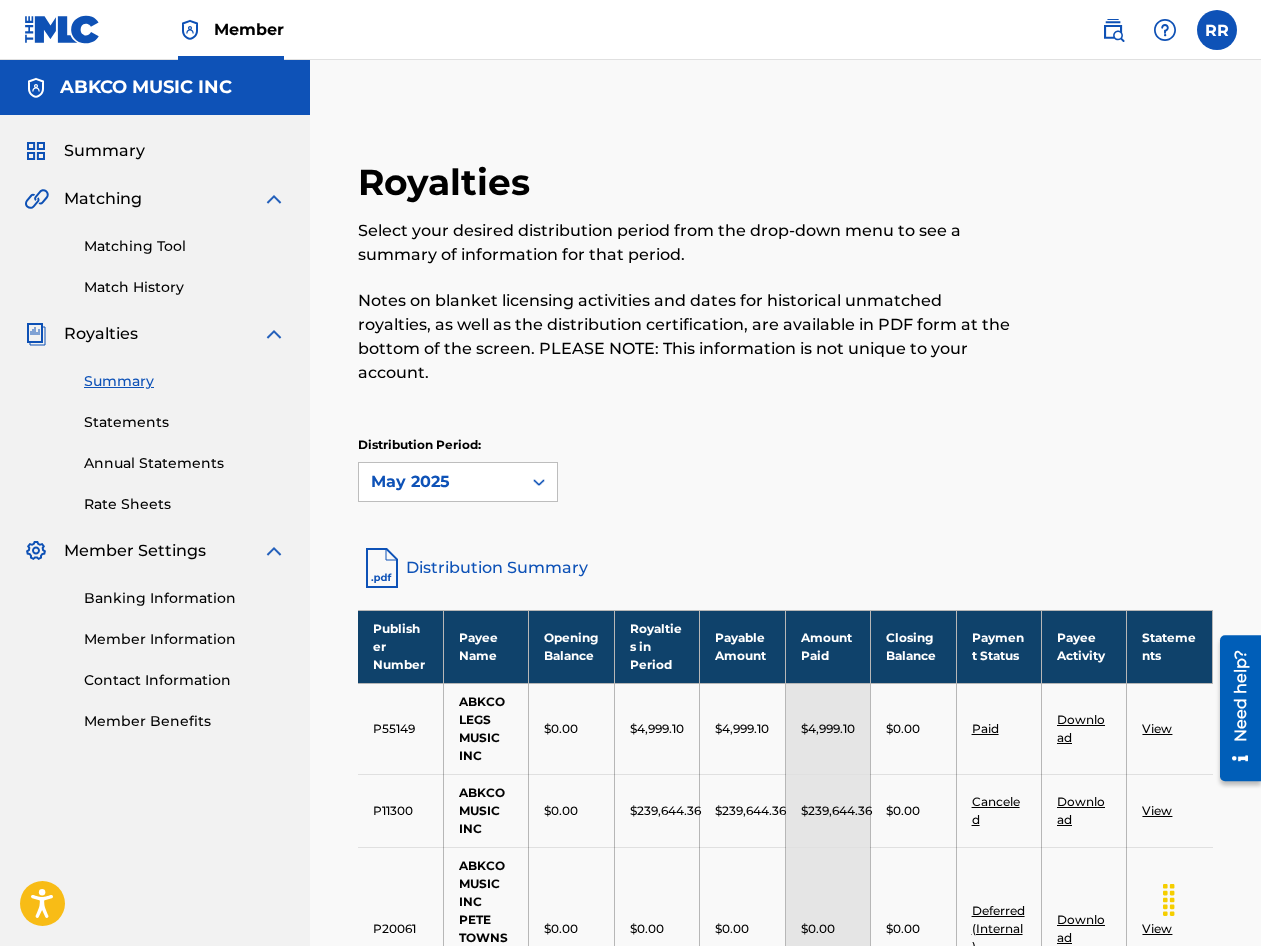 scroll, scrollTop: 200, scrollLeft: 0, axis: vertical 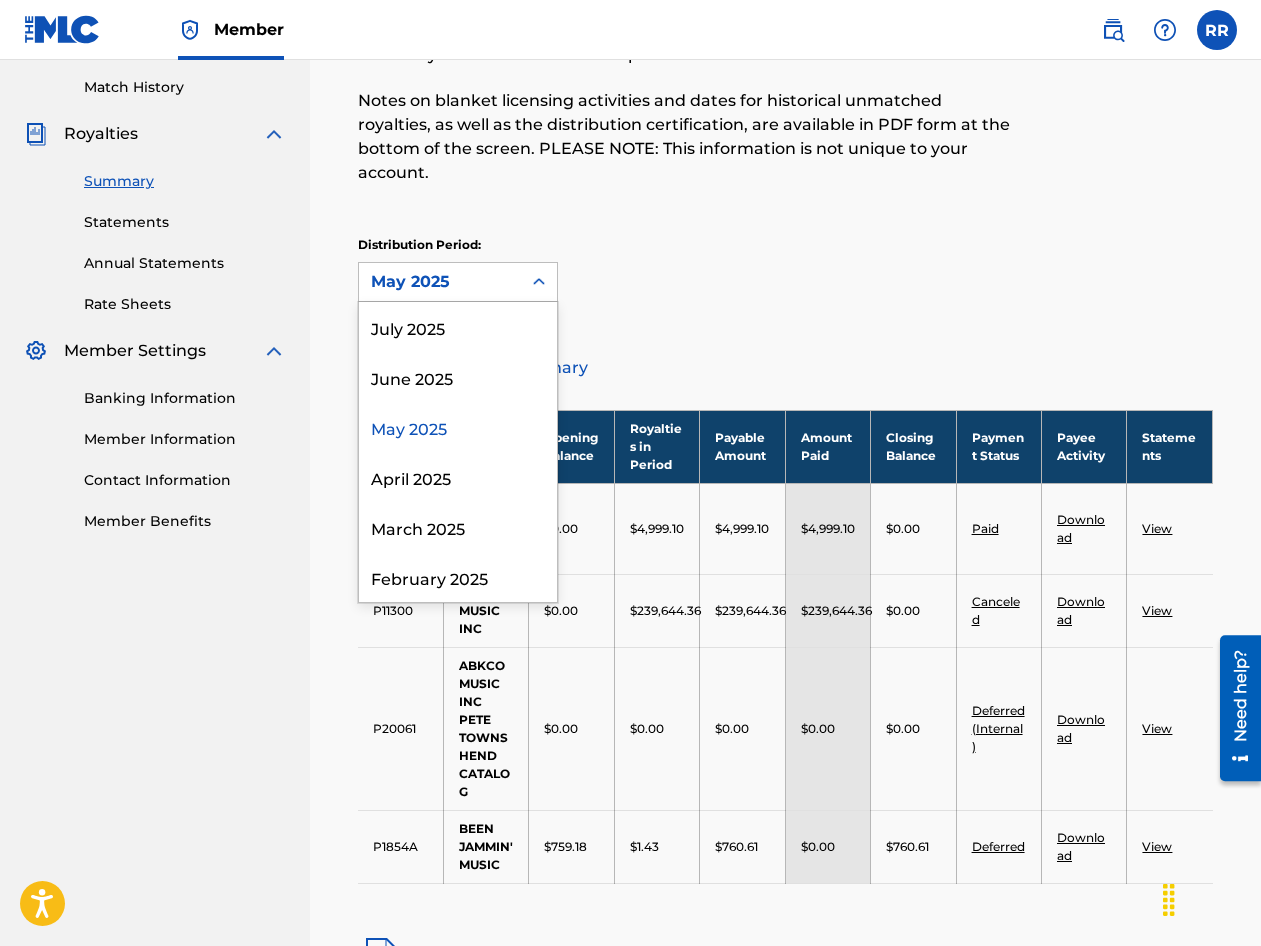 click on "May 2025" at bounding box center (440, 282) 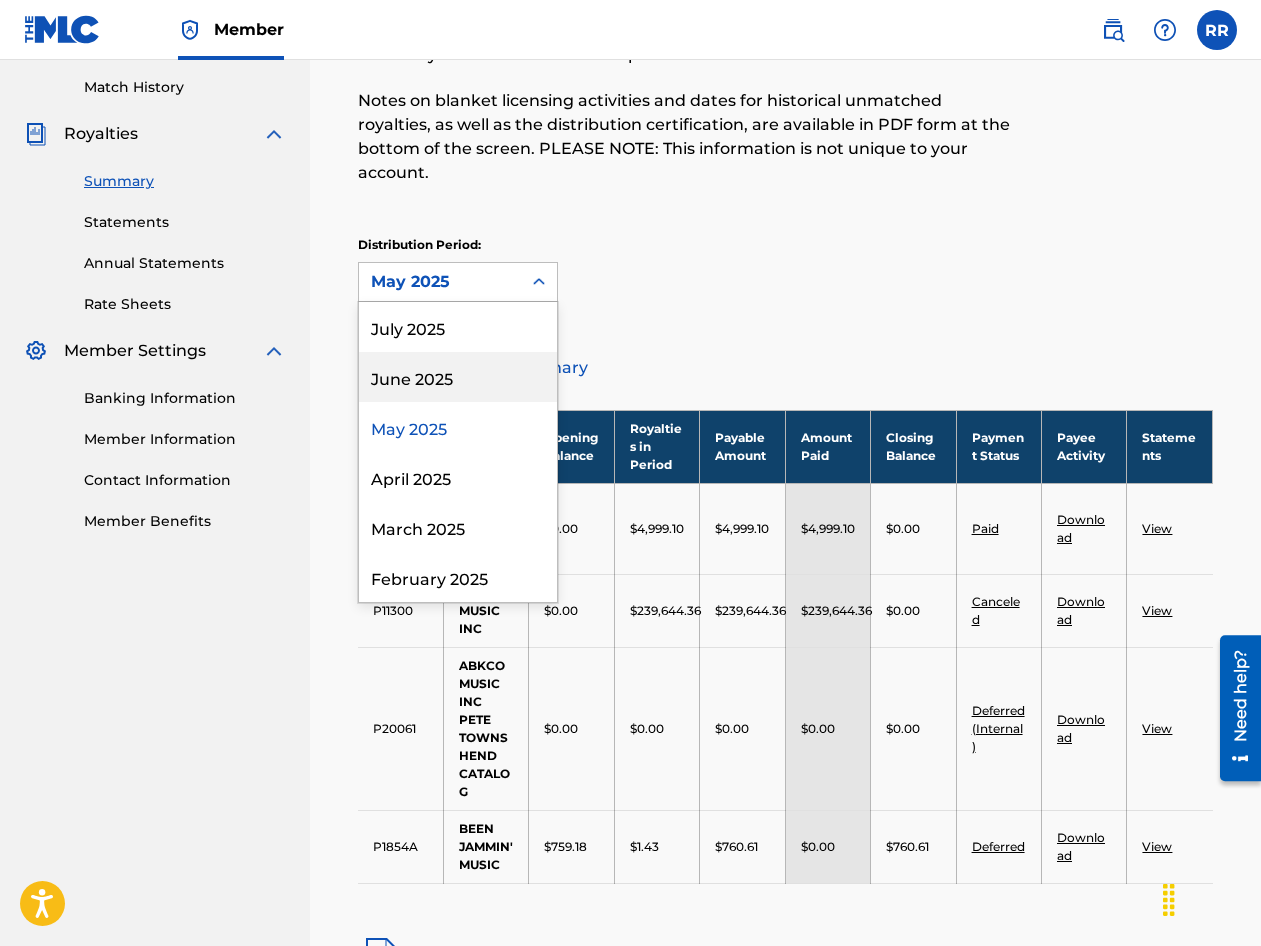 click on "June 2025" at bounding box center [458, 377] 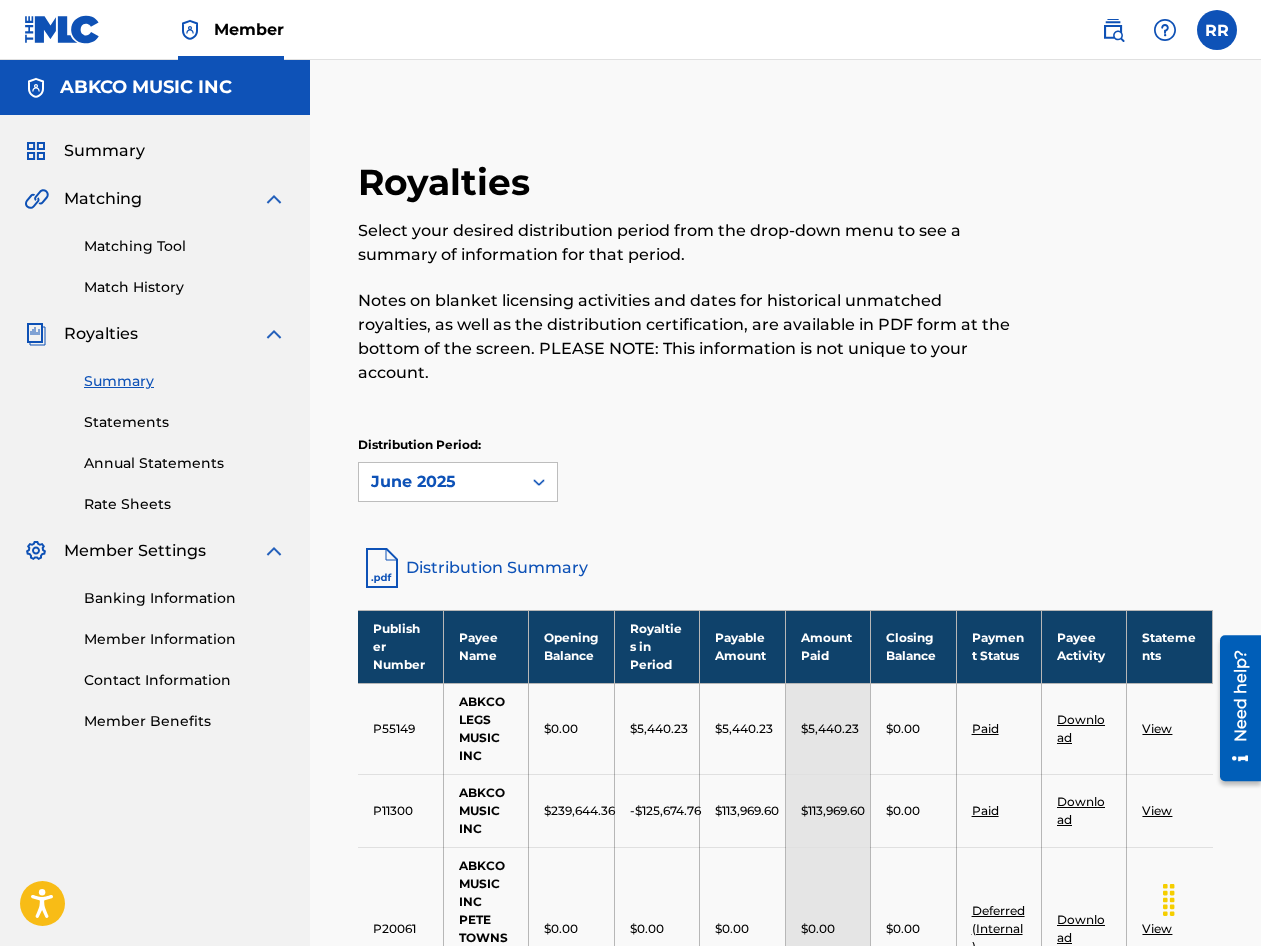 click on "June 2025" at bounding box center (440, 482) 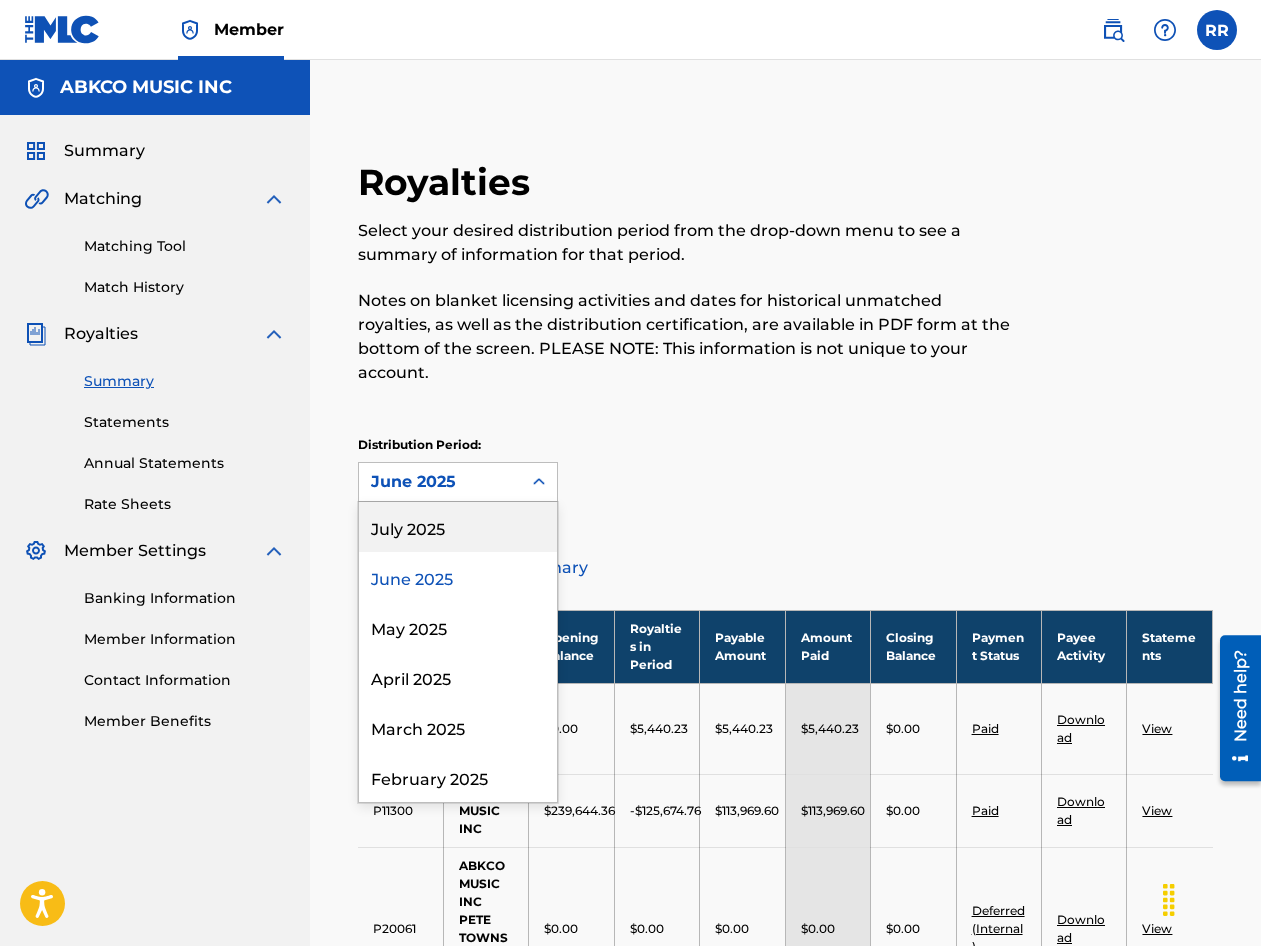 click on "July 2025" at bounding box center (458, 527) 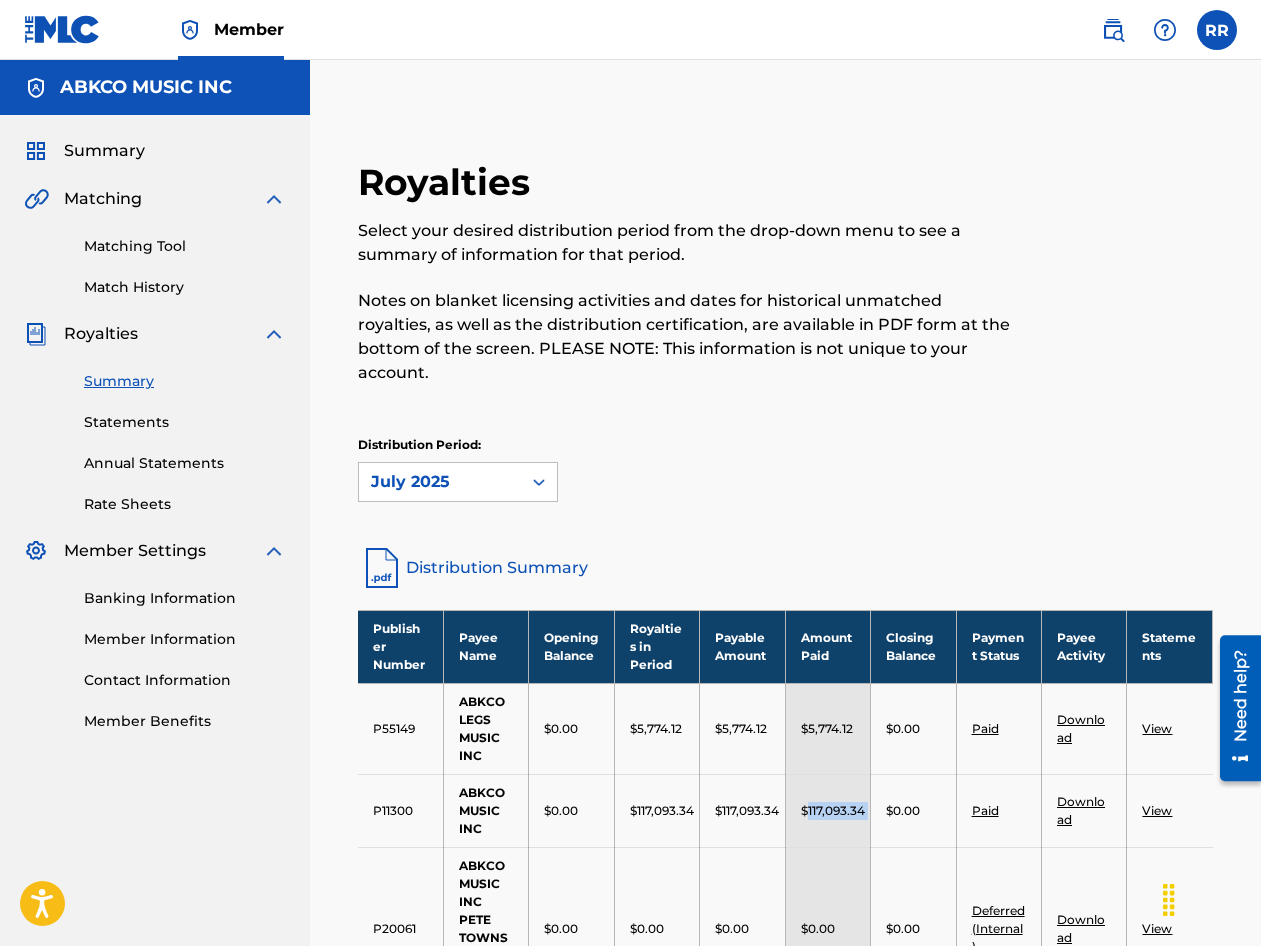 drag, startPoint x: 806, startPoint y: 785, endPoint x: 872, endPoint y: 801, distance: 67.911705 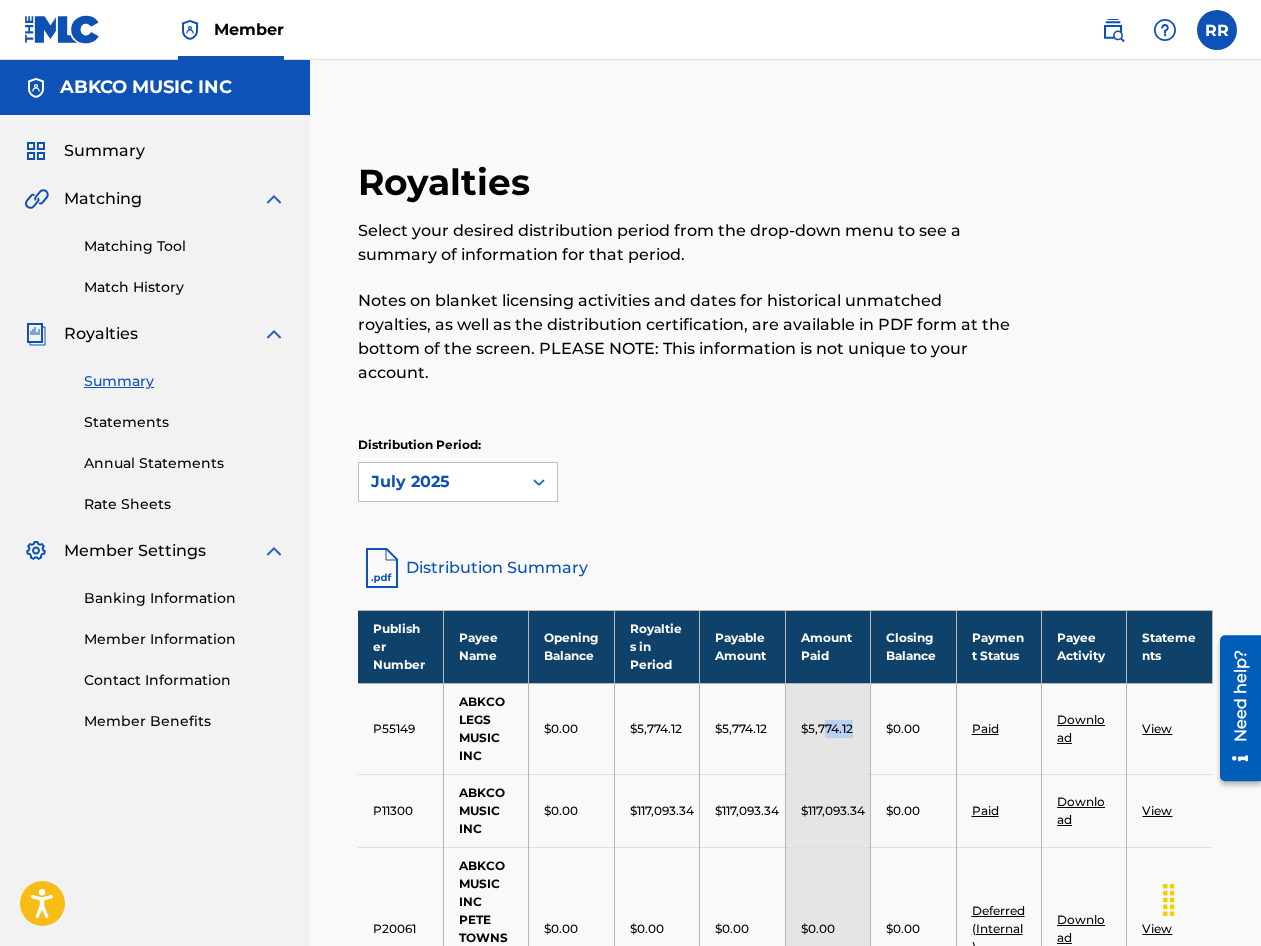 drag, startPoint x: 872, startPoint y: 801, endPoint x: 852, endPoint y: 712, distance: 91.21951 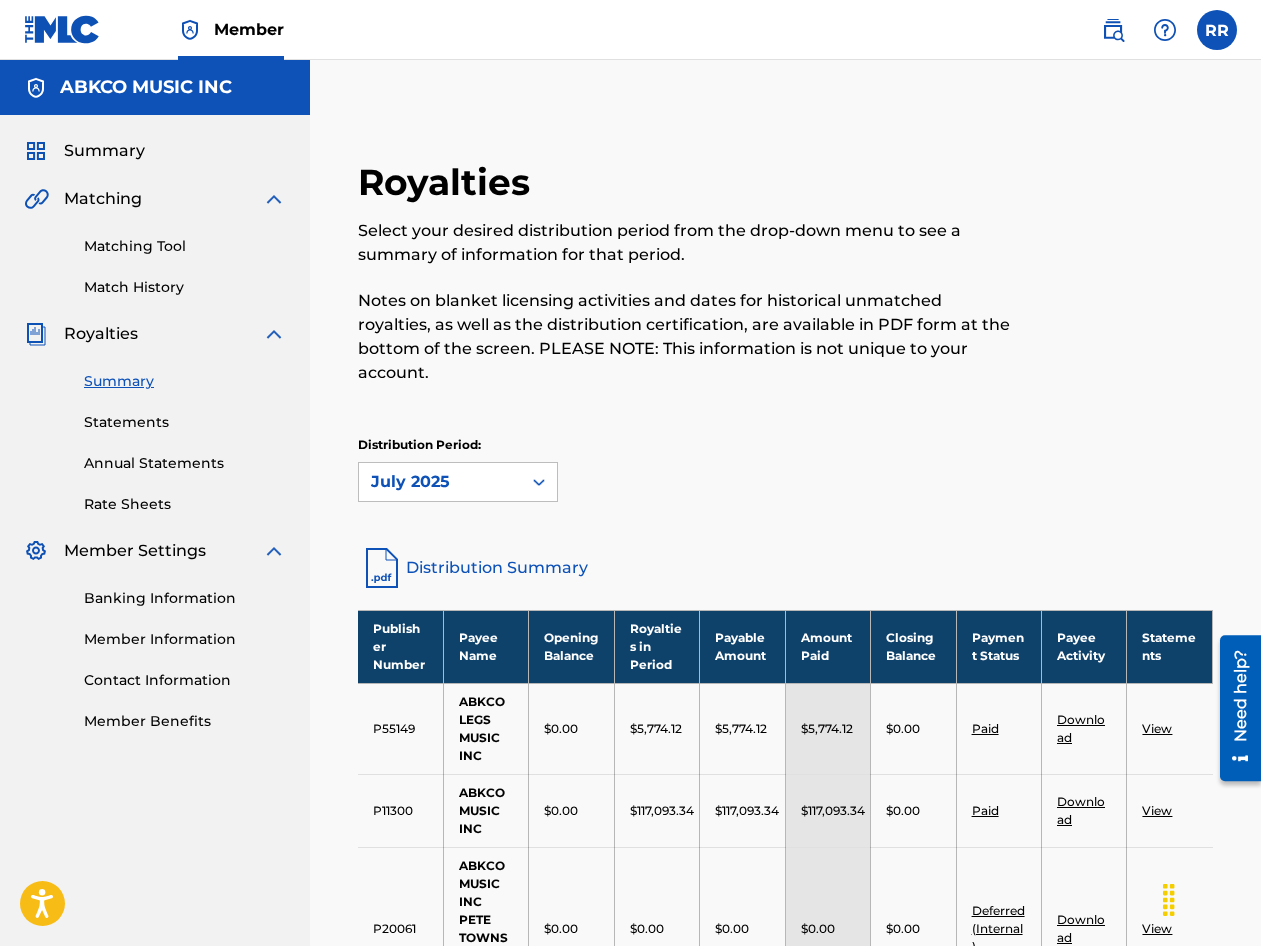 drag, startPoint x: 852, startPoint y: 712, endPoint x: 837, endPoint y: 761, distance: 51.24451 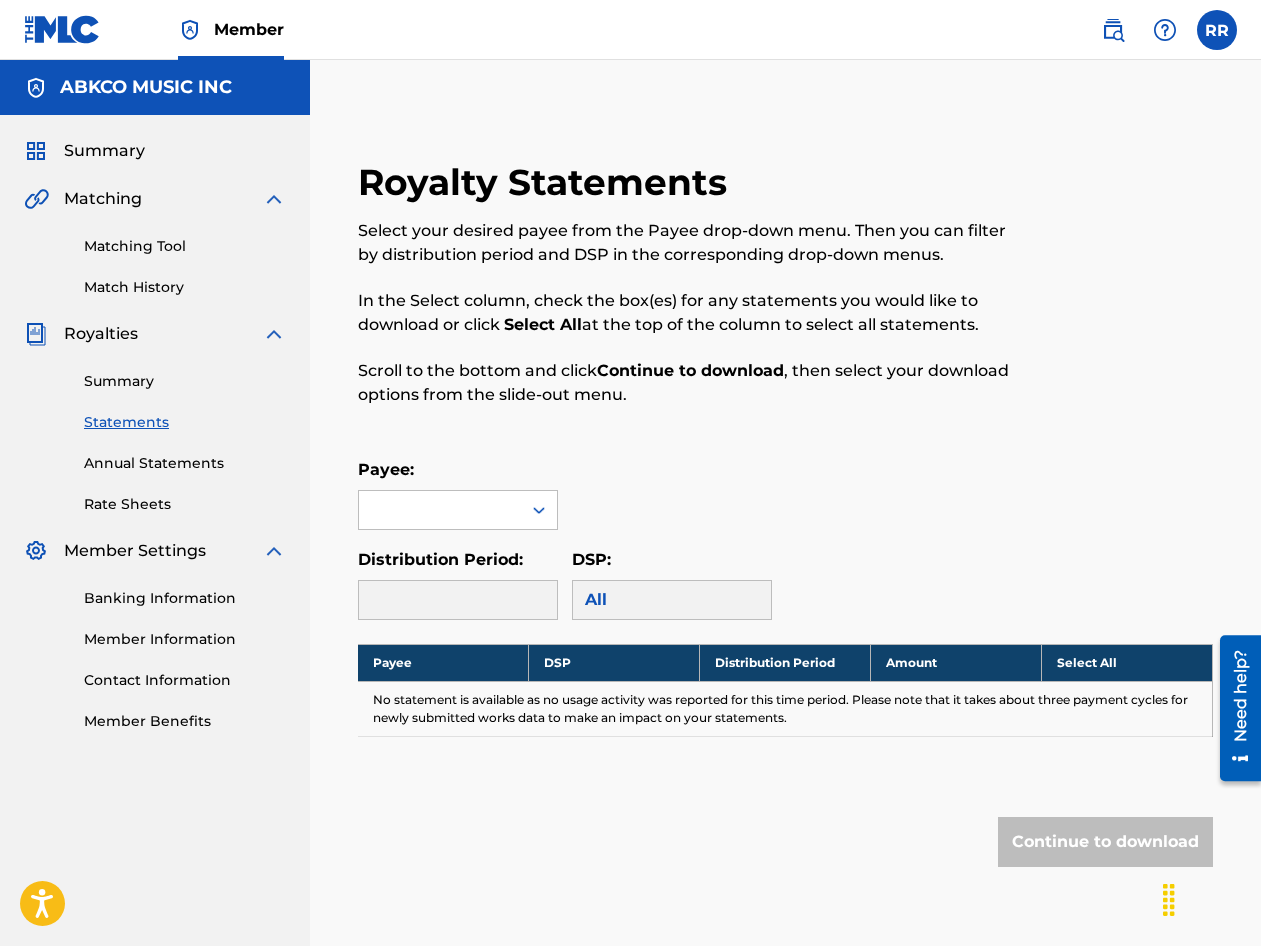 click on "Payee:" at bounding box center [785, 494] 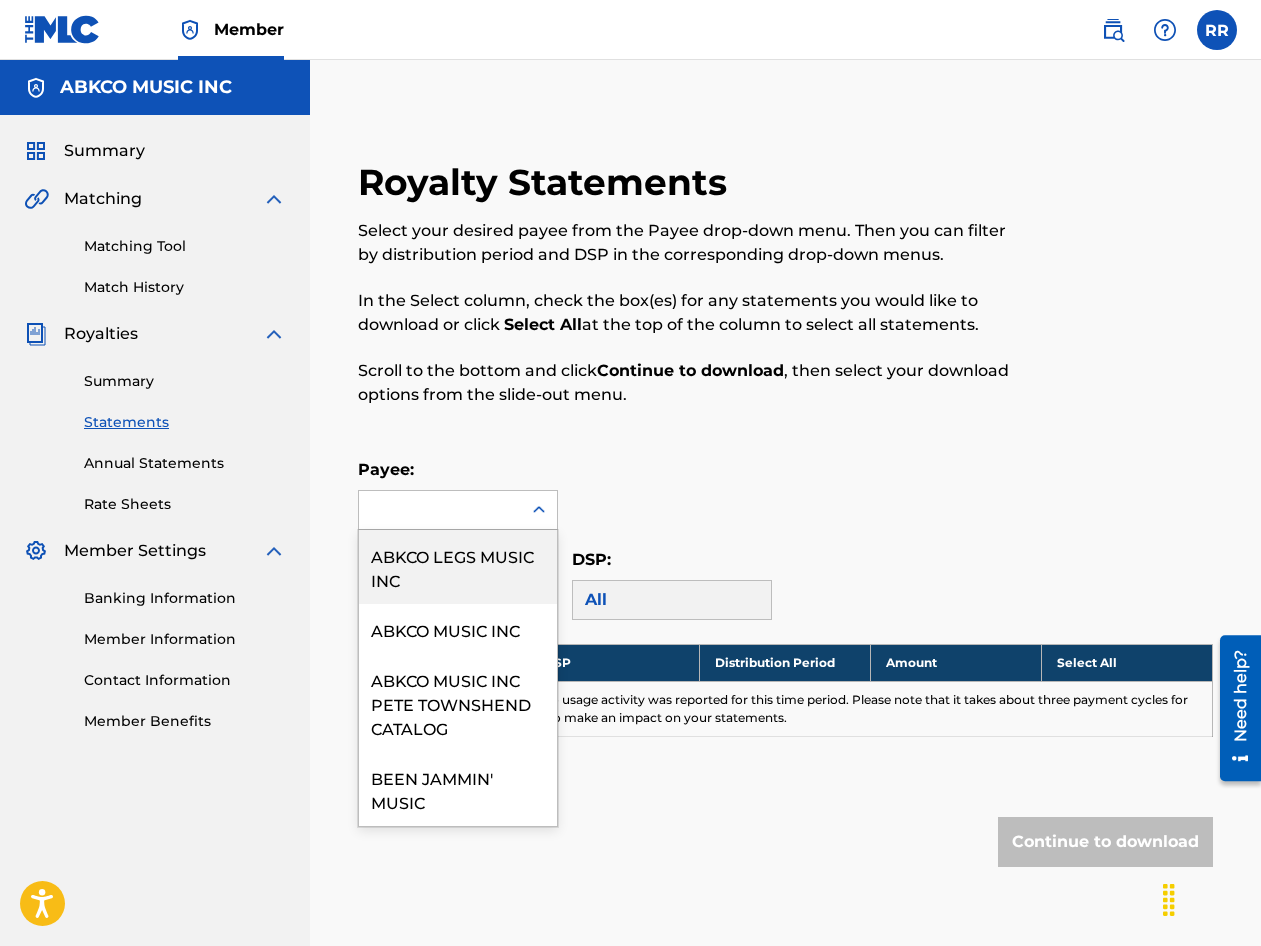 click at bounding box center (440, 510) 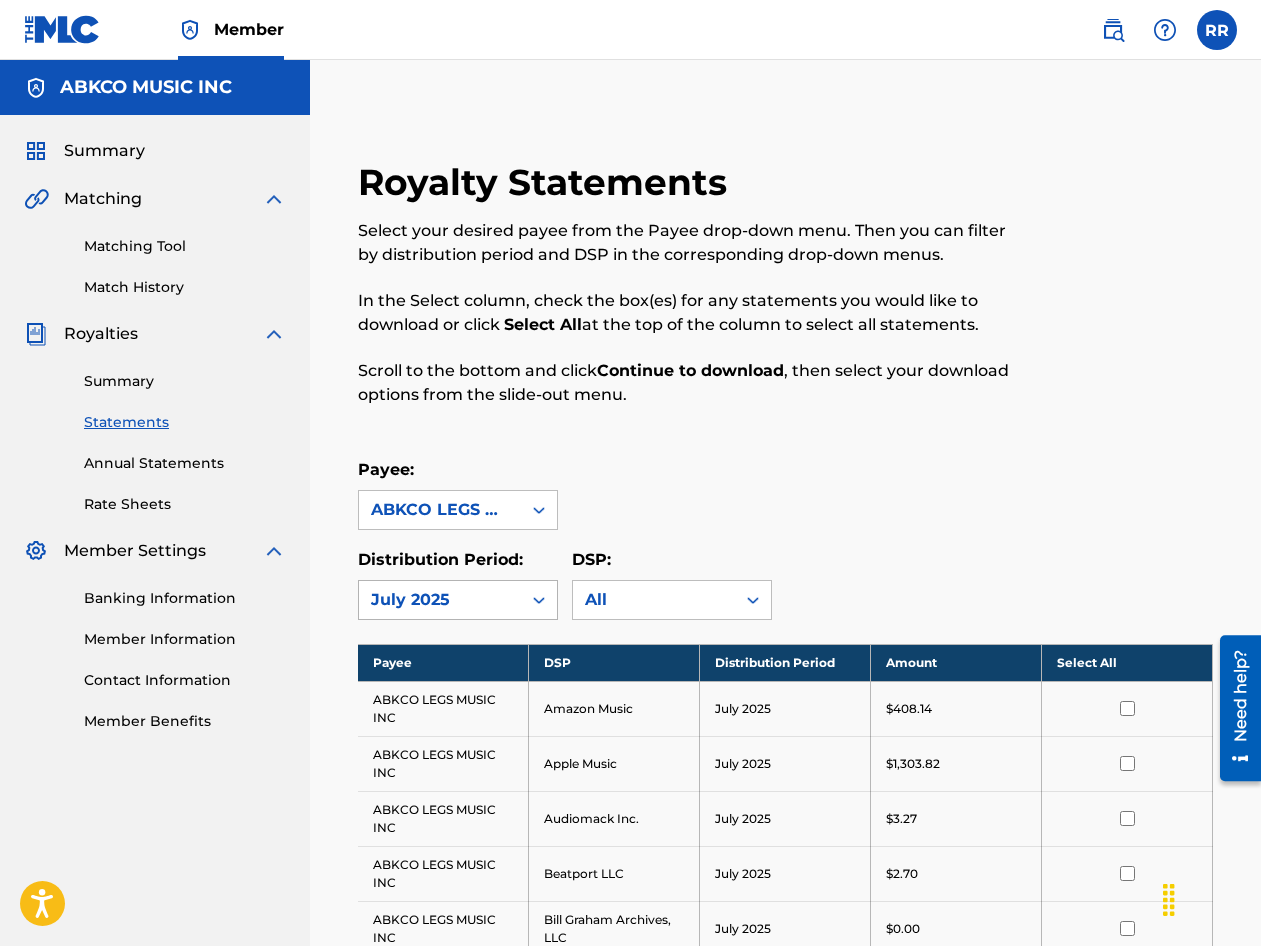 click on "July 2025" at bounding box center [440, 600] 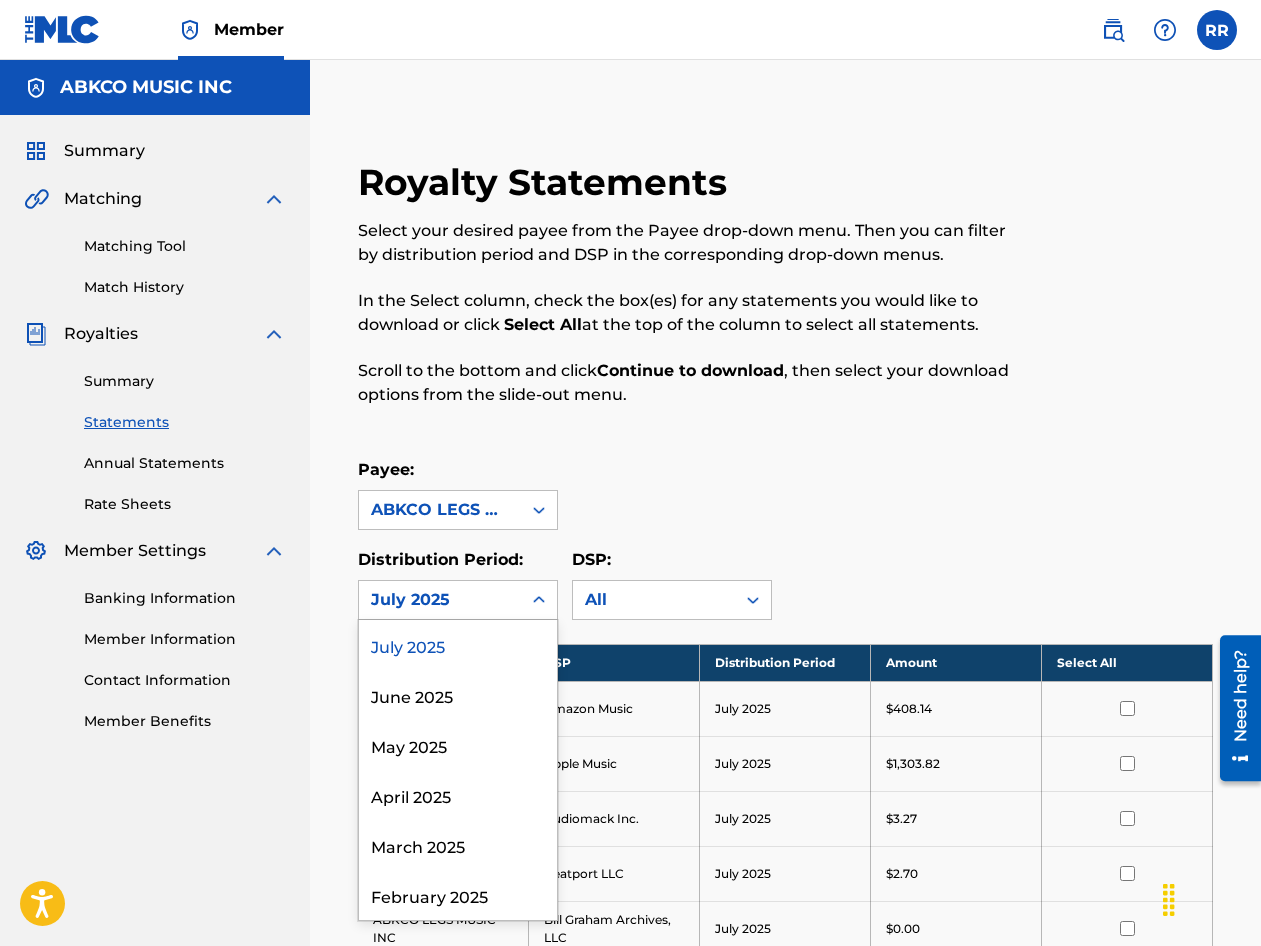 click on "July 2025" at bounding box center [458, 645] 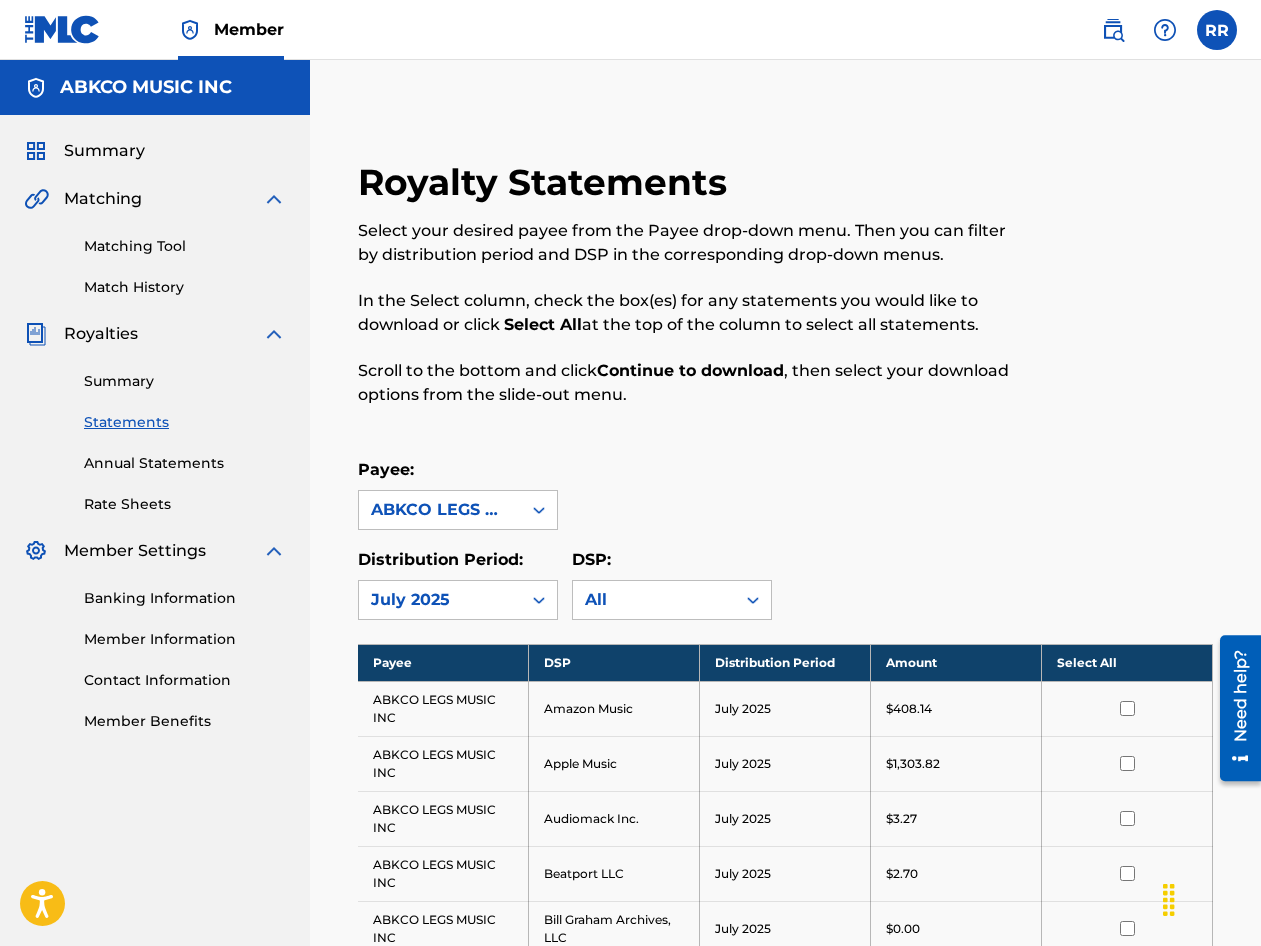 click on "Select All" at bounding box center (1127, 662) 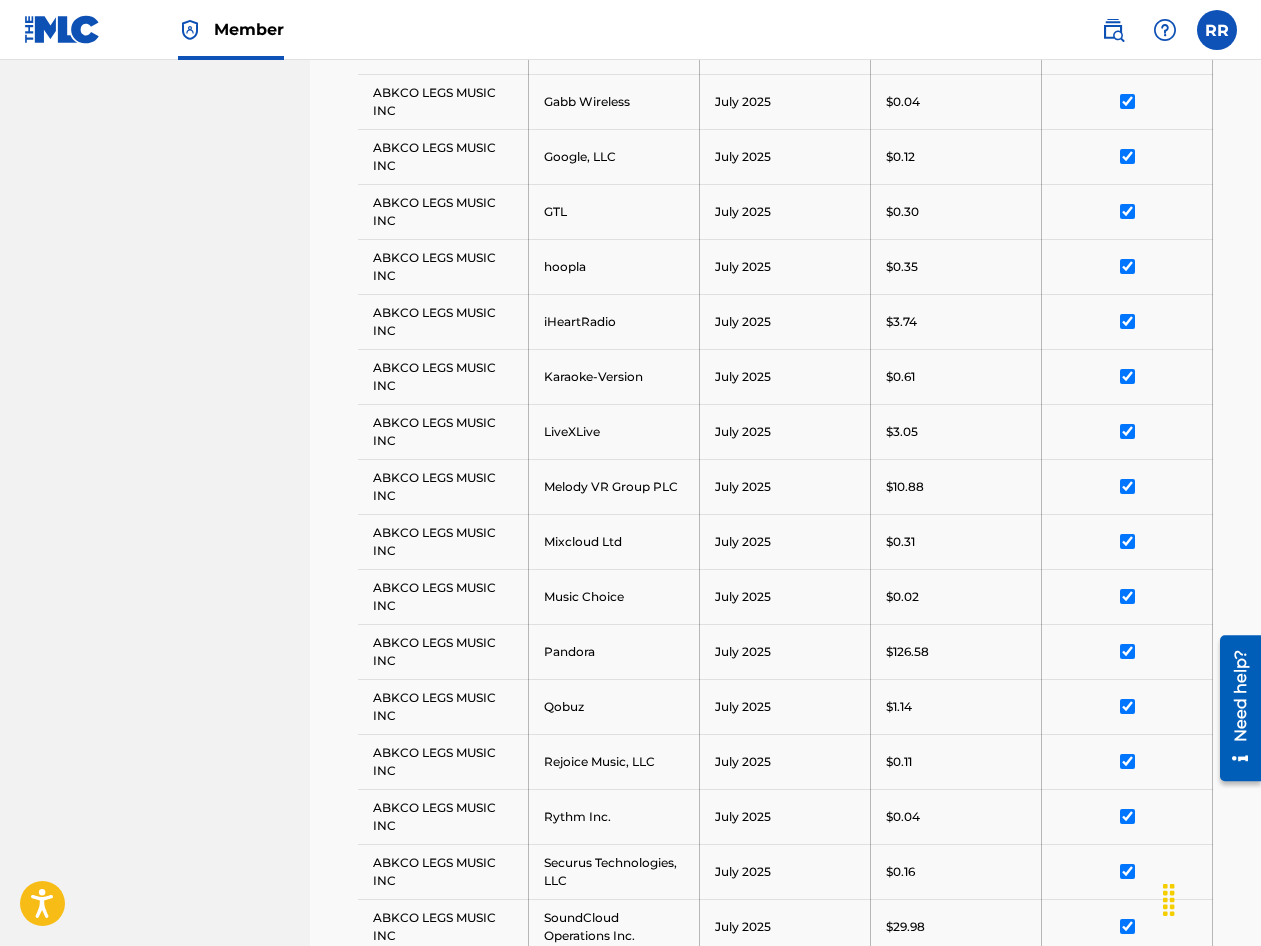 scroll, scrollTop: 1637, scrollLeft: 0, axis: vertical 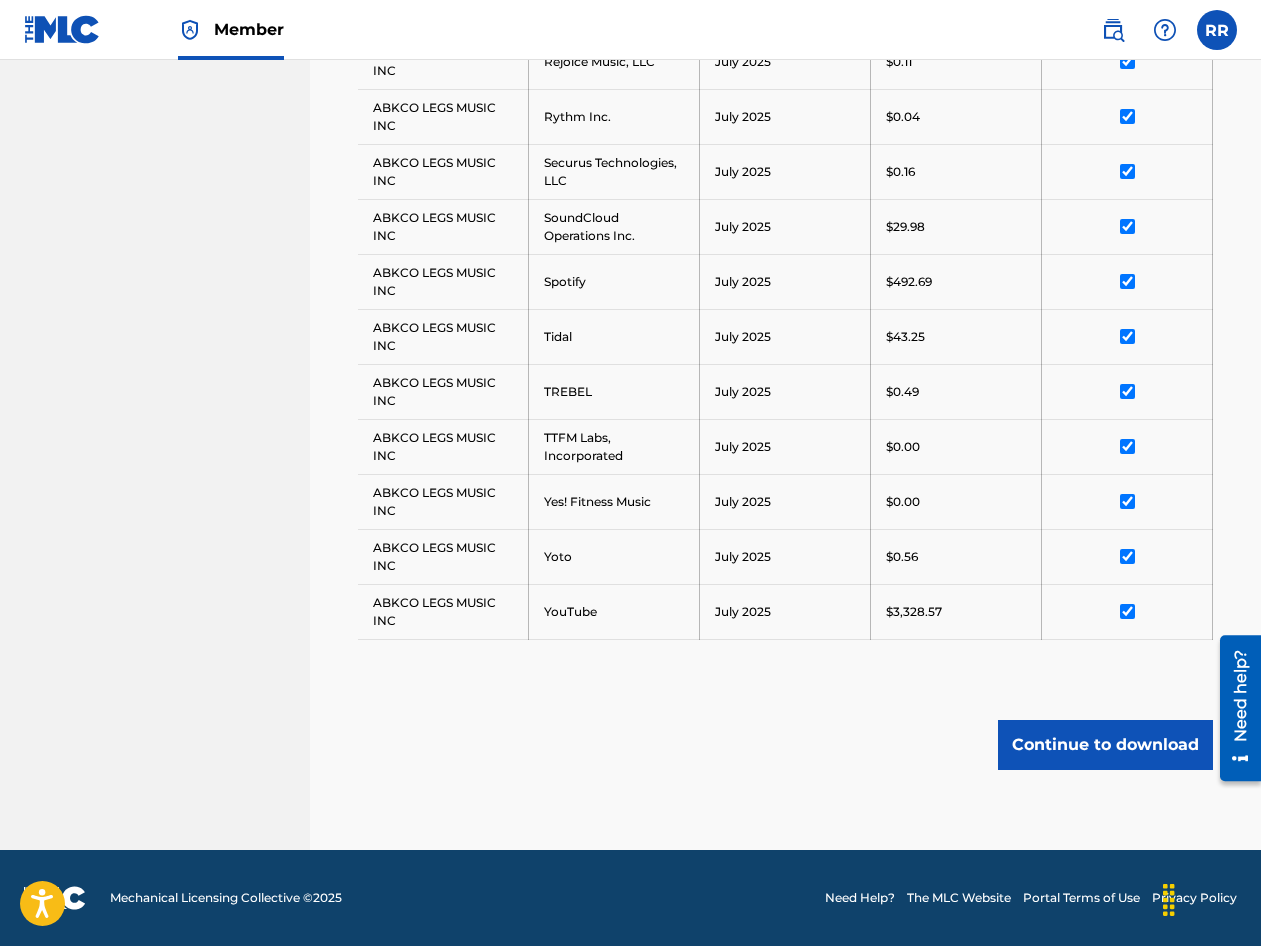 drag, startPoint x: 812, startPoint y: 689, endPoint x: 855, endPoint y: 688, distance: 43.011627 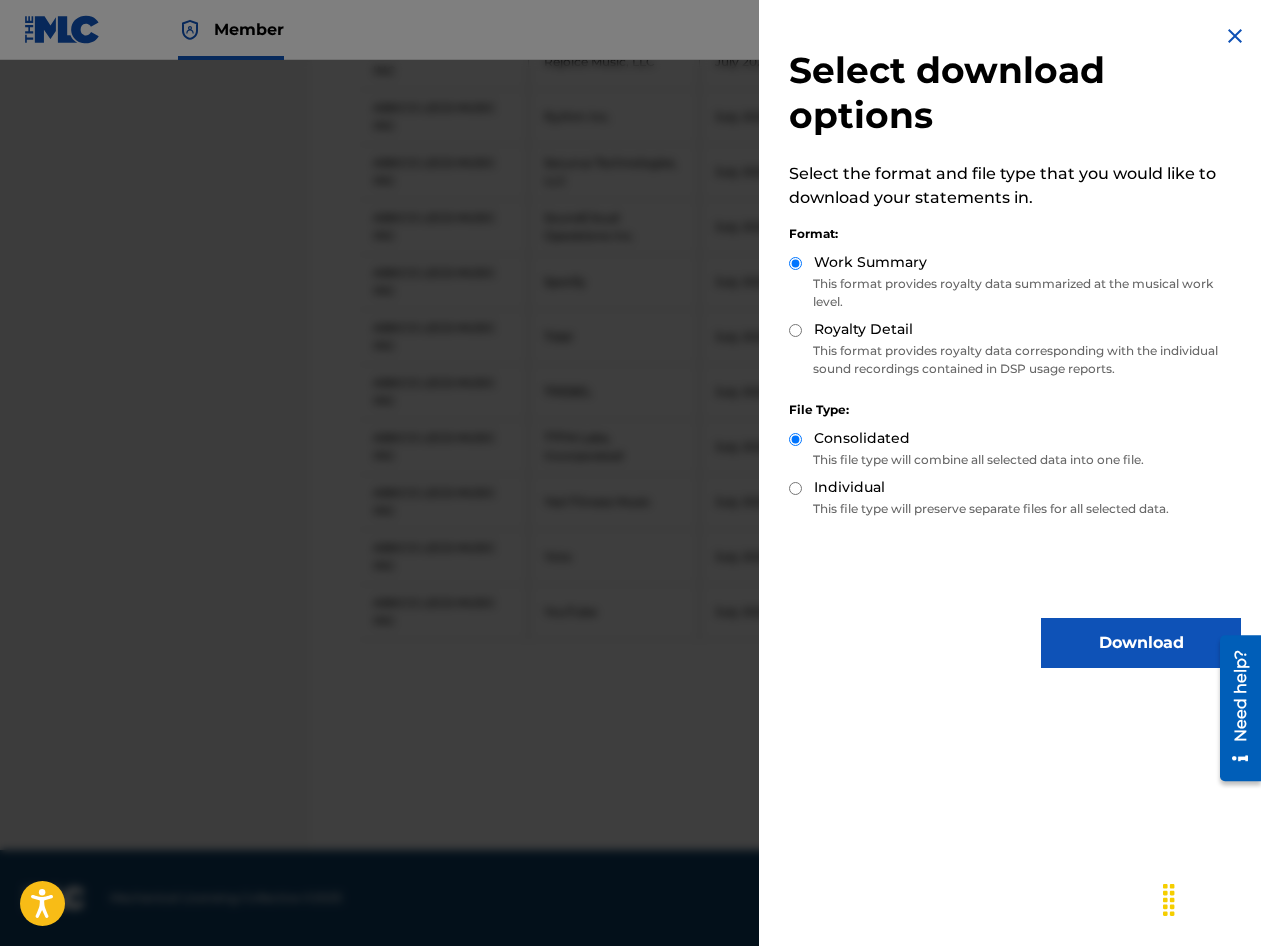 click on "Download" at bounding box center [1141, 643] 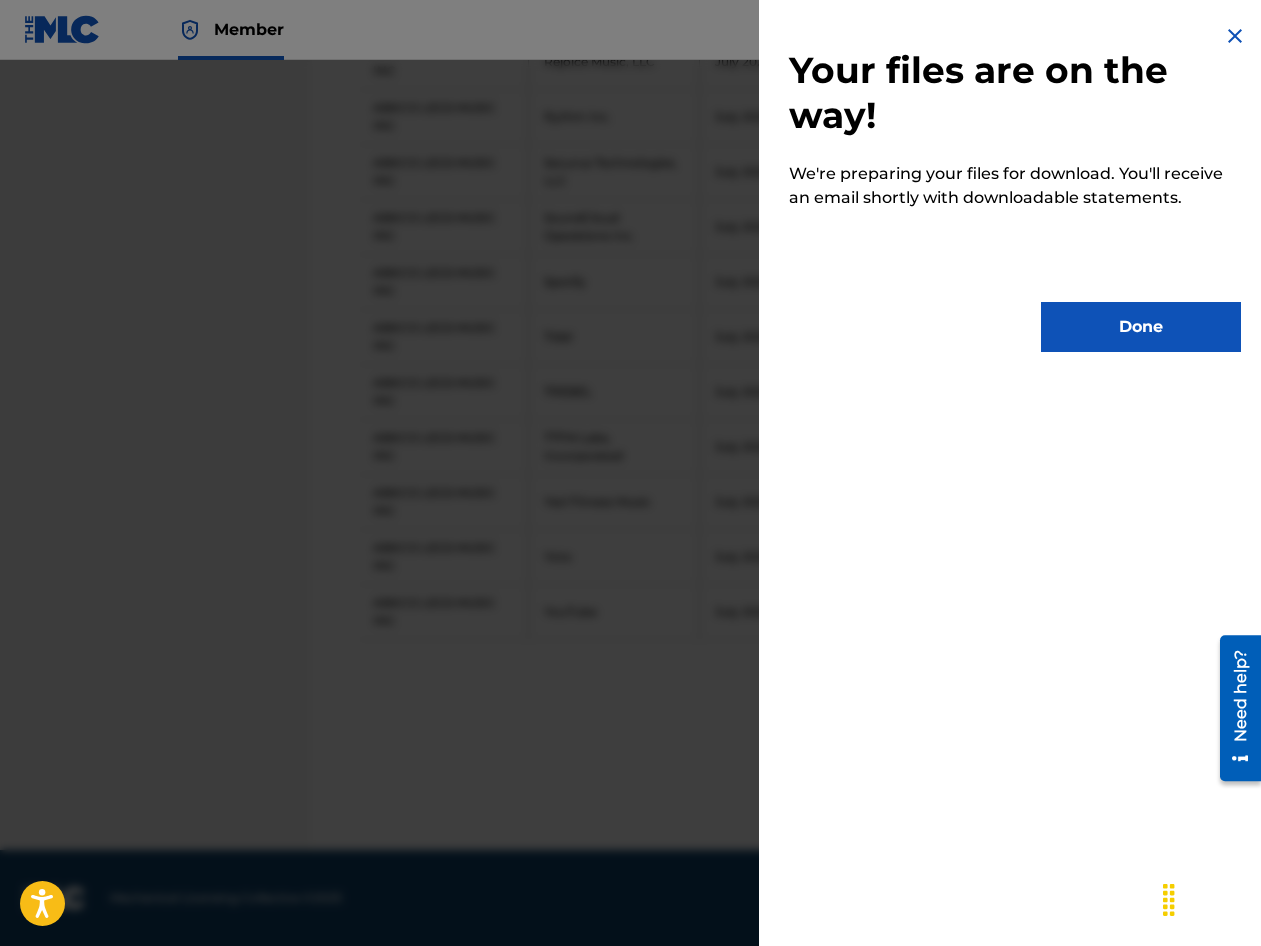 click on "Done" at bounding box center [1141, 327] 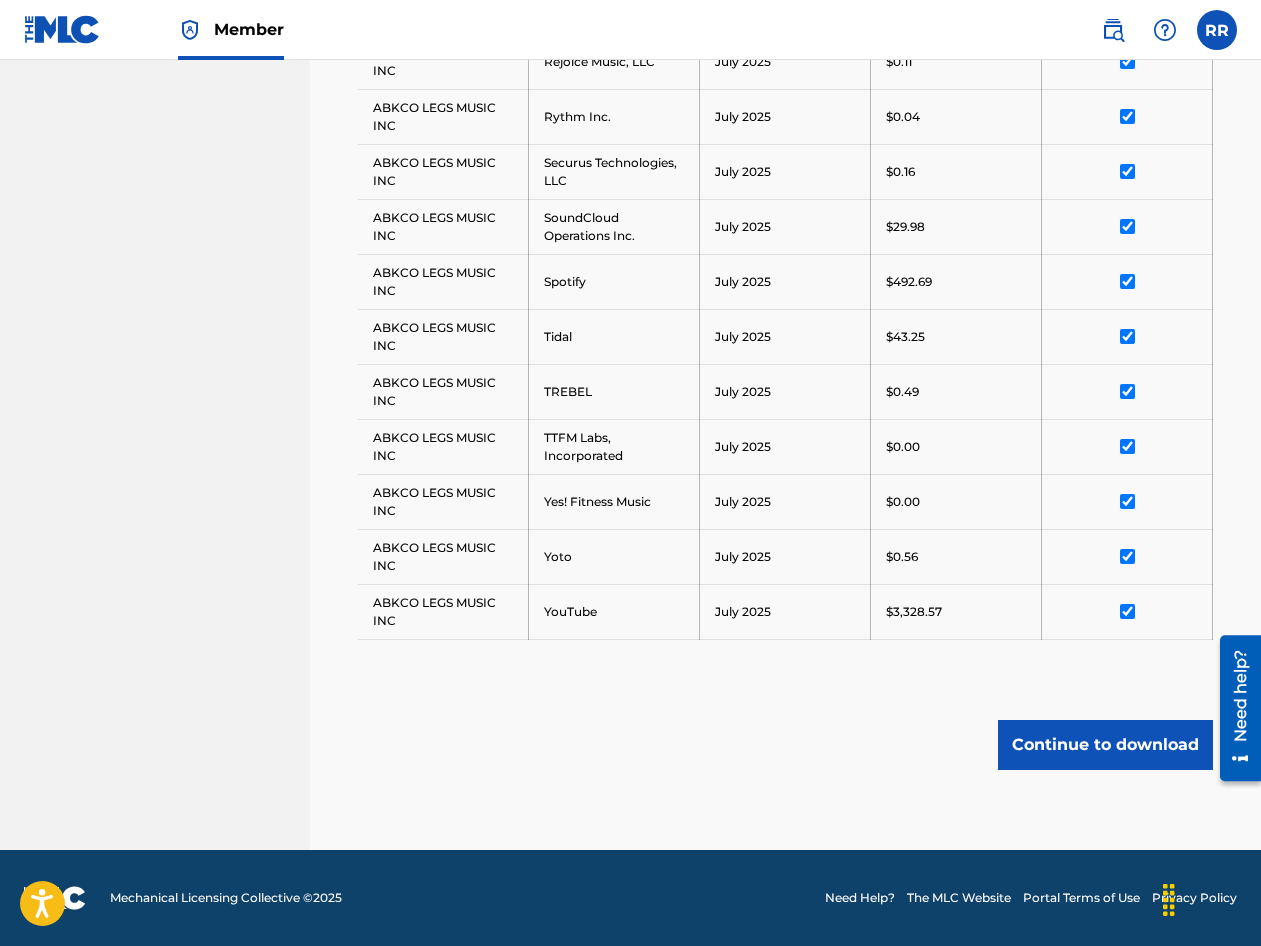 click on "Continue to download" at bounding box center [1105, 745] 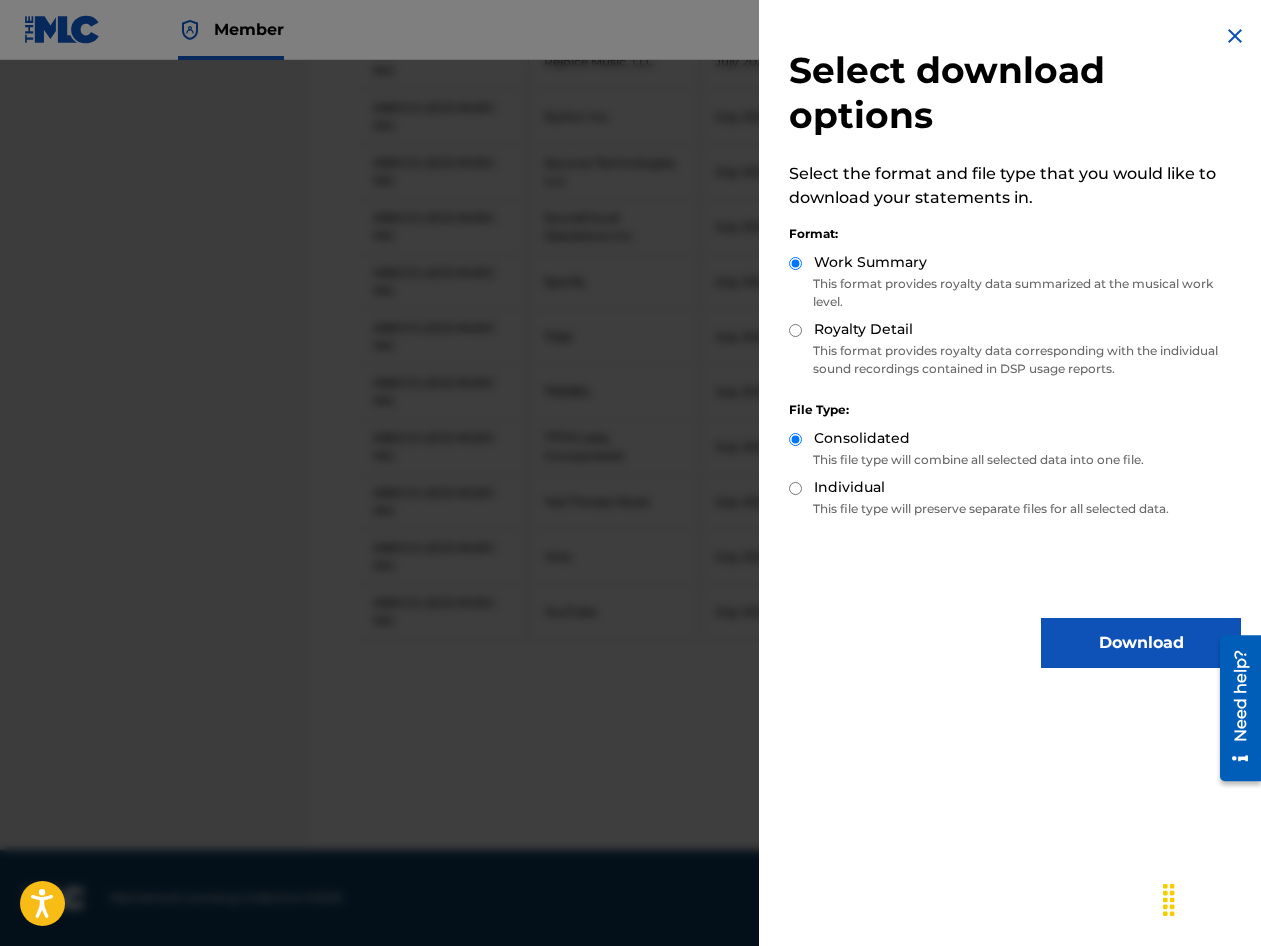click on "This format provides royalty data corresponding with the individual sound recordings contained in DSP usage reports." at bounding box center (1015, 360) 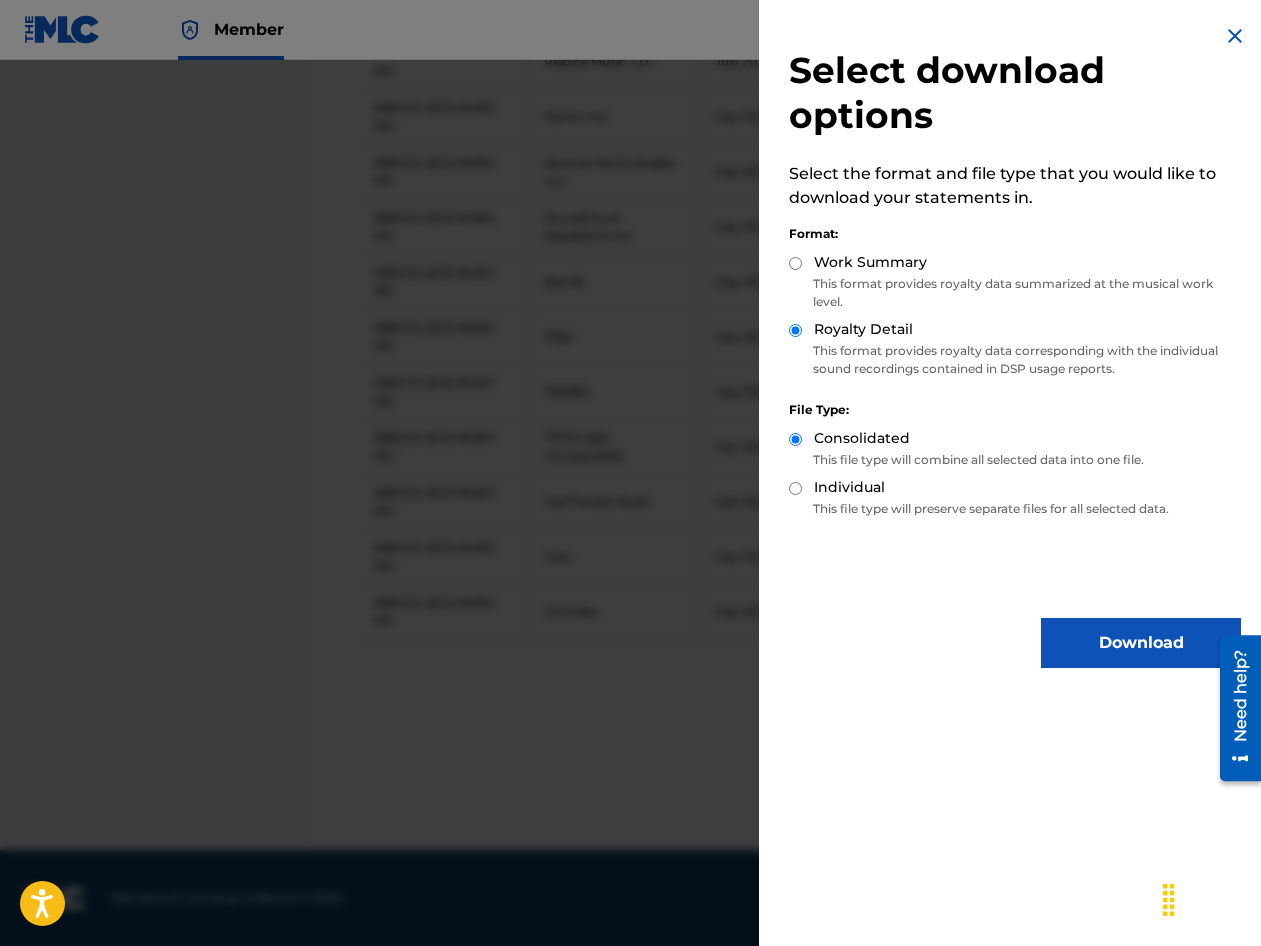 click on "Download" at bounding box center (1141, 643) 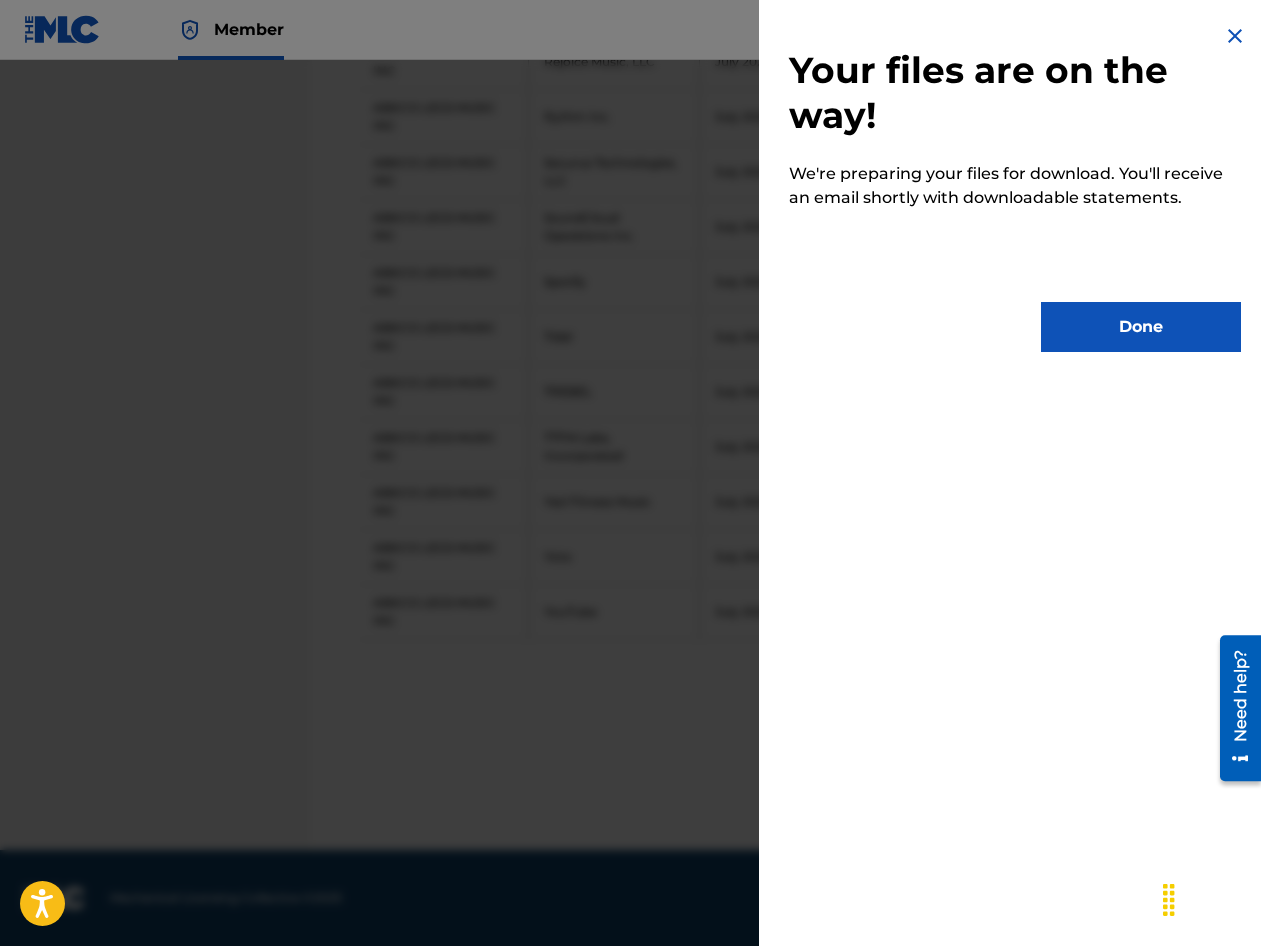 click on "Done" at bounding box center (1141, 327) 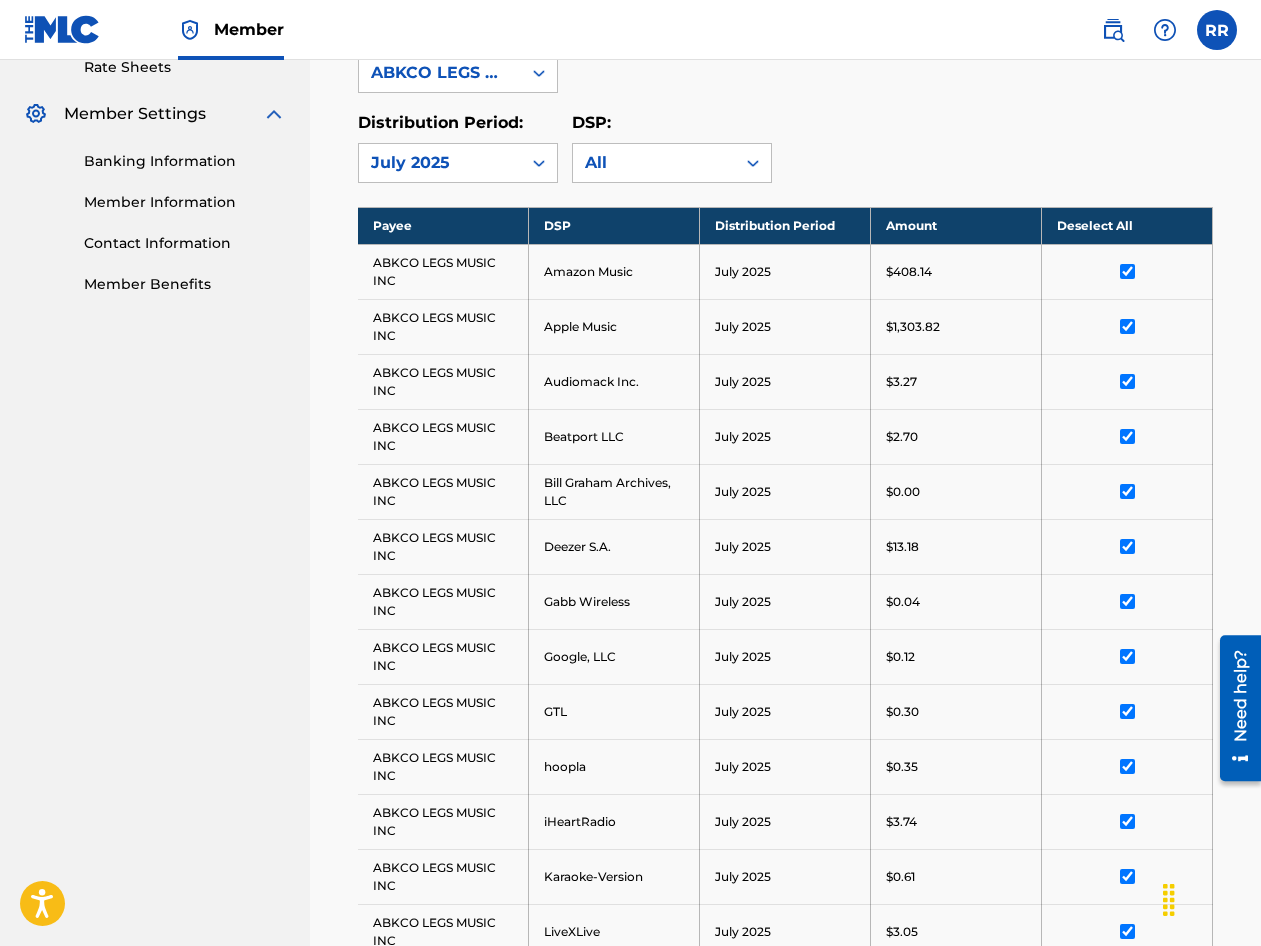 scroll, scrollTop: 37, scrollLeft: 0, axis: vertical 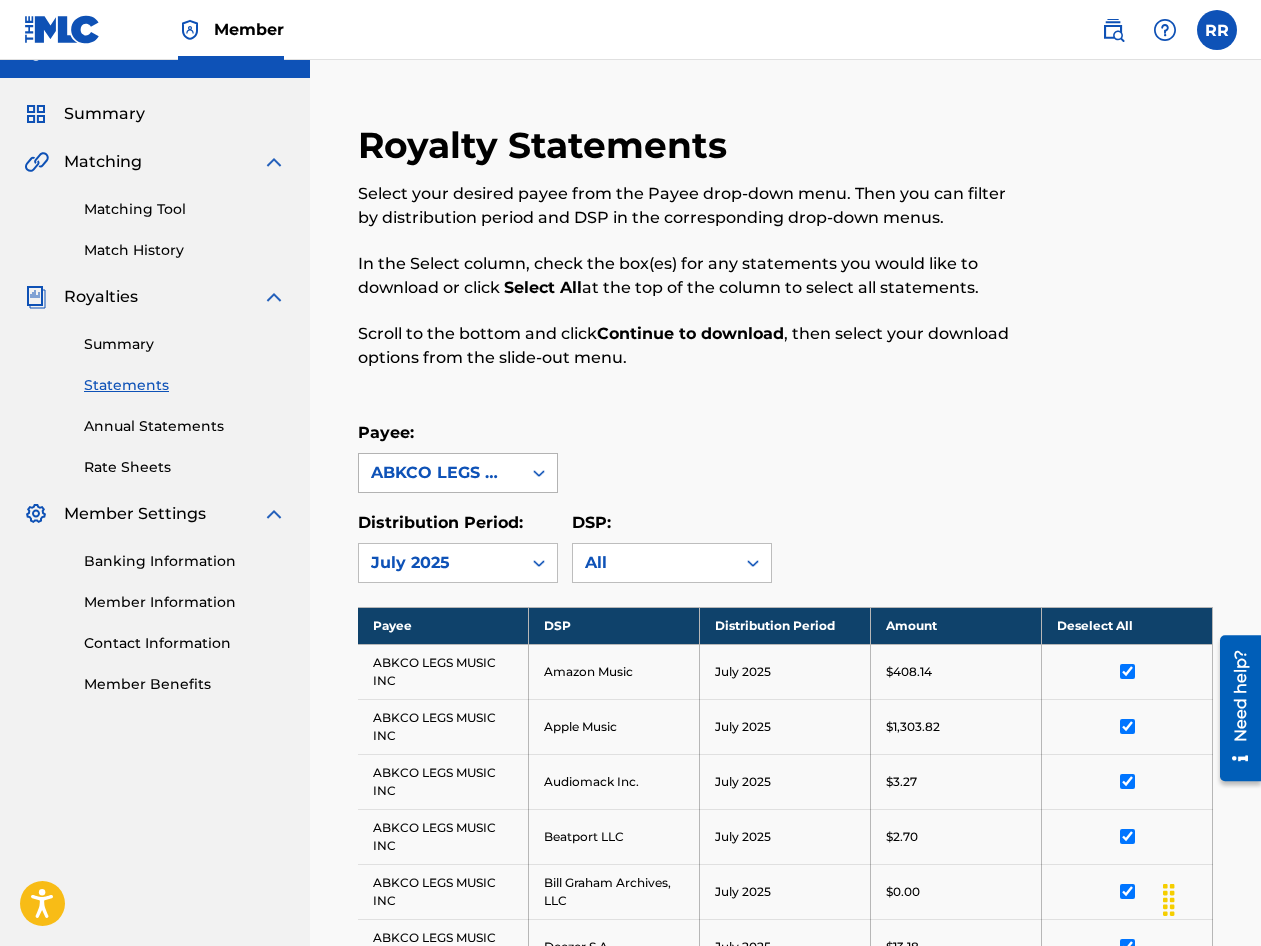 click at bounding box center [539, 473] 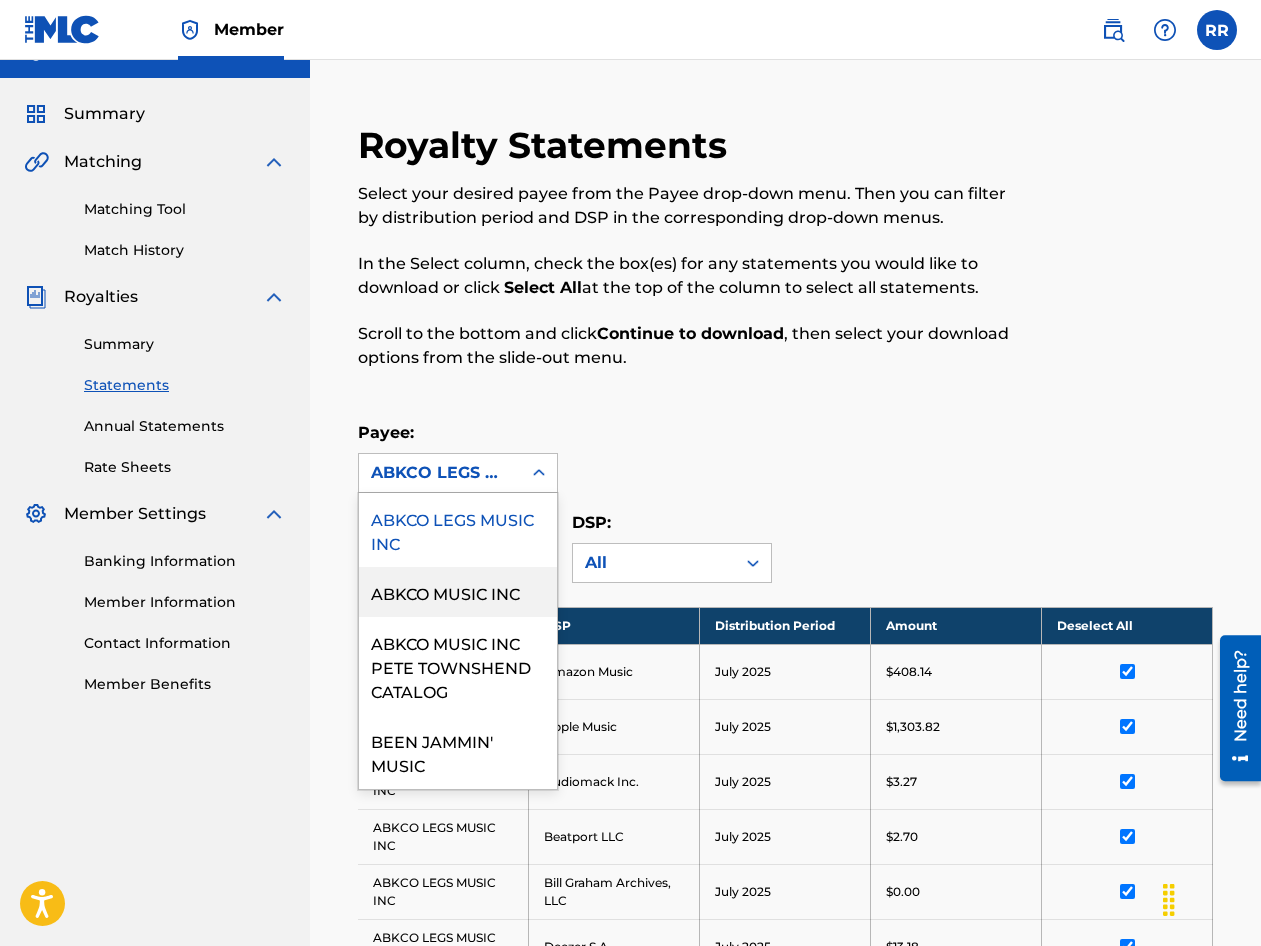 click on "ABKCO MUSIC INC" at bounding box center (458, 592) 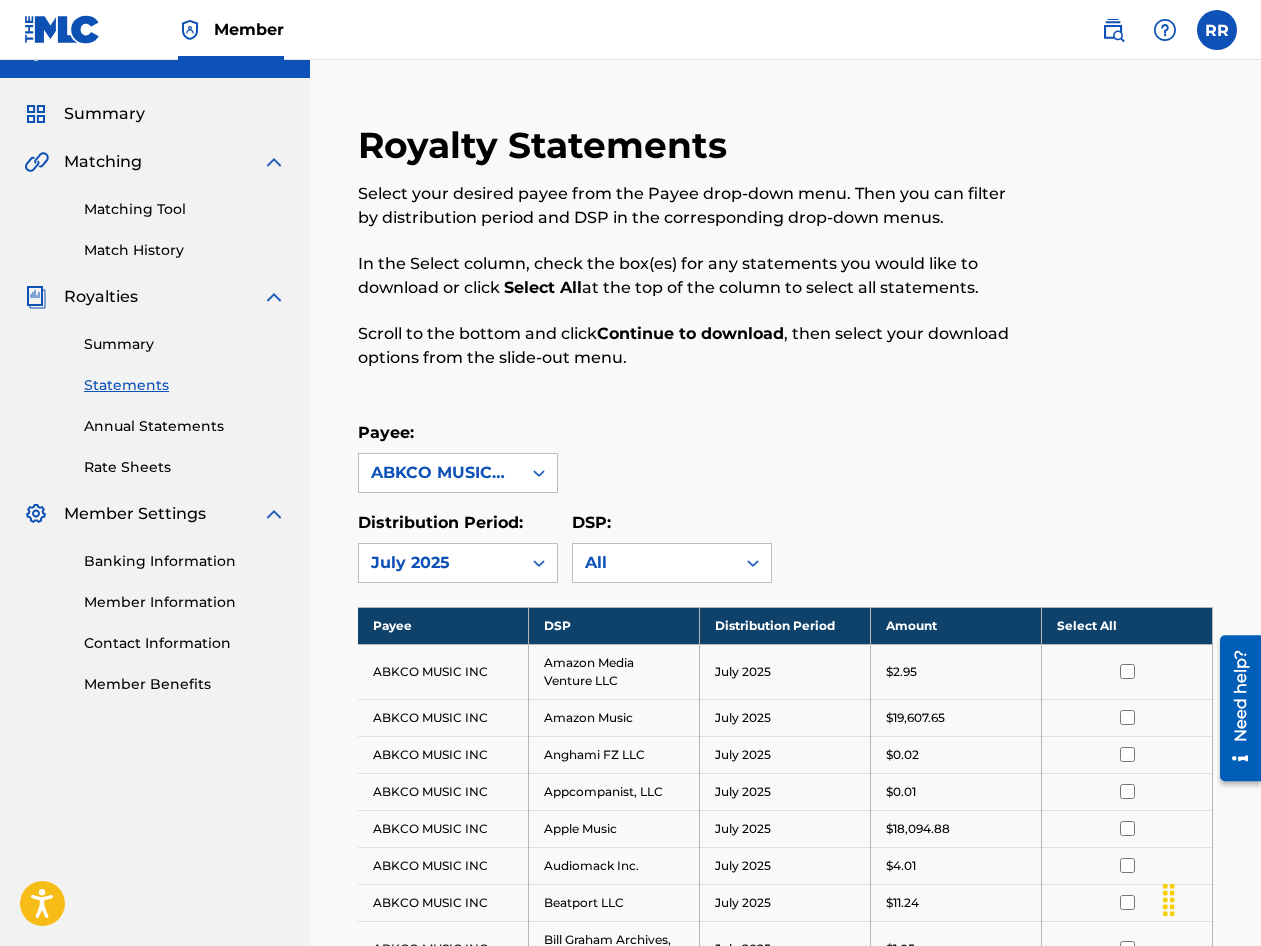 scroll, scrollTop: 237, scrollLeft: 0, axis: vertical 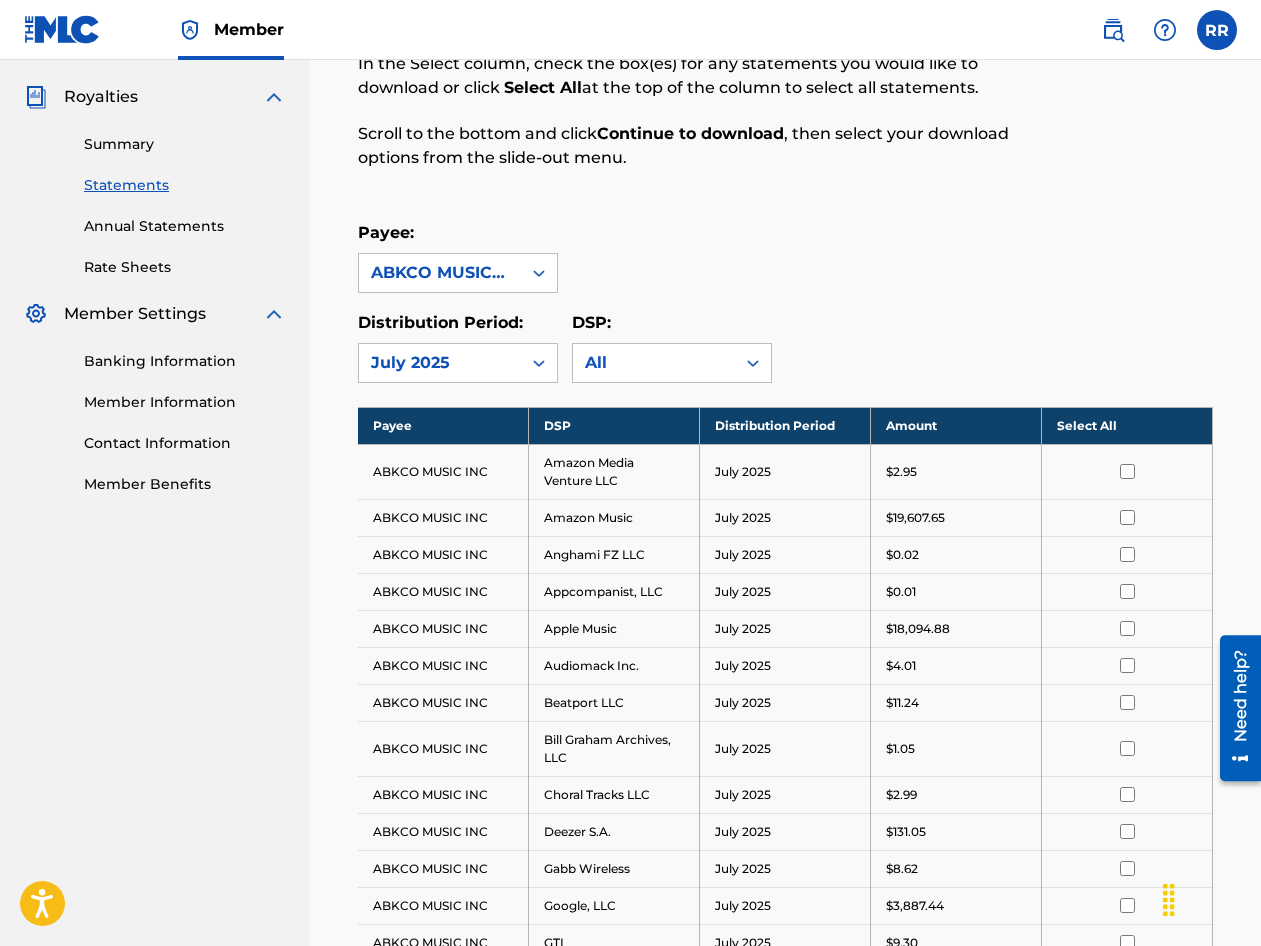 click on "Select All" at bounding box center (1127, 425) 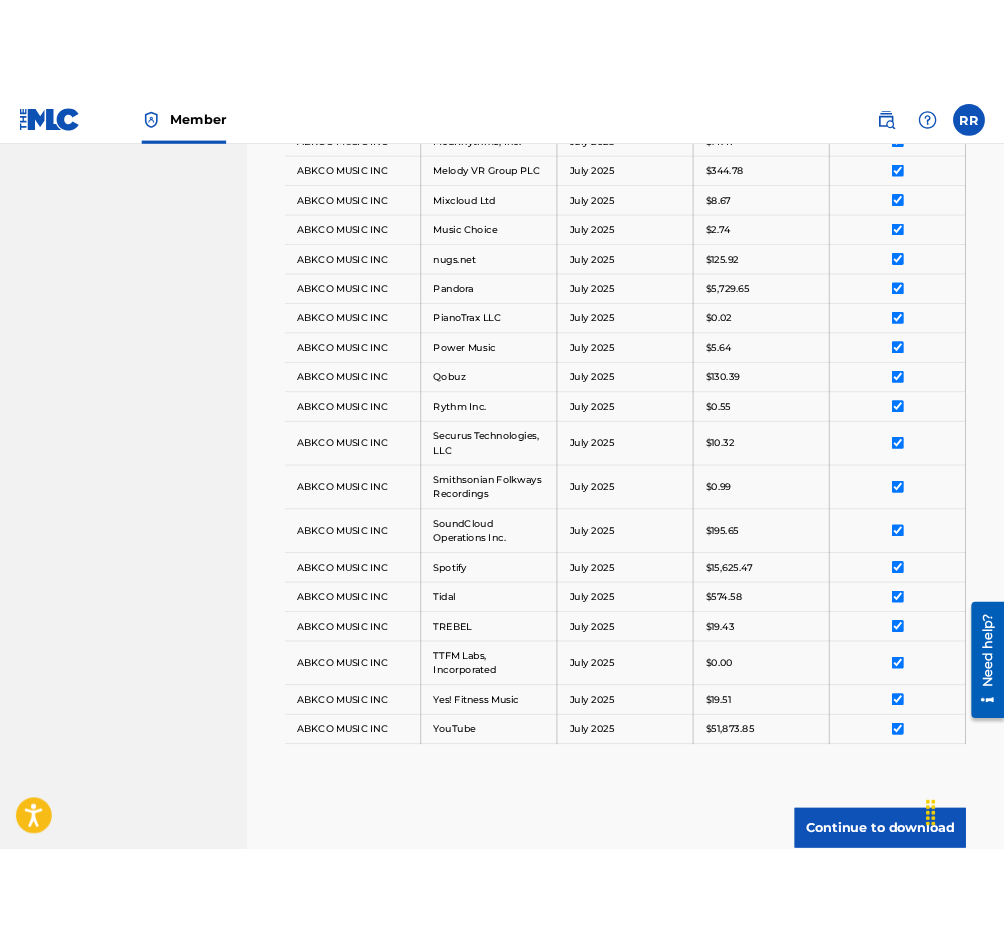 scroll, scrollTop: 1611, scrollLeft: 0, axis: vertical 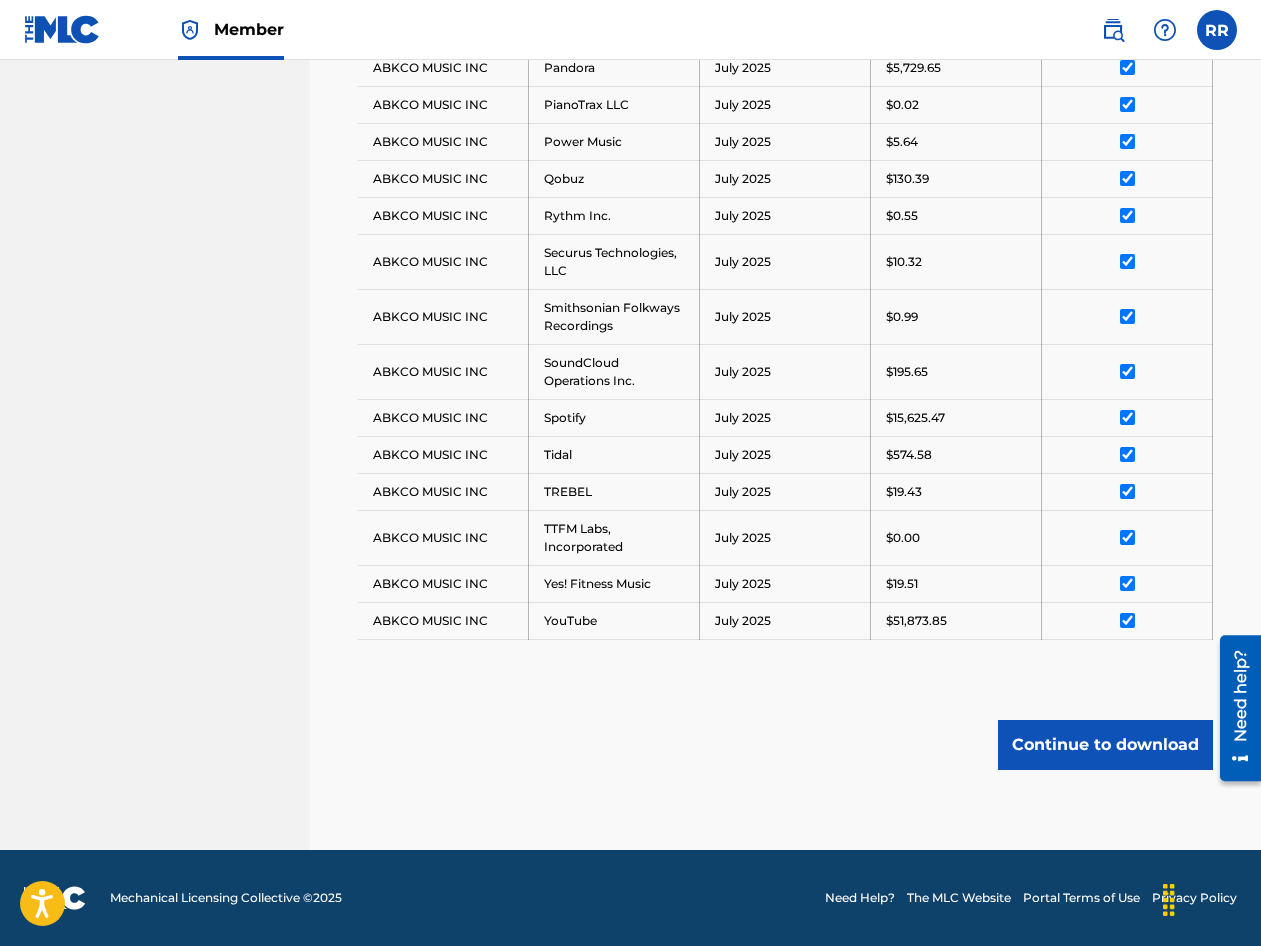 click on "Continue to download" at bounding box center (1105, 745) 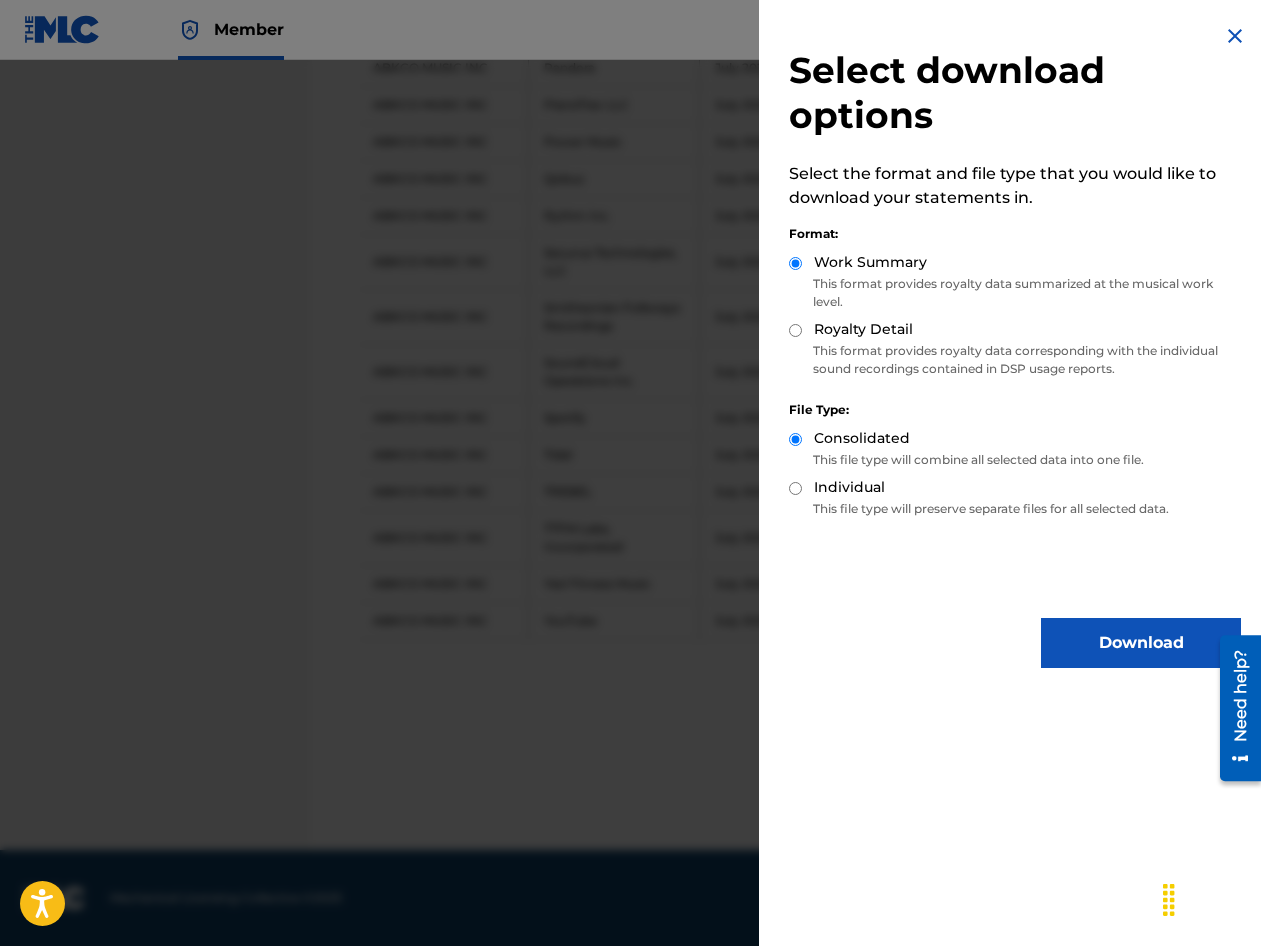 click on "Download" at bounding box center [1141, 643] 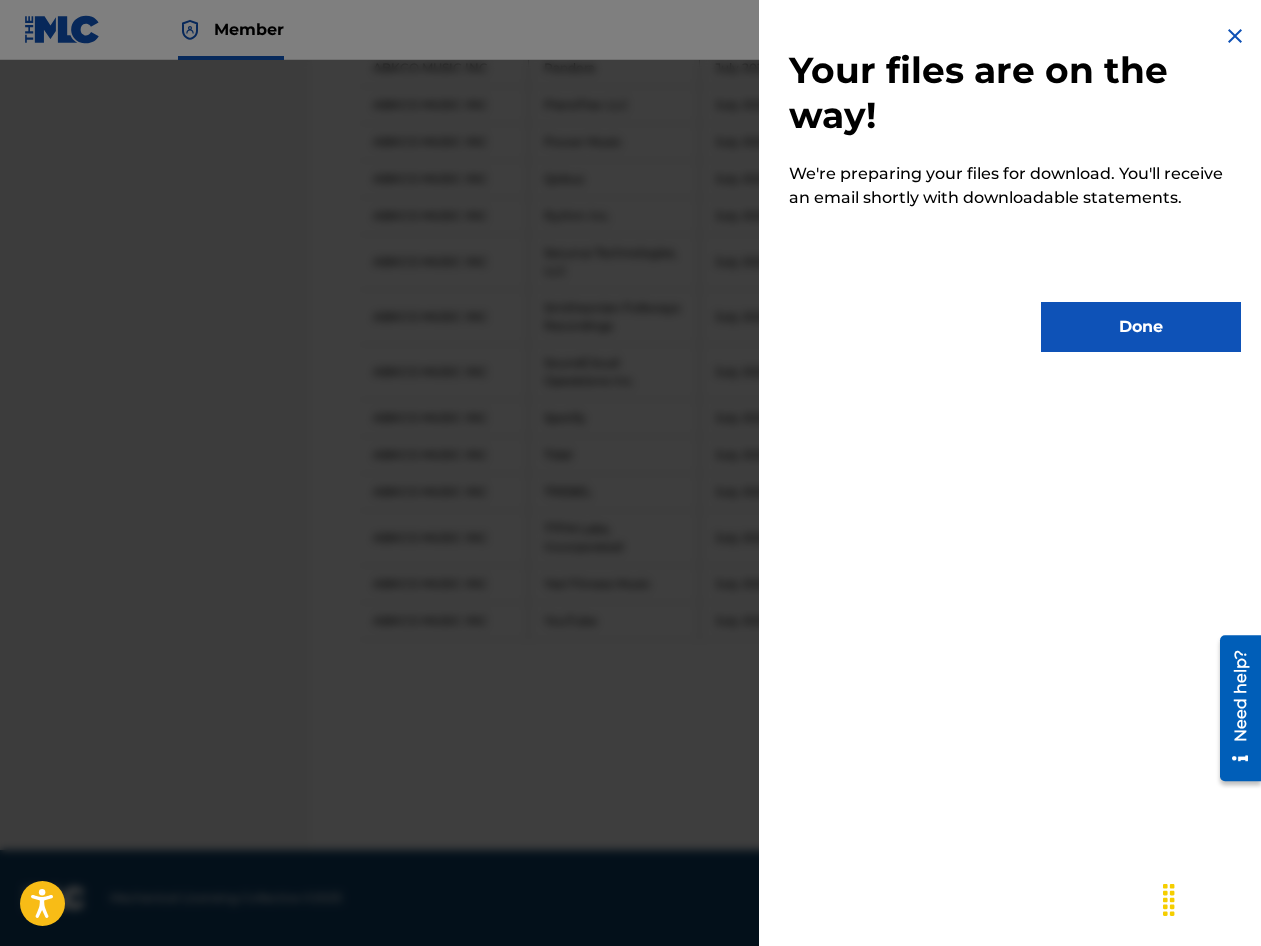 click on "Done" at bounding box center [1141, 327] 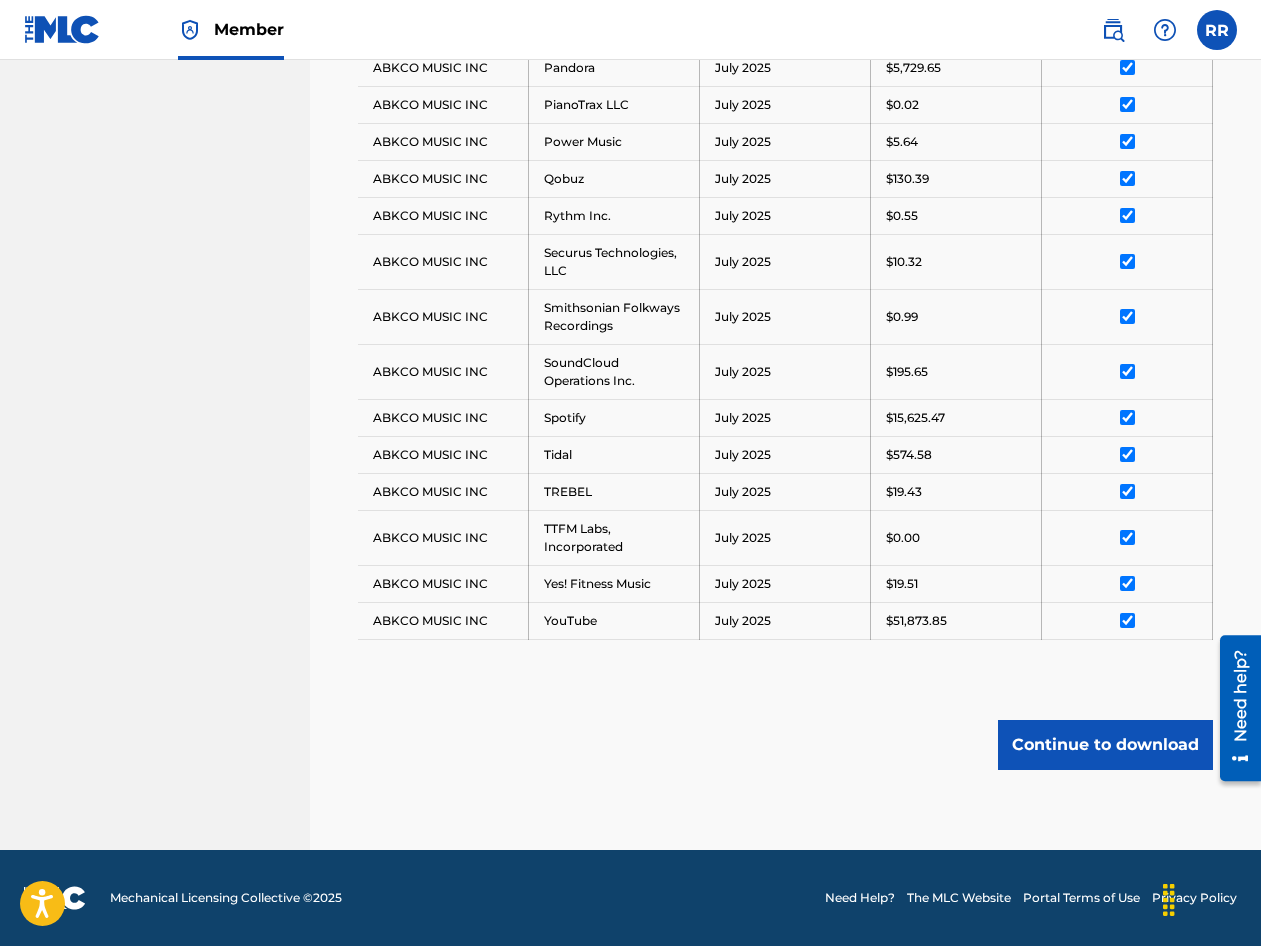click on "Continue to download" at bounding box center (1105, 745) 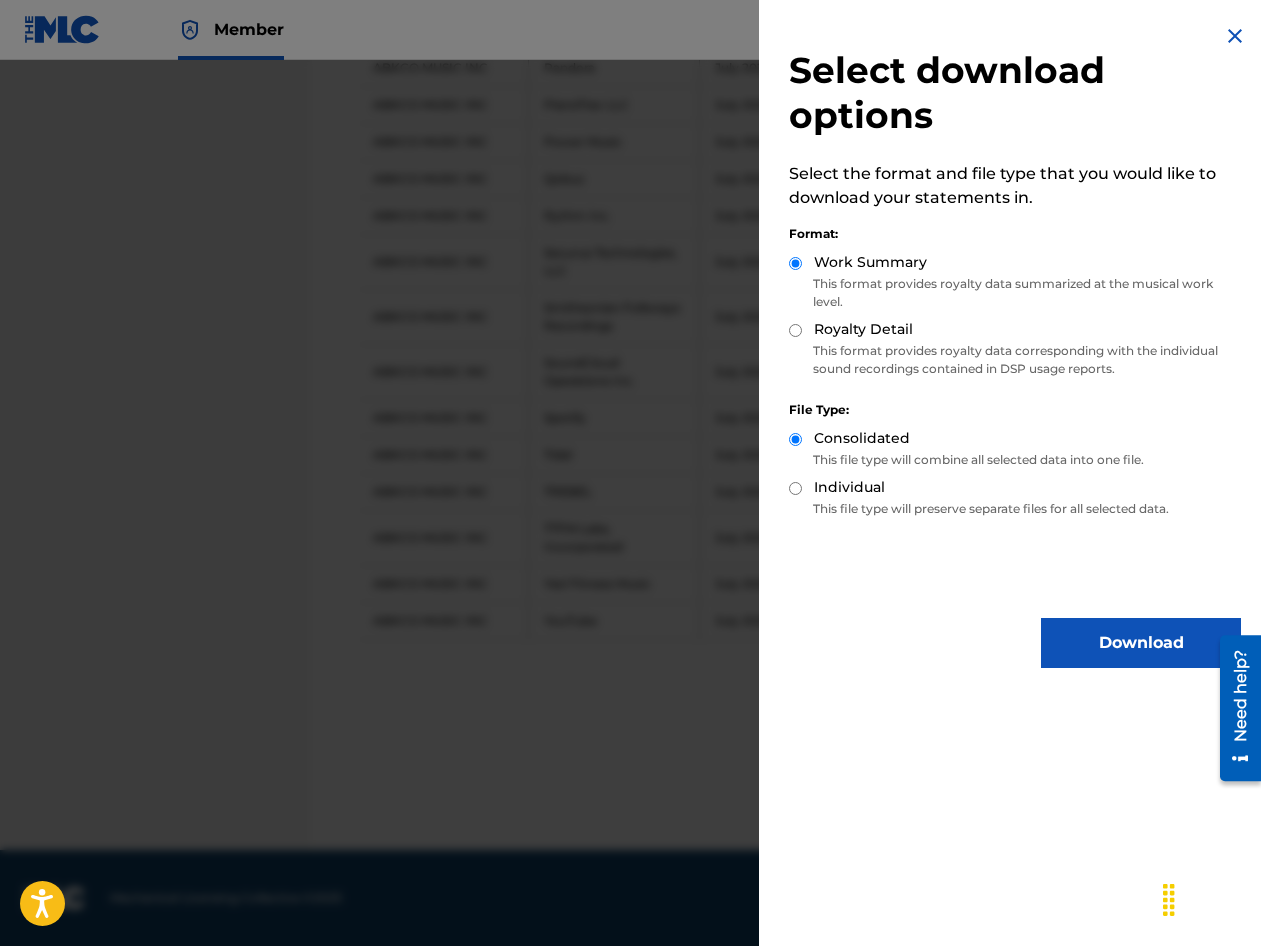 drag, startPoint x: 789, startPoint y: 328, endPoint x: 860, endPoint y: 404, distance: 104.00481 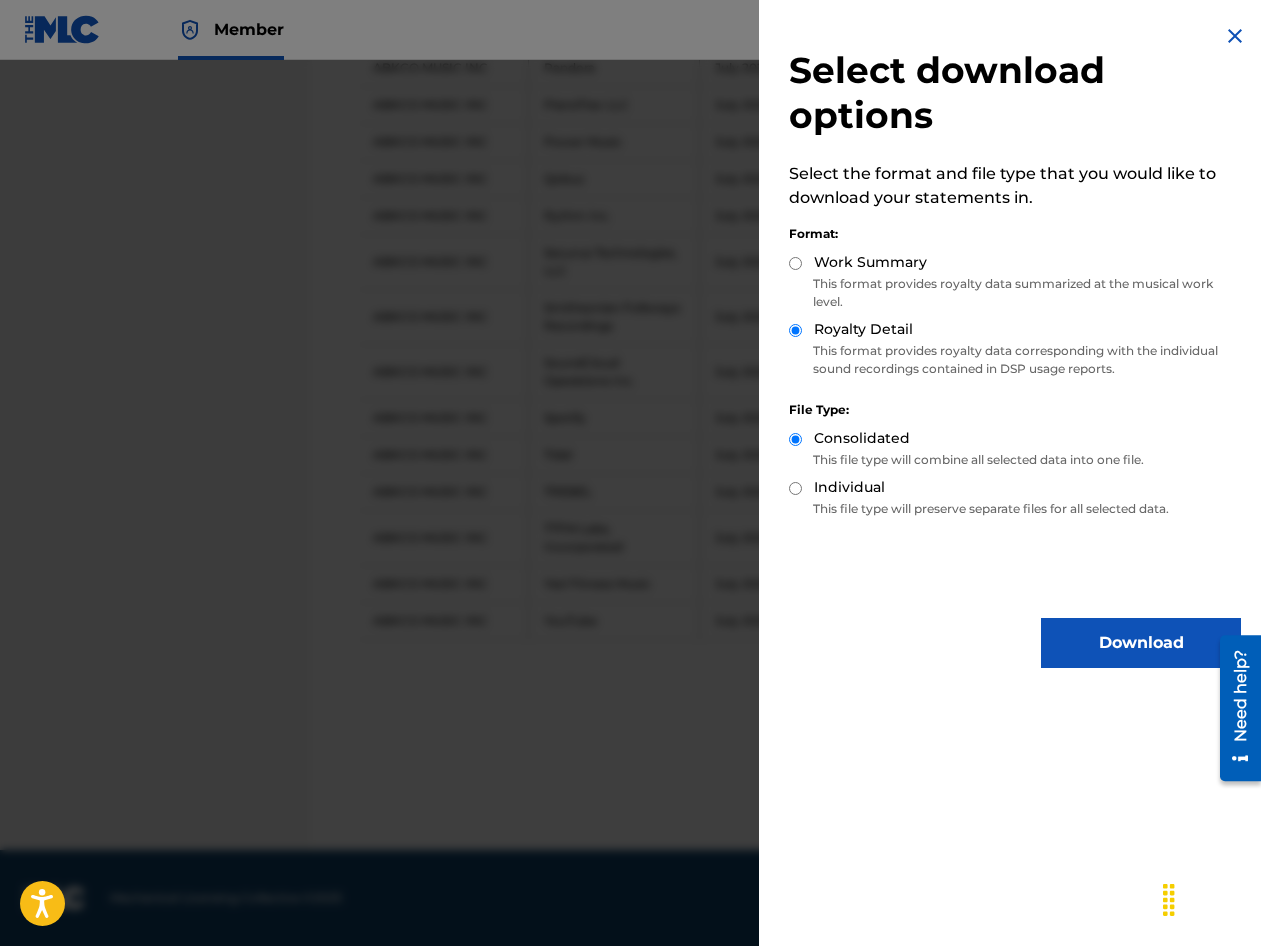 click on "Download" at bounding box center (1141, 643) 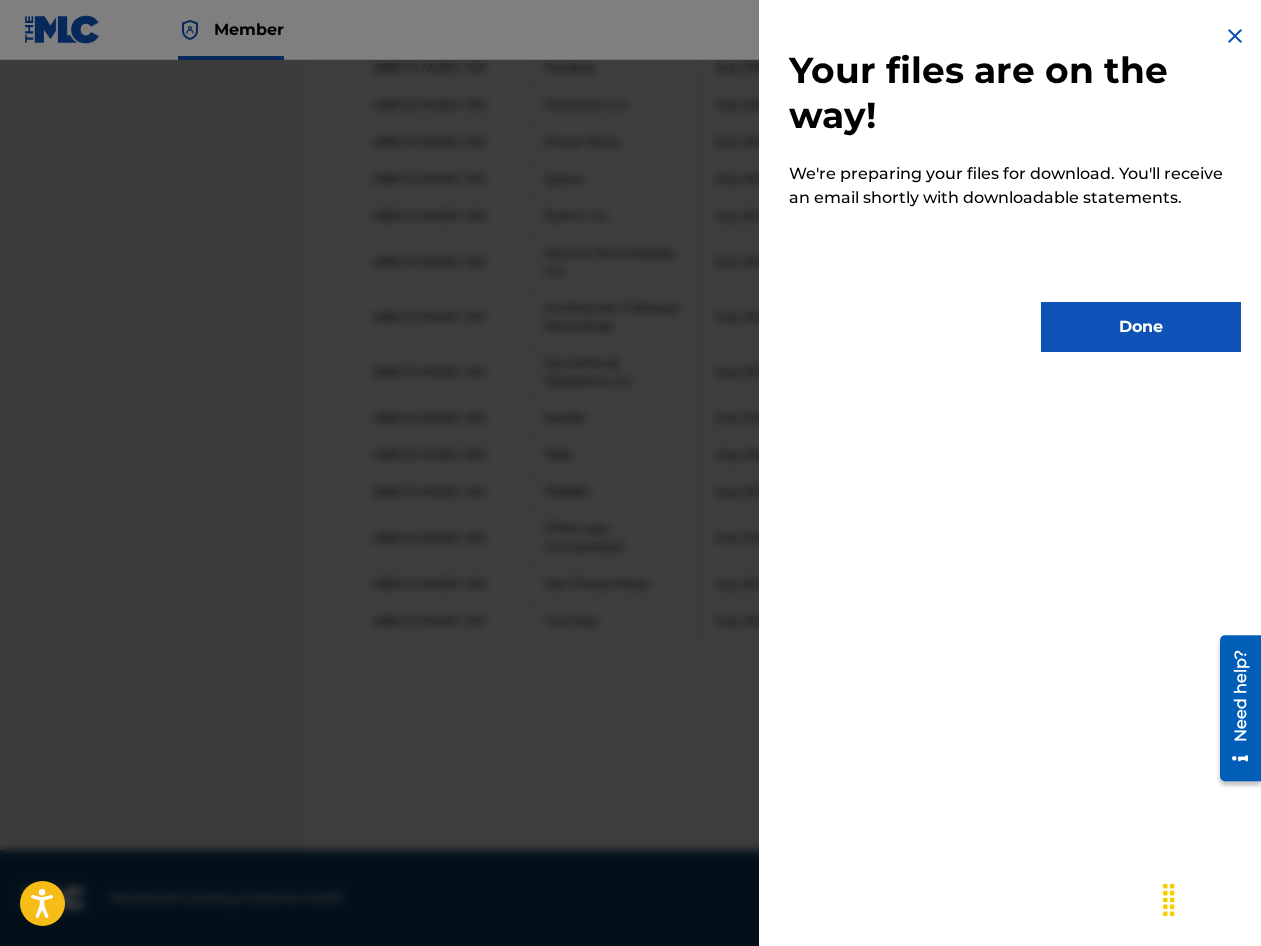 click on "Done" at bounding box center (1141, 327) 